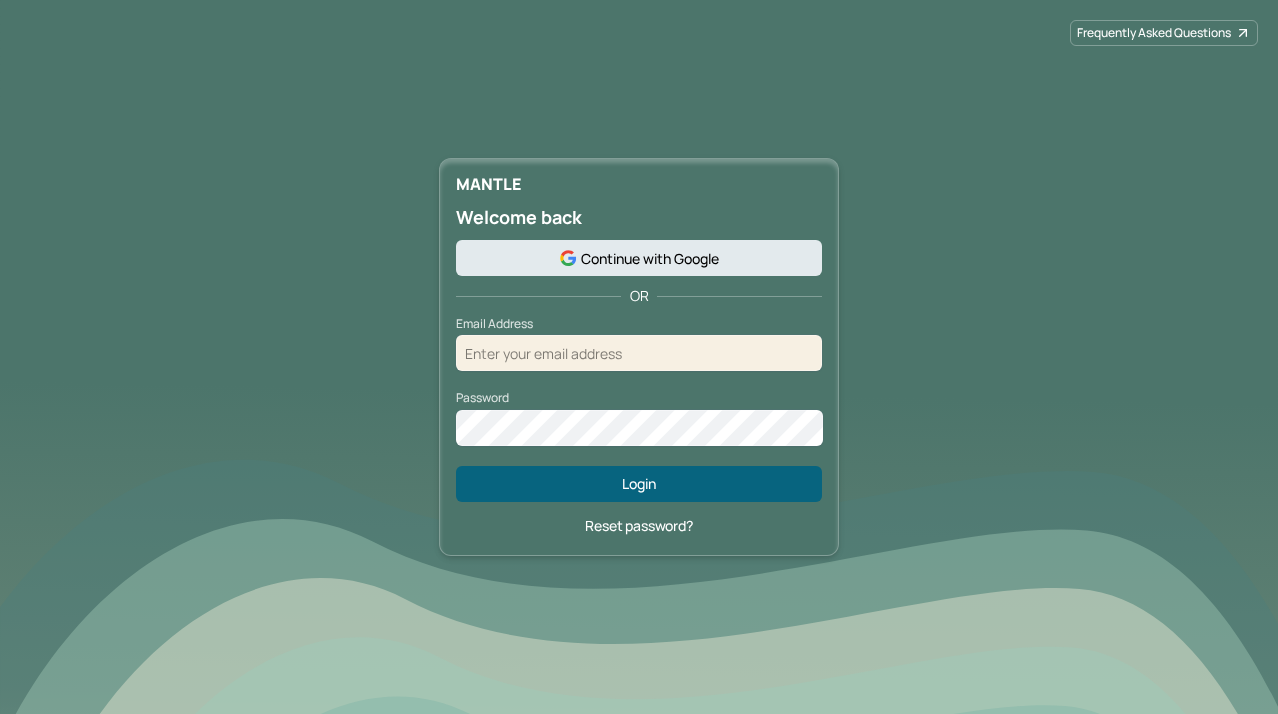 scroll, scrollTop: 0, scrollLeft: 0, axis: both 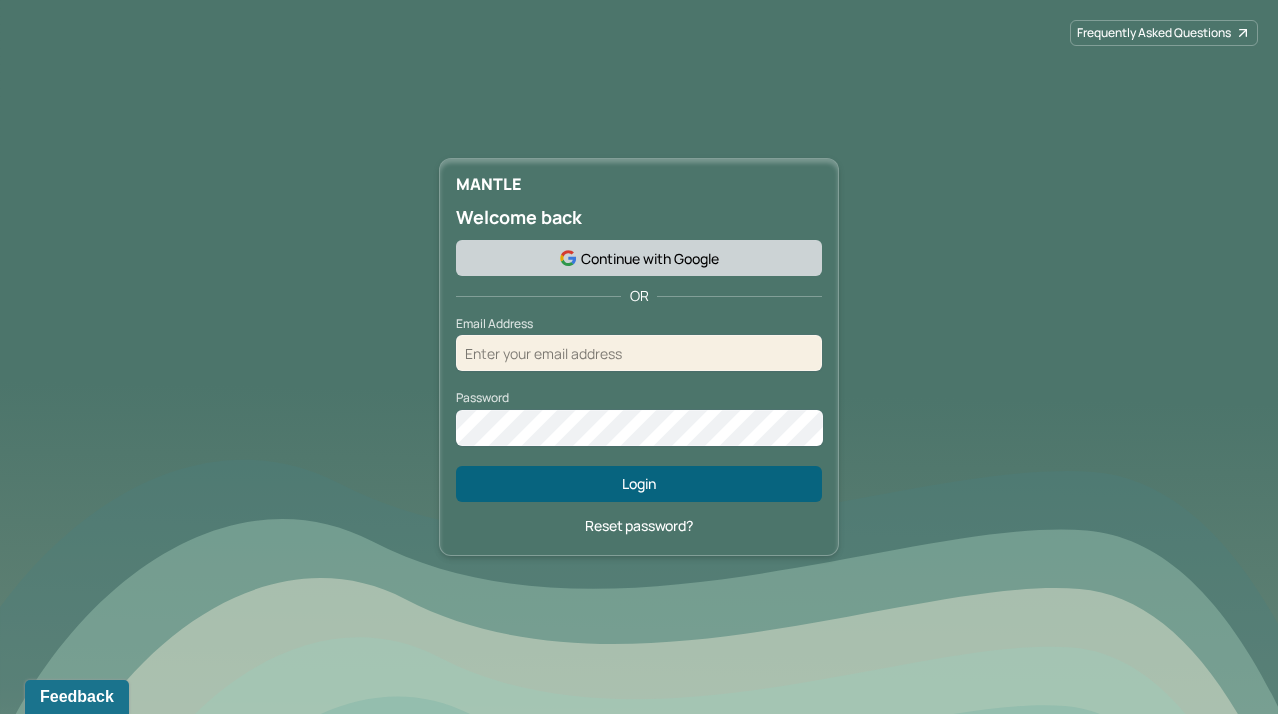 click on "Continue with Google" at bounding box center (639, 258) 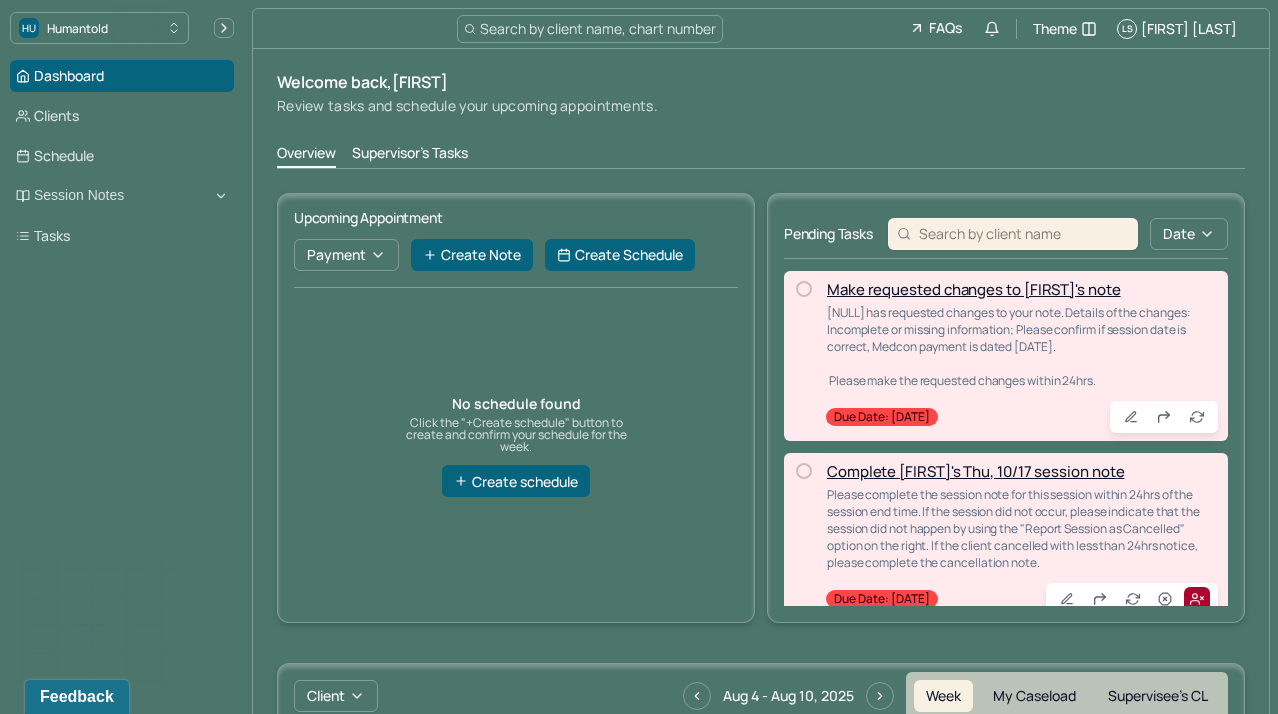 click on "Search by client name, chart number" at bounding box center (598, 28) 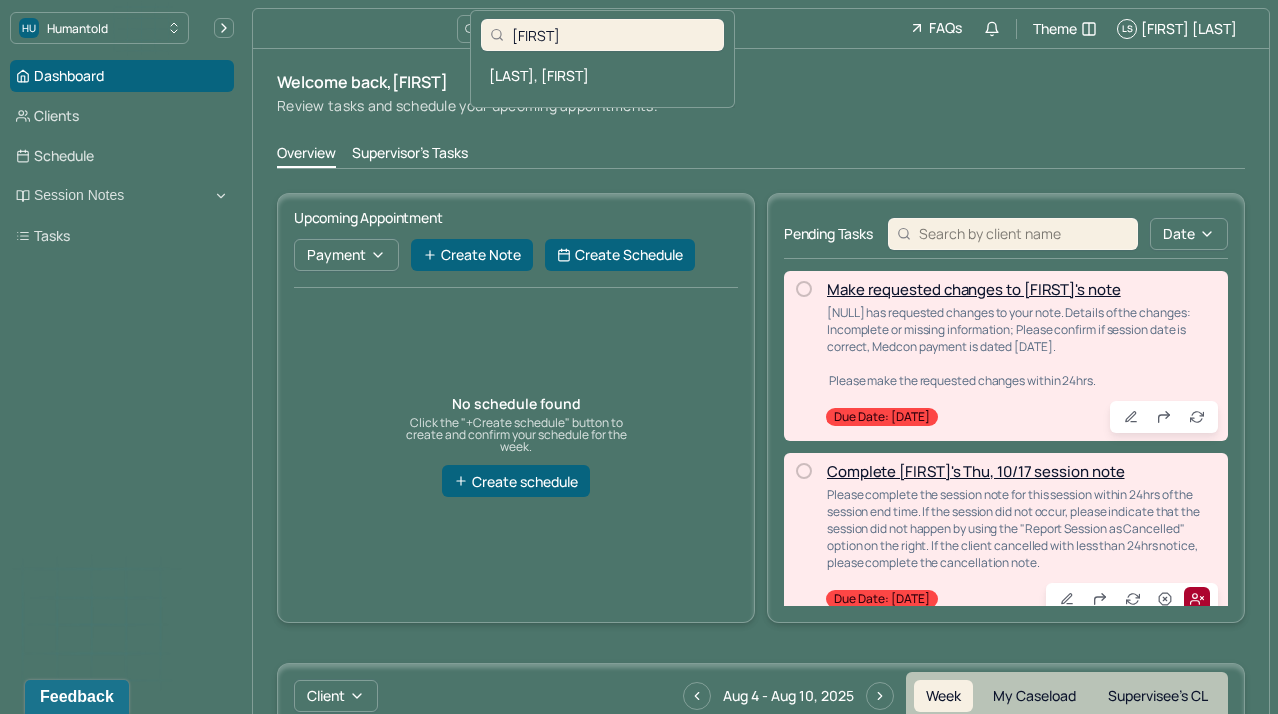 type on "[FIRST]" 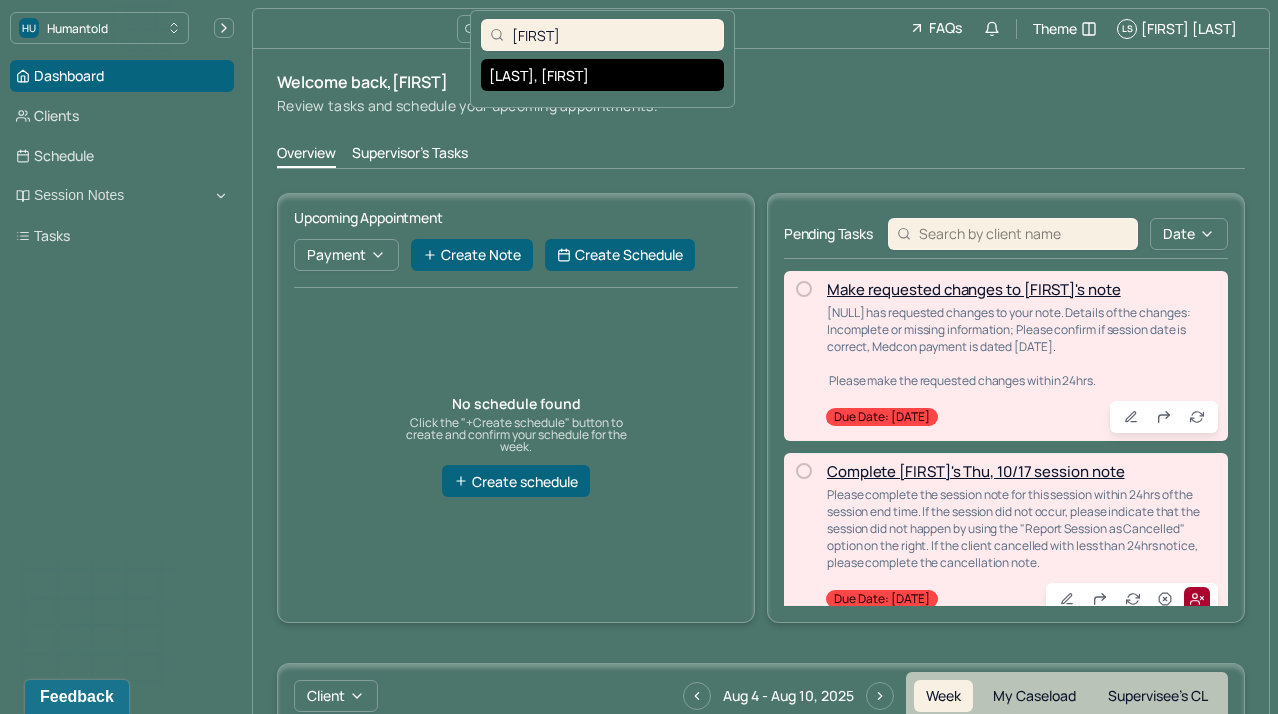 drag, startPoint x: 631, startPoint y: 34, endPoint x: 614, endPoint y: 76, distance: 45.310043 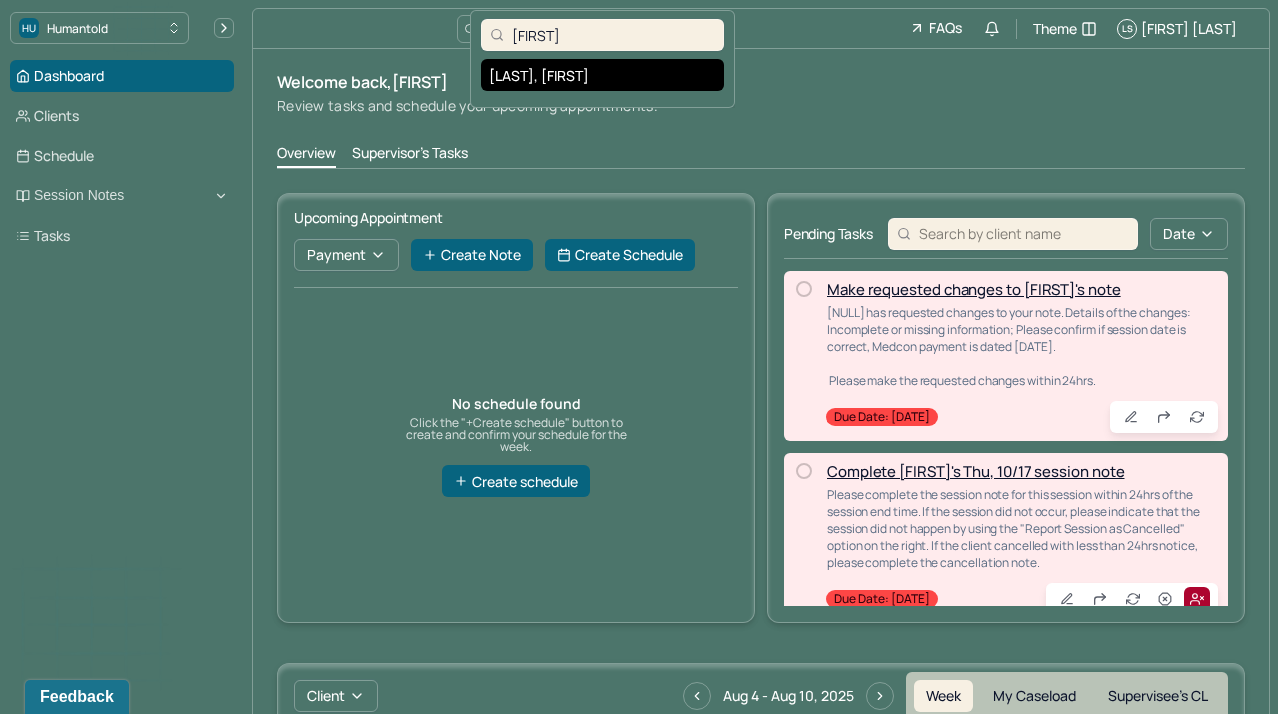 click on "[LAST], [FIRST]" at bounding box center (602, 75) 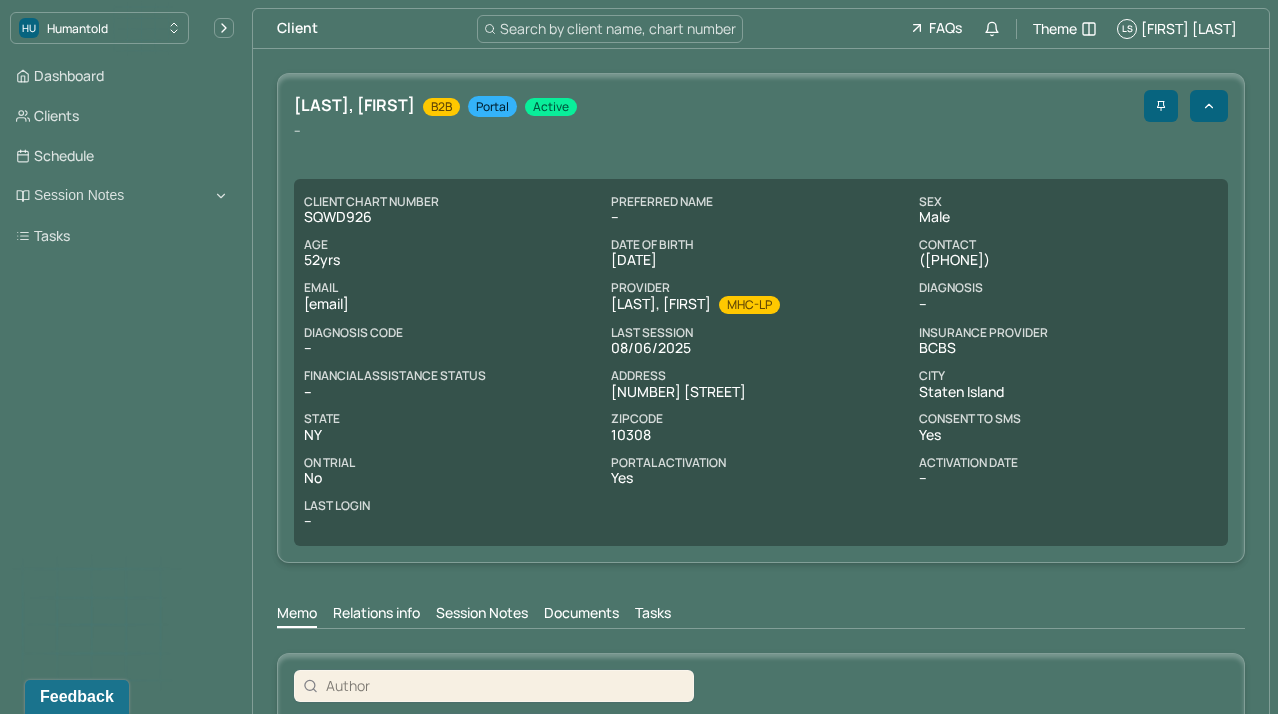 click on "[LAST], [FIRST] [INITIAL] B2B Portal active -- CLIENT CHART NUMBER SQWD926 PREFERRED NAME -- SEX male AGE 52  yrs DATE OF BIRTH [DATE]  CONTACT ([PHONE]) EMAIL [EMAIL] PROVIDER [LAST], [FIRST] MHC-LP DIAGNOSIS -- DIAGNOSIS CODE -- LAST SESSION 08/06/2025 insurance provider BCBS FINANCIAL ASSISTANCE STATUS -- Address [NUMBER] [STREET] City [CITY] State [STATE] Zipcode [POSTAL_CODE] Consent to Sms Yes On Trial No Portal Activation Yes Activation Date -- Last Login --" at bounding box center [761, 318] 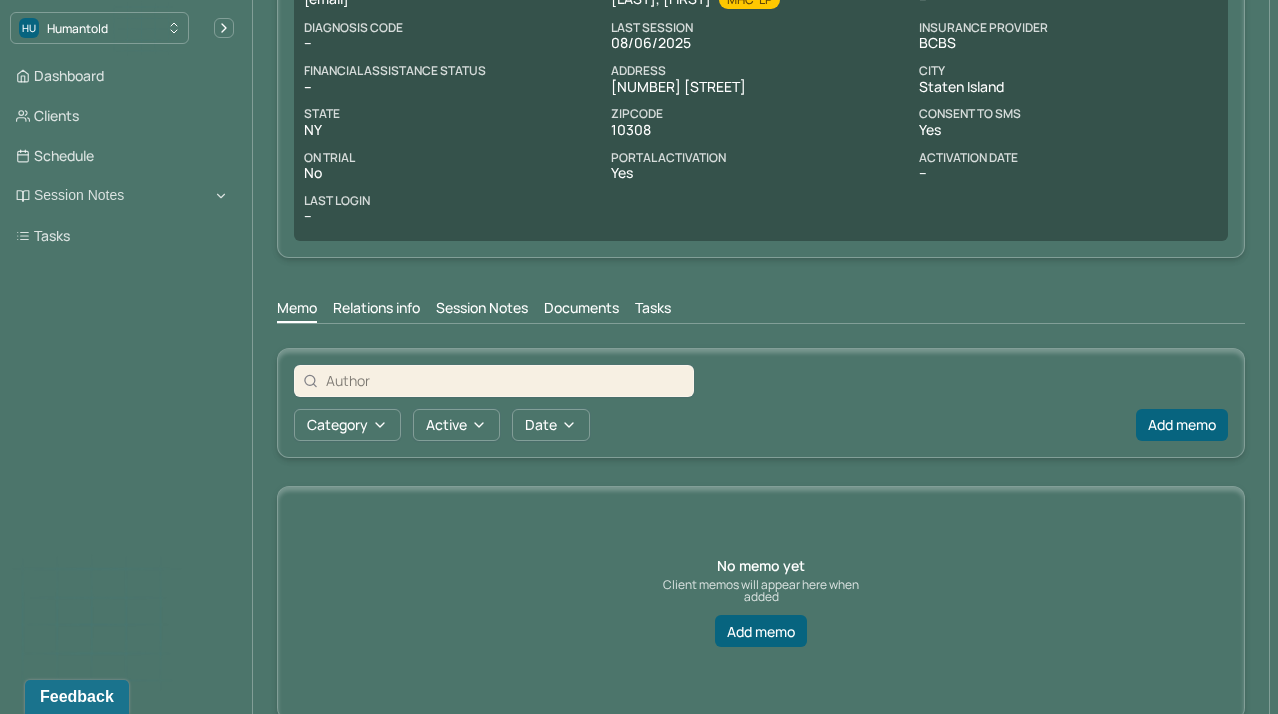 click on "Relations info" at bounding box center (376, 310) 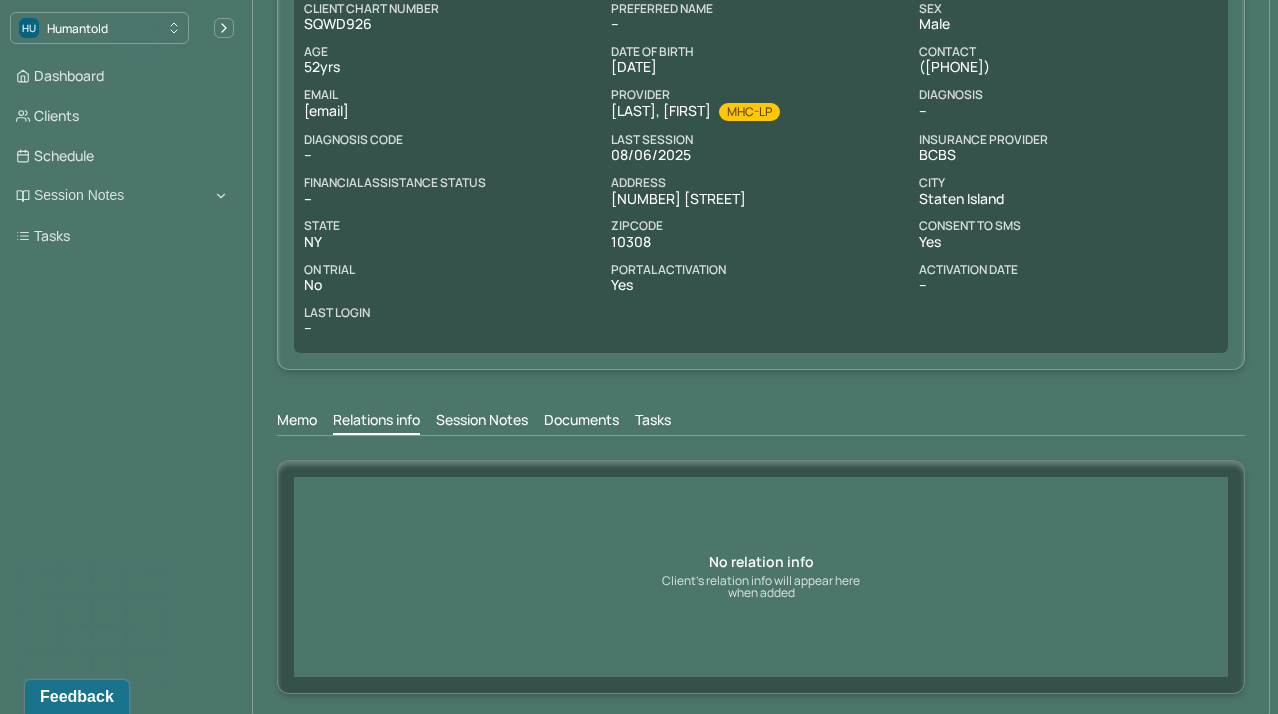 click on "Memo Relations info Session Notes Documents Tasks" at bounding box center [761, 415] 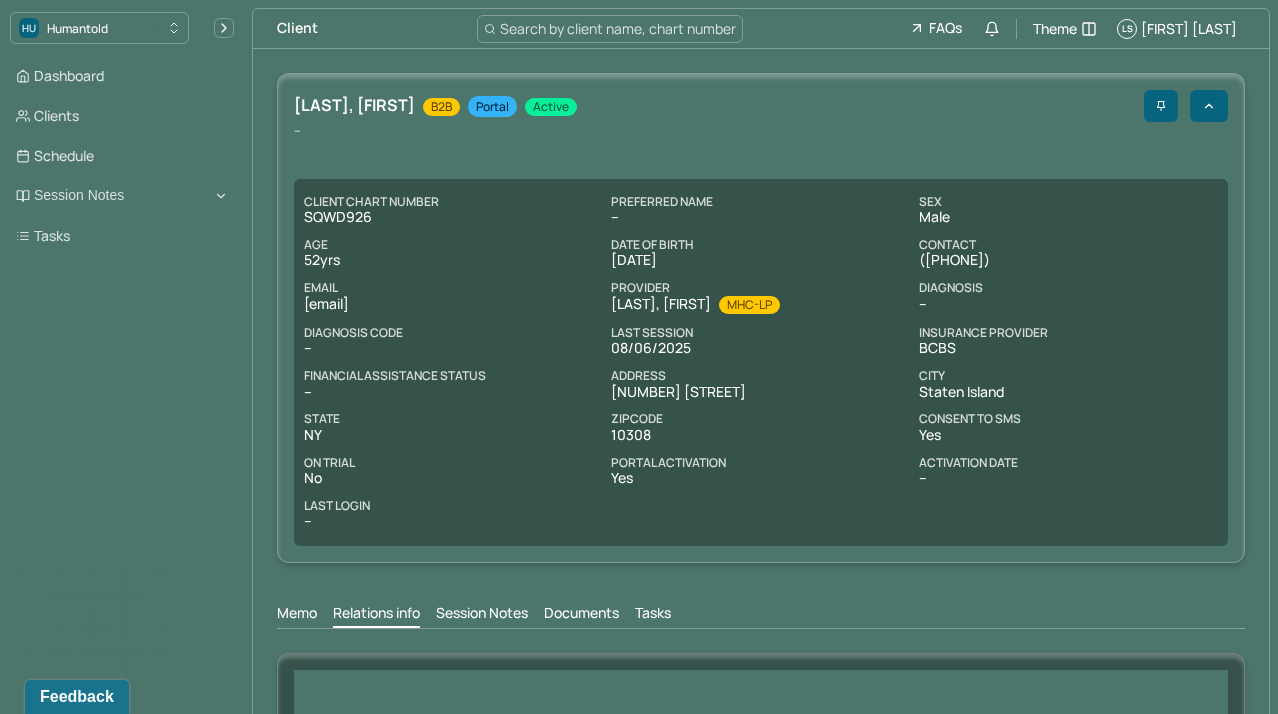 scroll, scrollTop: 0, scrollLeft: 0, axis: both 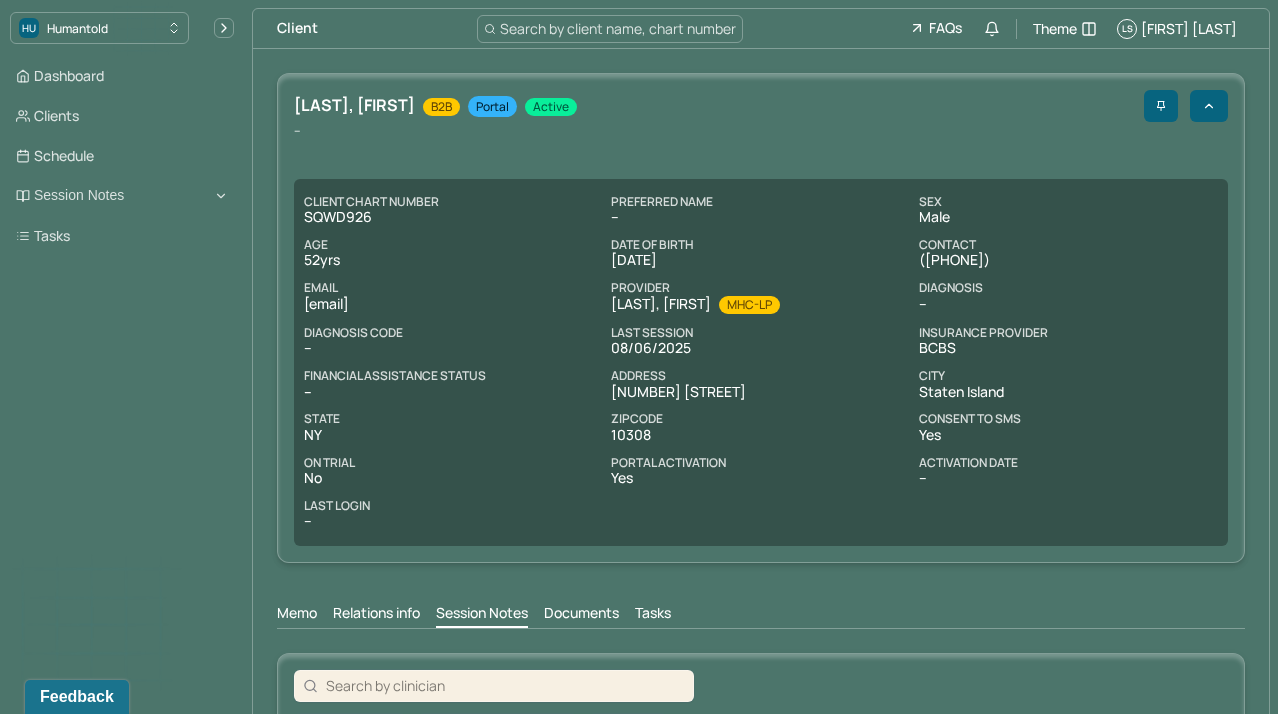 drag, startPoint x: 736, startPoint y: 592, endPoint x: 736, endPoint y: 580, distance: 12 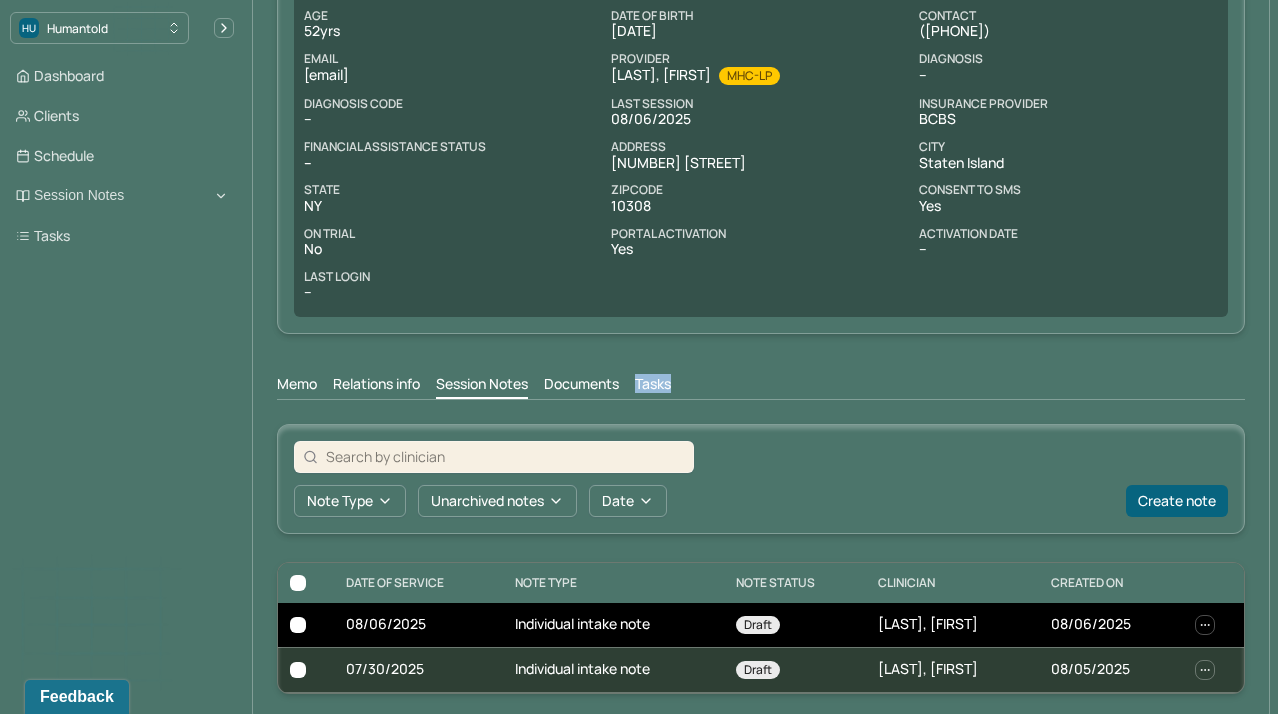 scroll, scrollTop: 228, scrollLeft: 0, axis: vertical 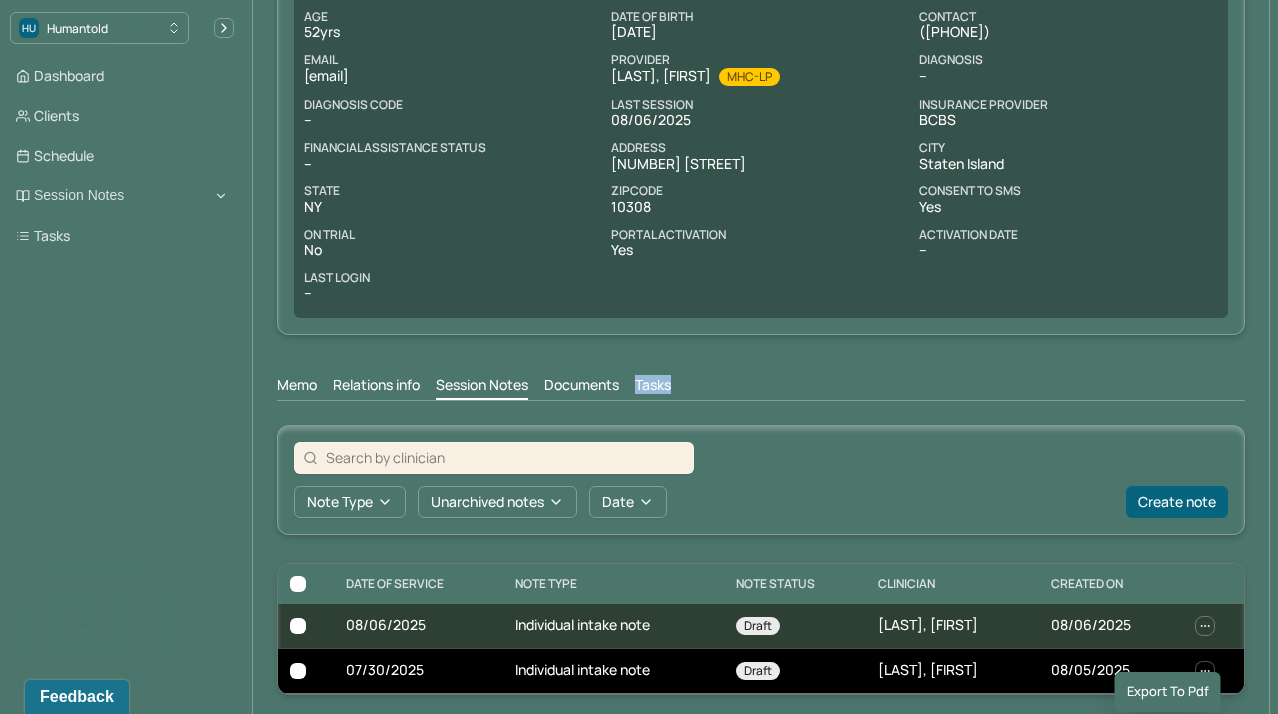 click at bounding box center (1205, 671) 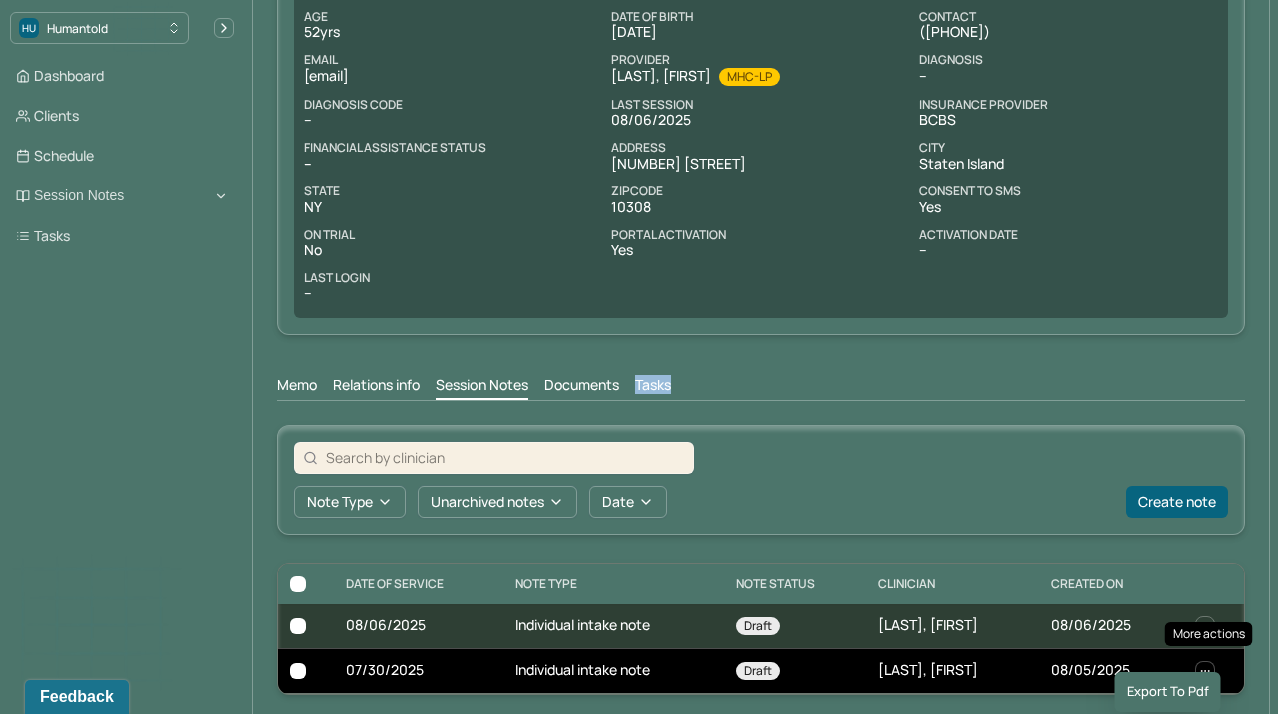 click 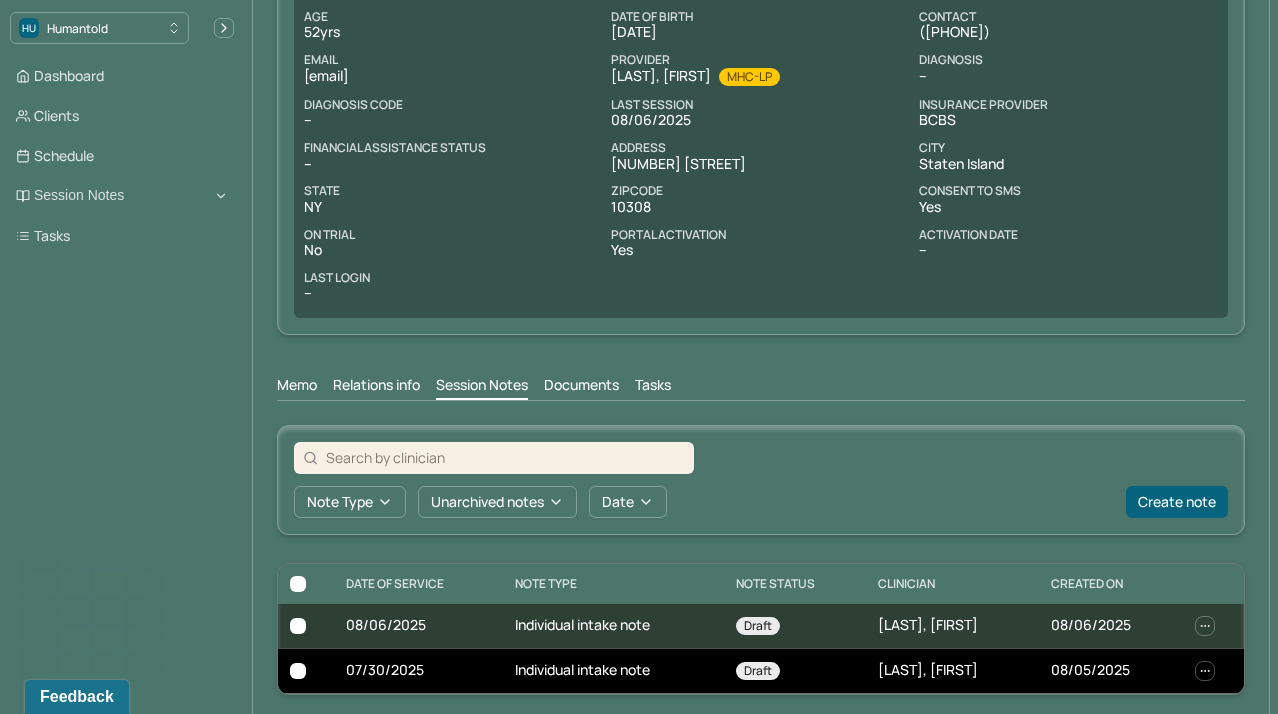 click at bounding box center [1213, 670] 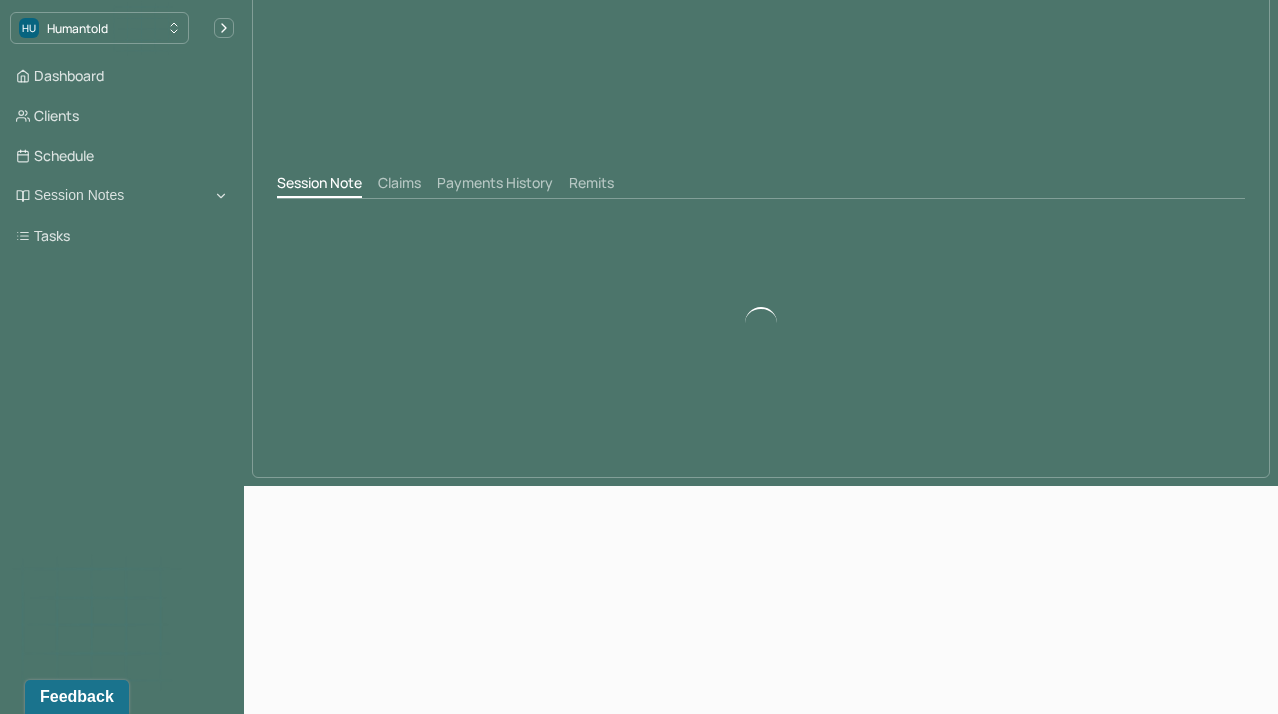 scroll, scrollTop: 0, scrollLeft: 0, axis: both 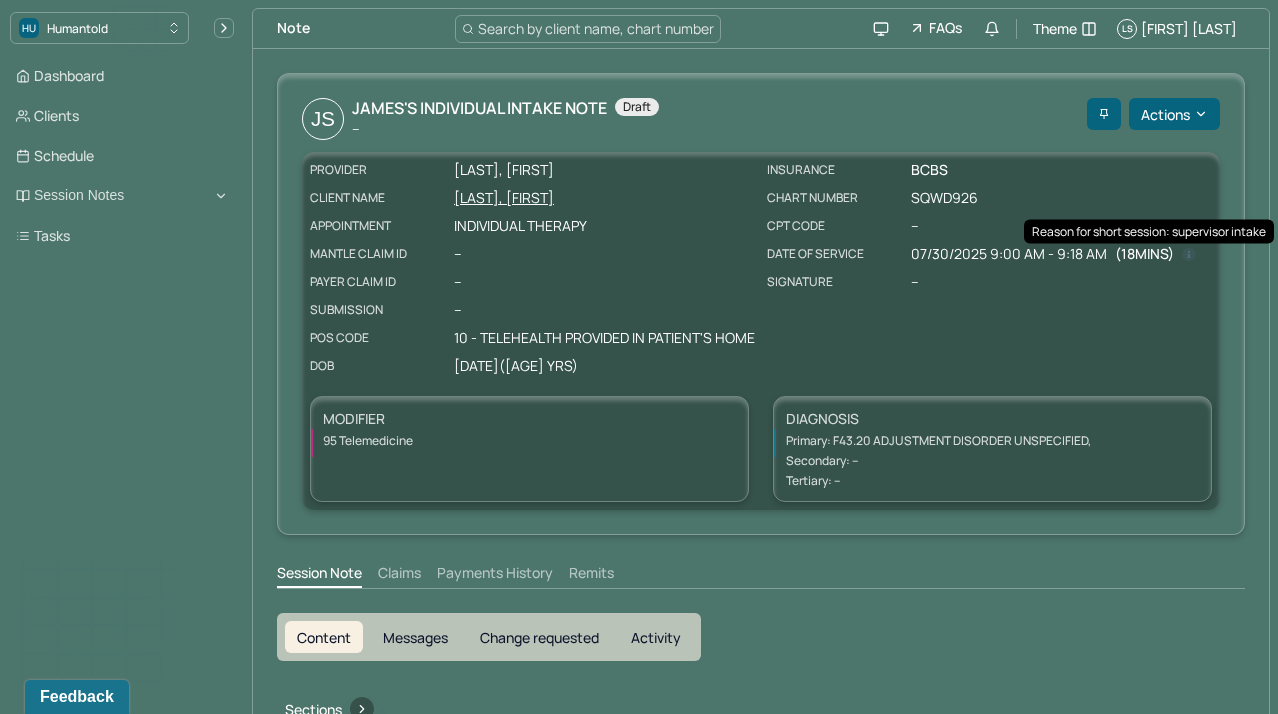 click 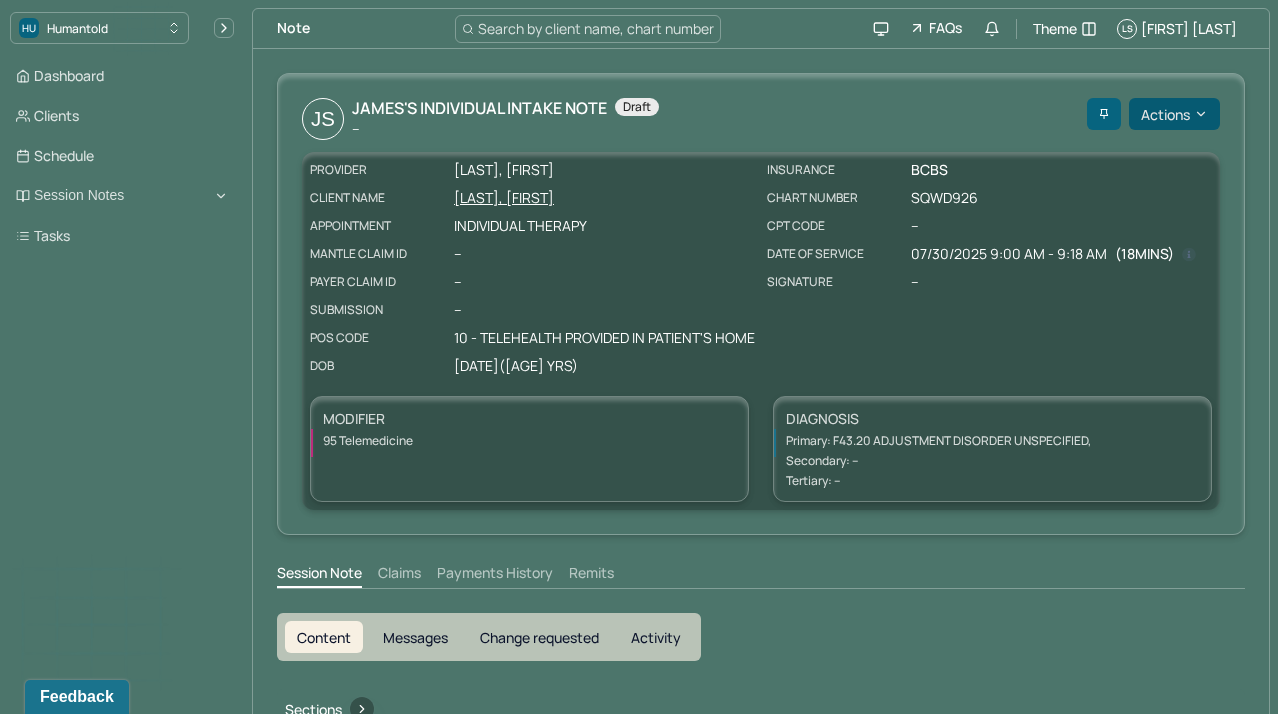 click on "Actions" at bounding box center [1174, 114] 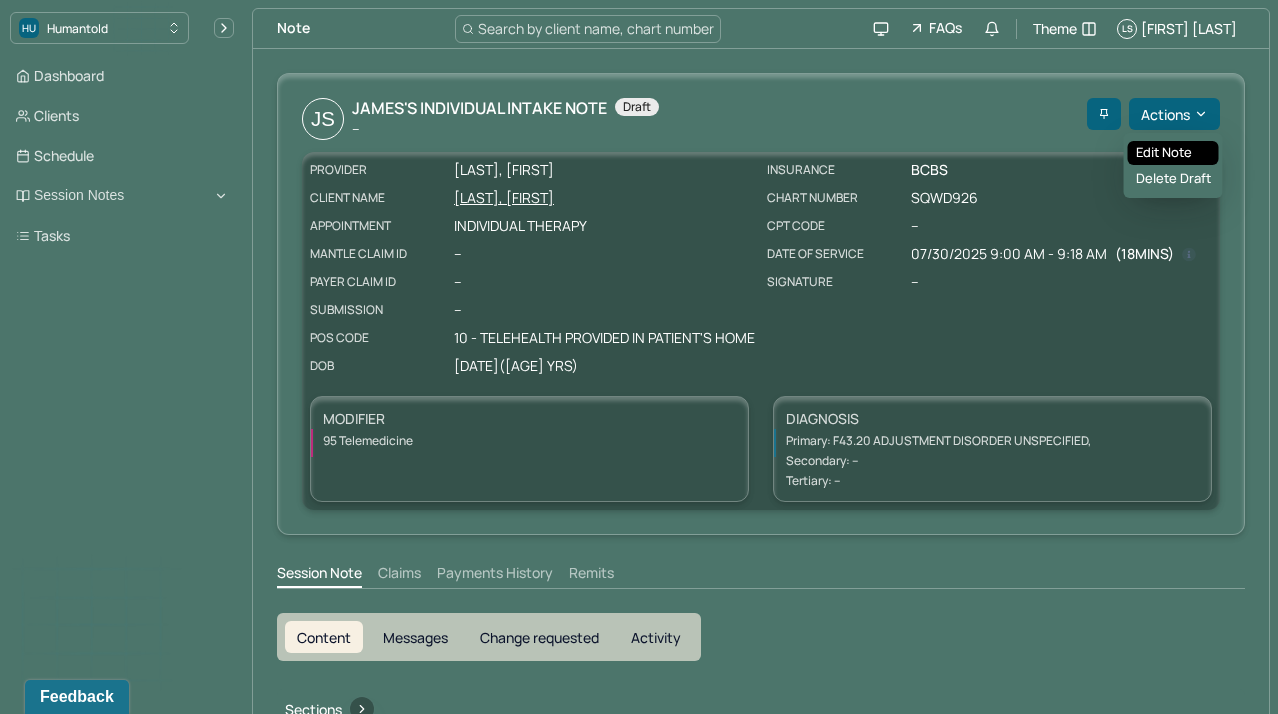 click on "Edit note" at bounding box center [1173, 153] 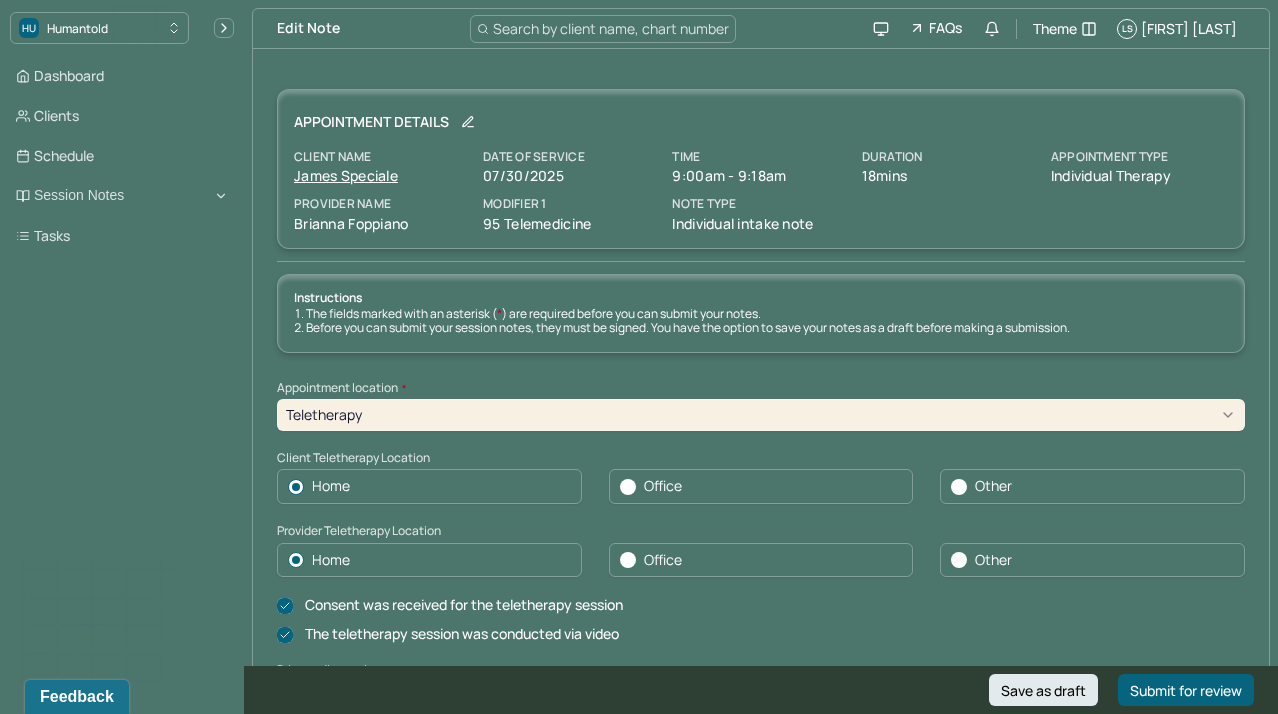 click on "Appointment Details Client name [FIRST] [LAST] Date of service 07/30/2025 Time 9:00am - 9:18am Duration 18mins Appointment type individual therapy Provider name [FIRST] [LAST] Modifier 1 95 Telemedicine Note type Individual intake note" at bounding box center [761, 169] 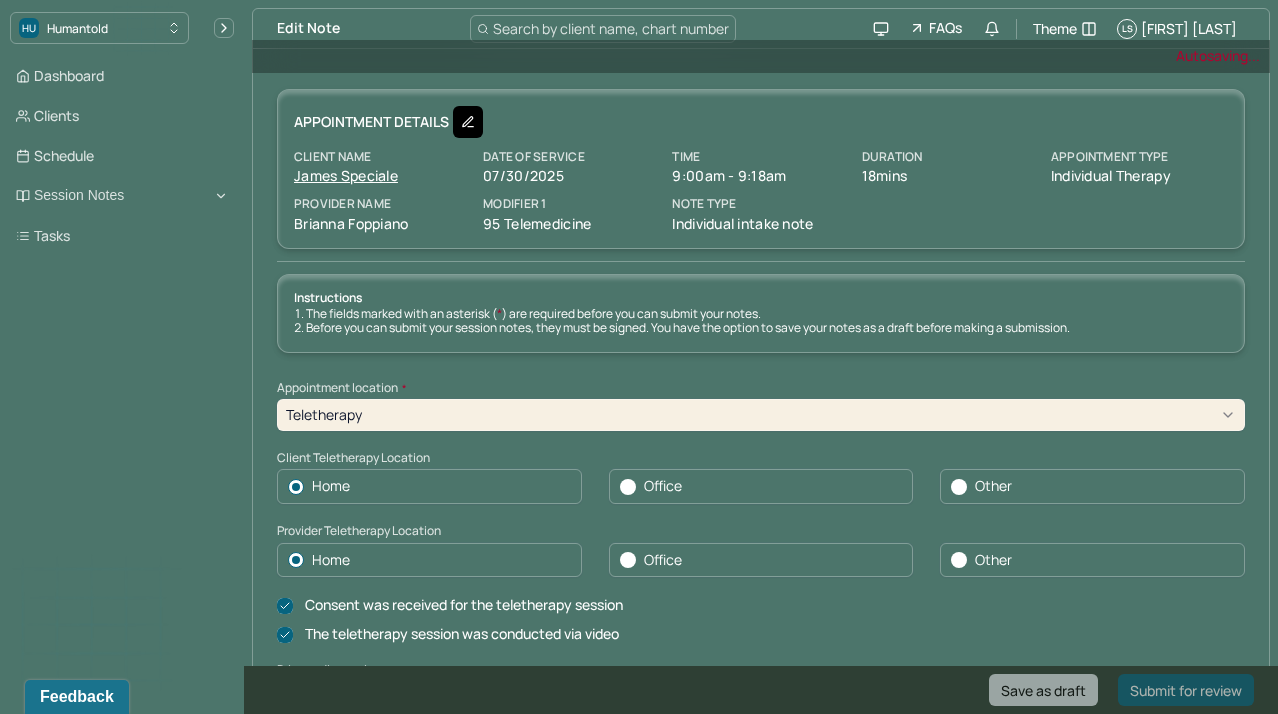 click 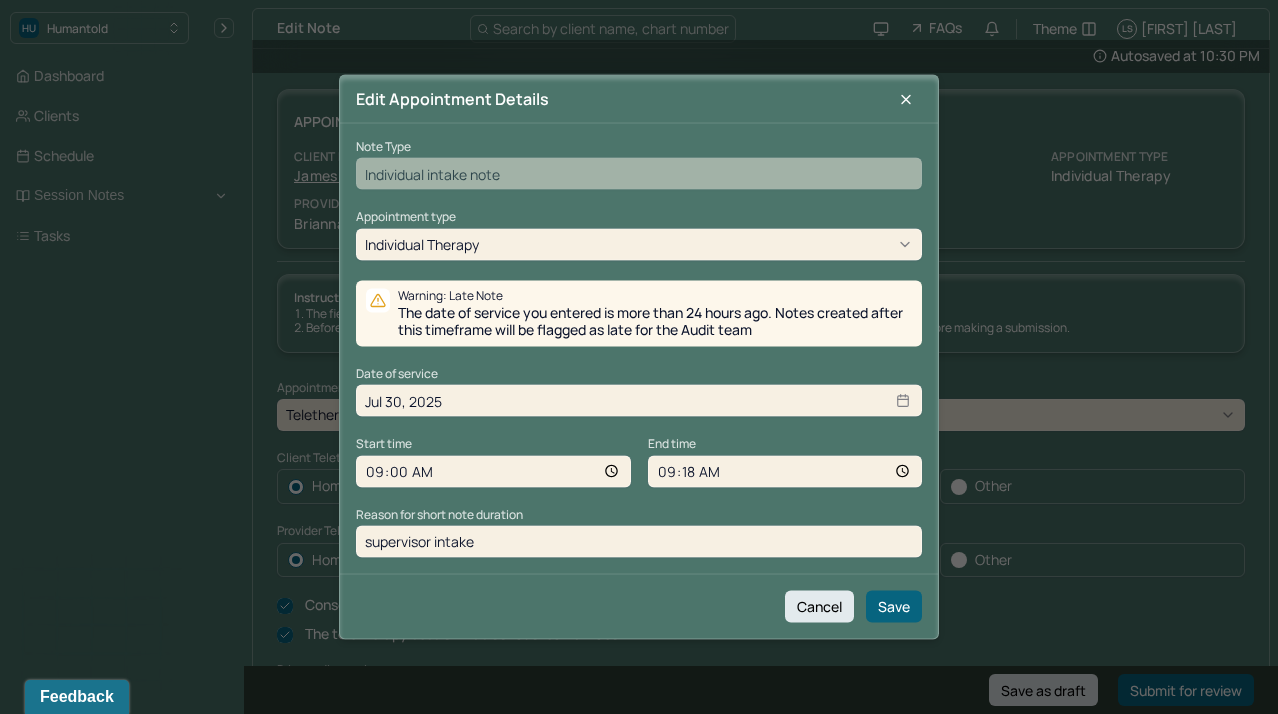 click on "Jul 30, 2025" at bounding box center [639, 401] 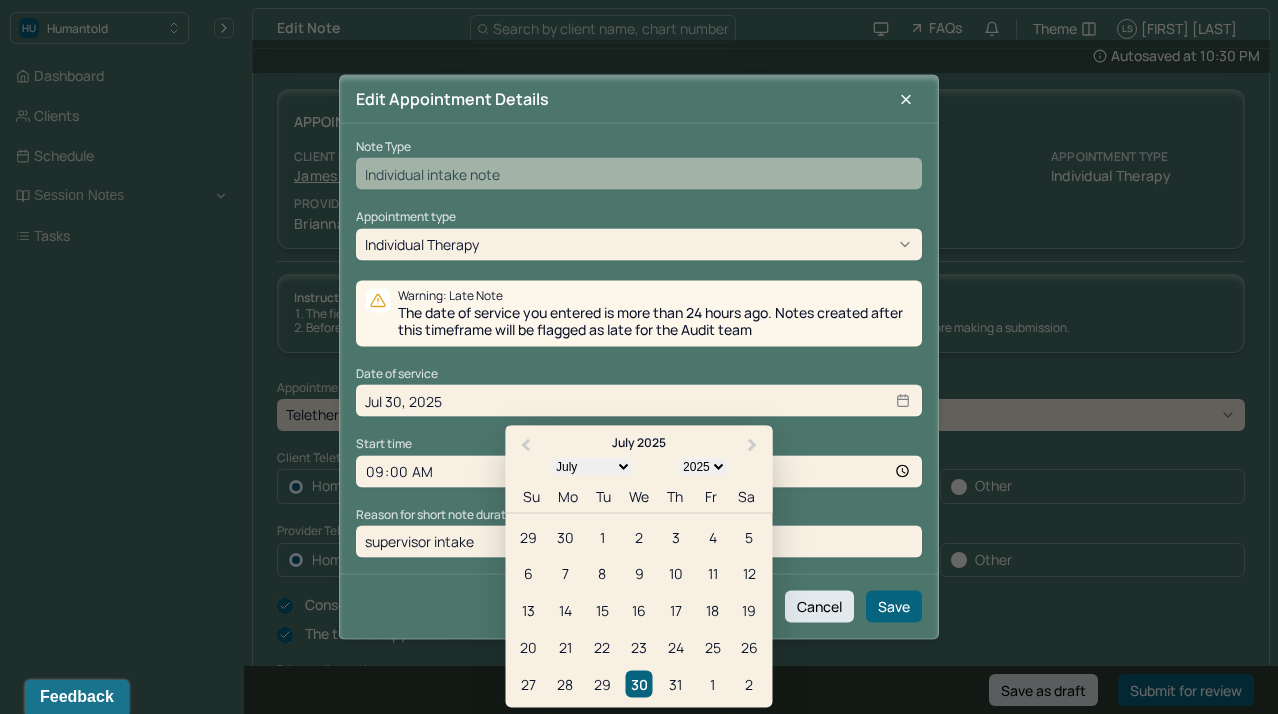 select on "7" 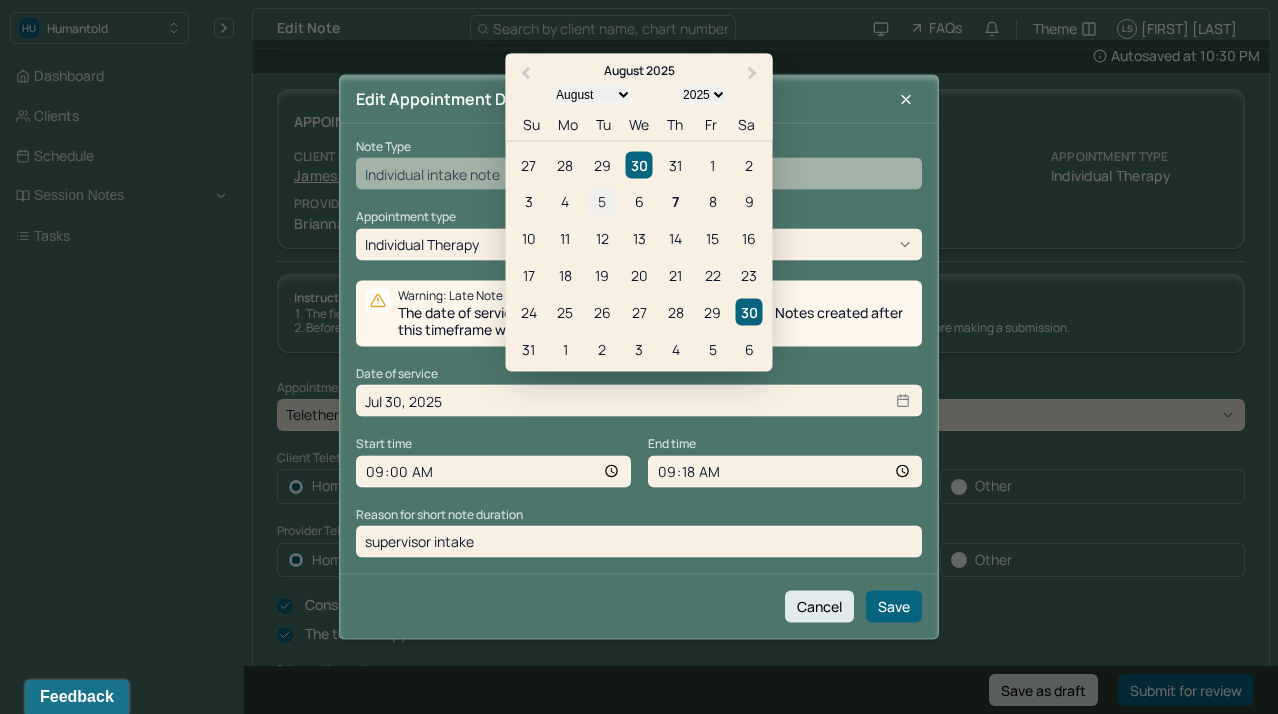 click on "5" at bounding box center [602, 201] 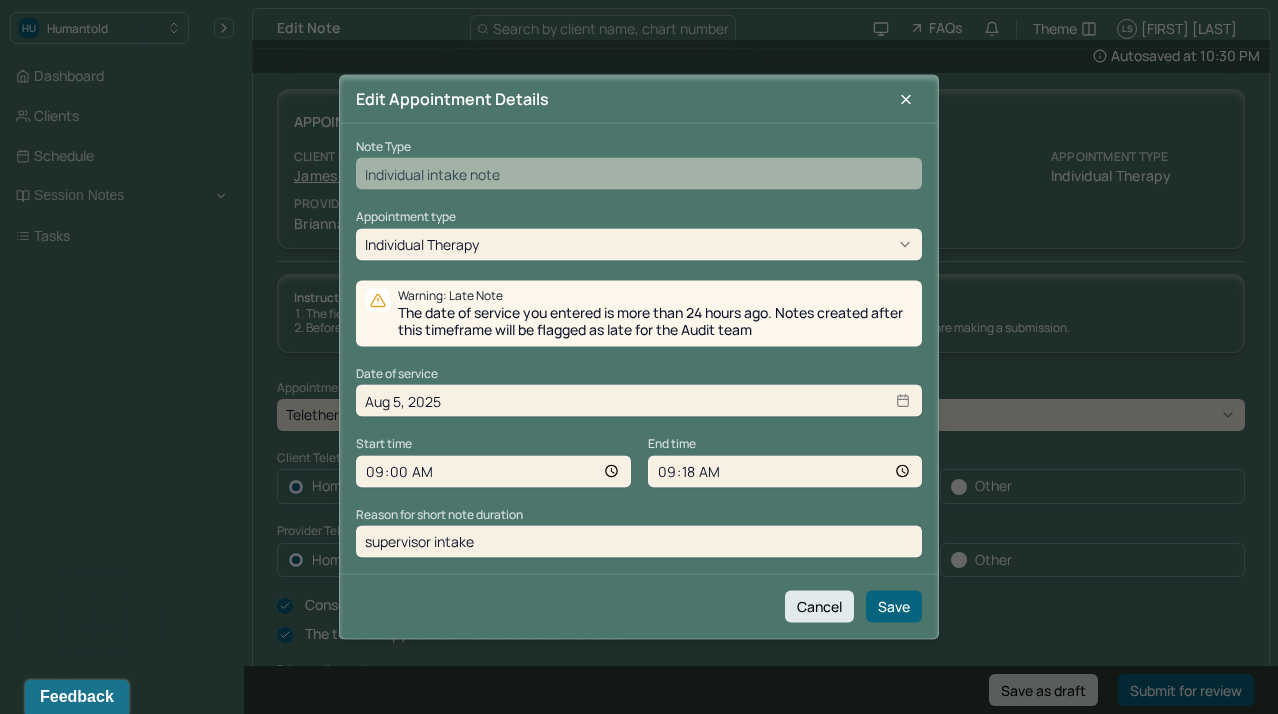 click on "Cancel Save" at bounding box center (639, 605) 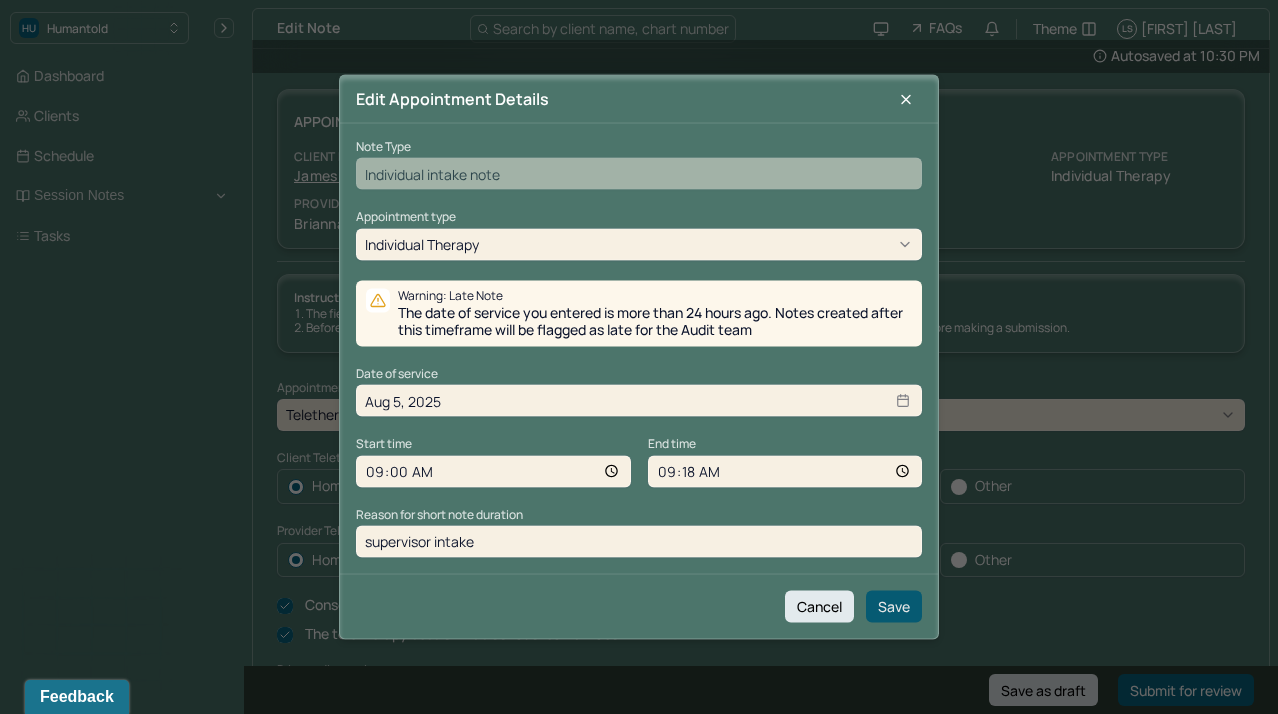 click on "Save" at bounding box center (894, 606) 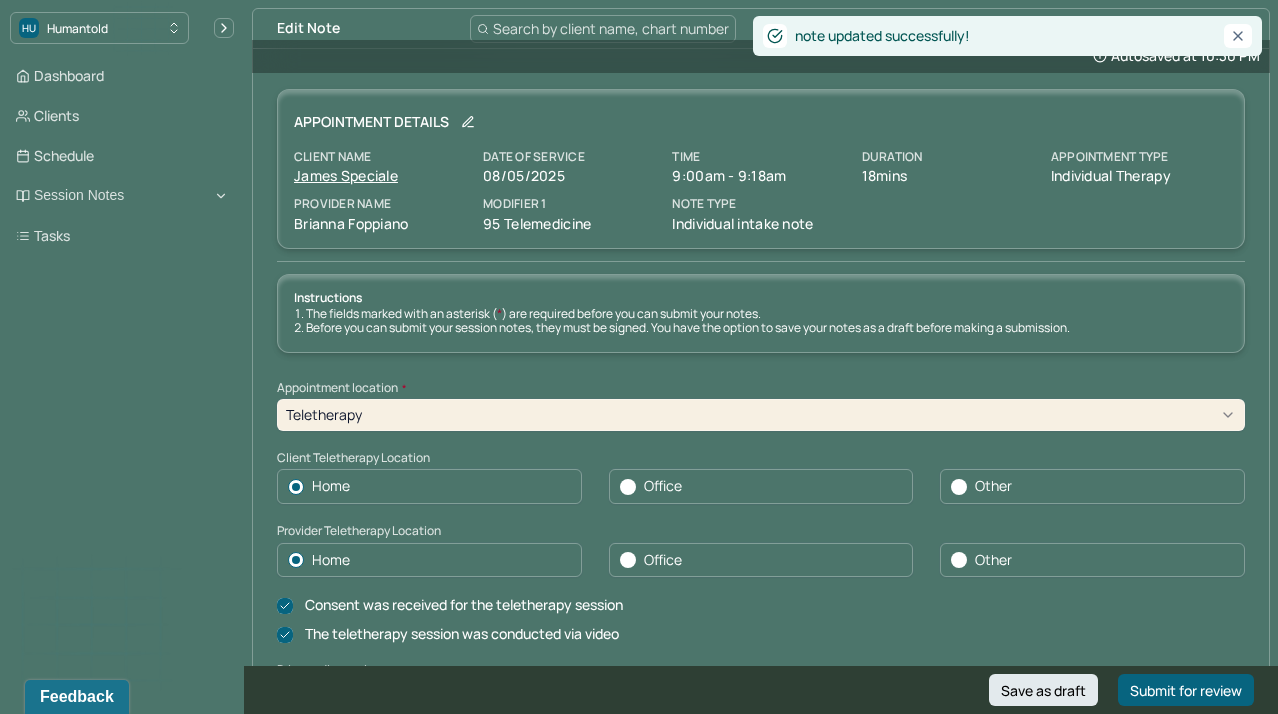 click on "Instructions The fields marked with an asterisk ( * ) are required before you can submit your notes. Before you can submit your session notes, they must be signed. You have the option to save your notes as a draft before making a submission. Appointment location * Teletherapy Client Teletherapy Location Home Office Other Provider Teletherapy Location Home Office Other Consent was received for the teletherapy session The teletherapy session was conducted via video Primary diagnosis * F43.20 ADJUSTMENT DISORDER UNSPECIFIED Secondary diagnosis (optional) Secondary diagnosis Tertiary diagnosis (optional) Tertiary diagnosis Identity Preferred name (optional) Gender * Male Pronouns (optional) Religion (optional) Religion Education (optional) Education Race (optional) Race Ethnicity (optional) Sexual orientation (optional) Sexual orientation Current employment (optional) Current employment details (optional) Relationship status (optional) Relationship status Name of partner (optional) Emergency contact information *" at bounding box center (761, 4557) 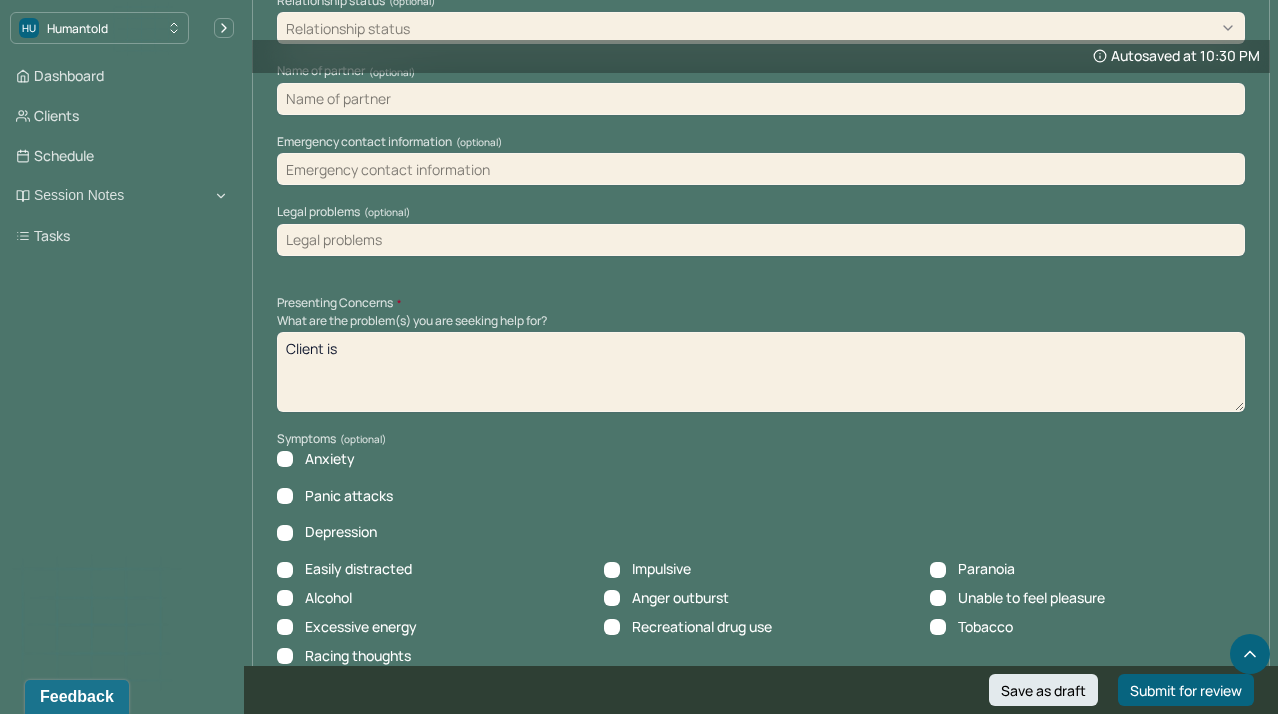 scroll, scrollTop: 1692, scrollLeft: 0, axis: vertical 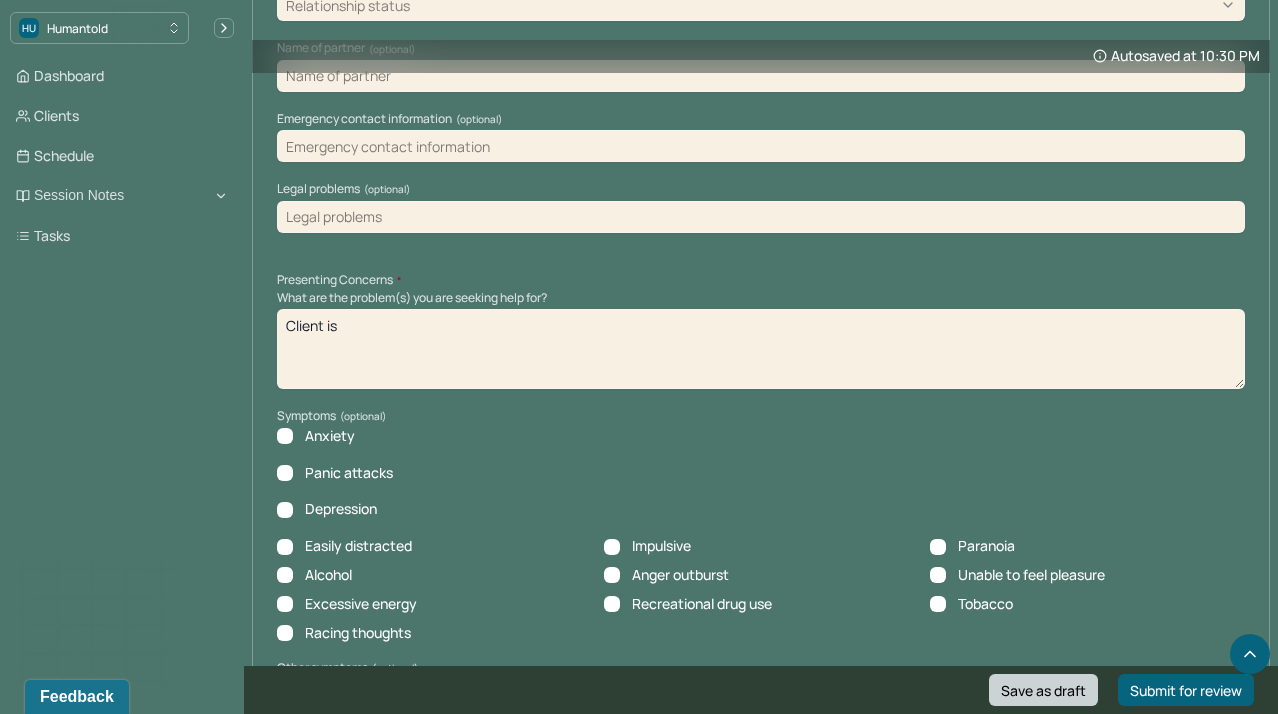 click on "Save as draft" at bounding box center (1043, 690) 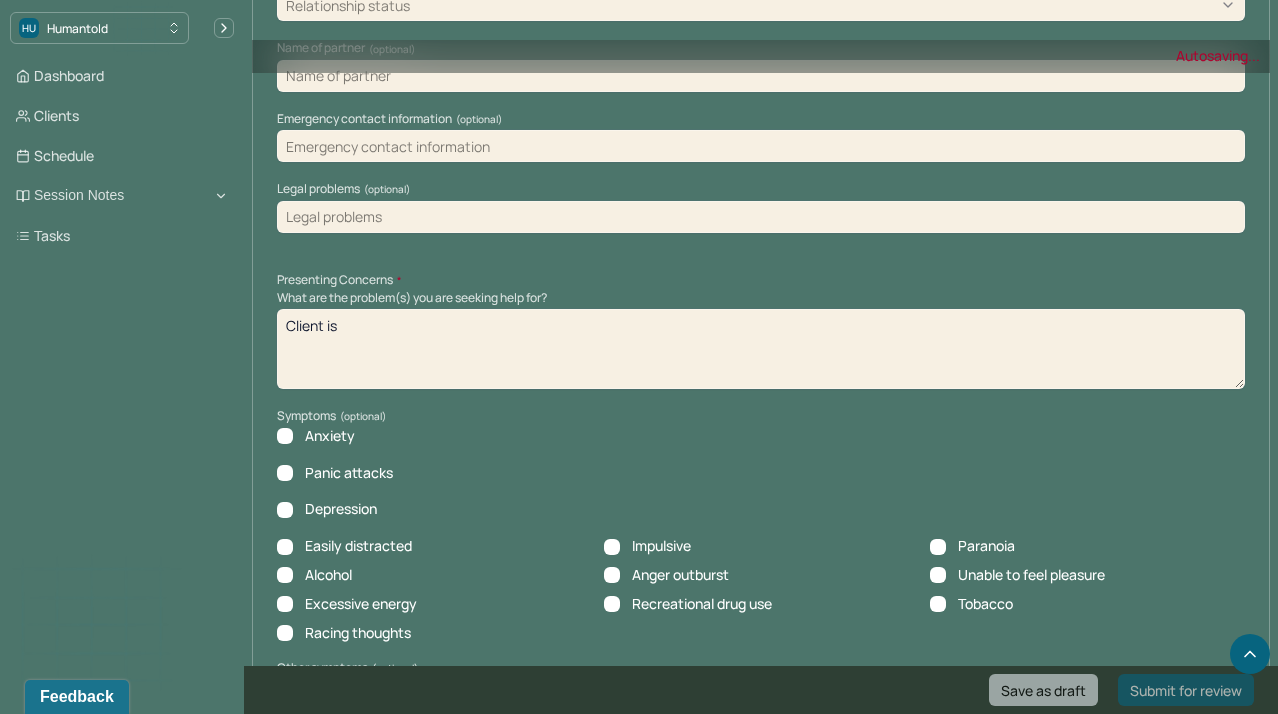 scroll, scrollTop: 0, scrollLeft: 0, axis: both 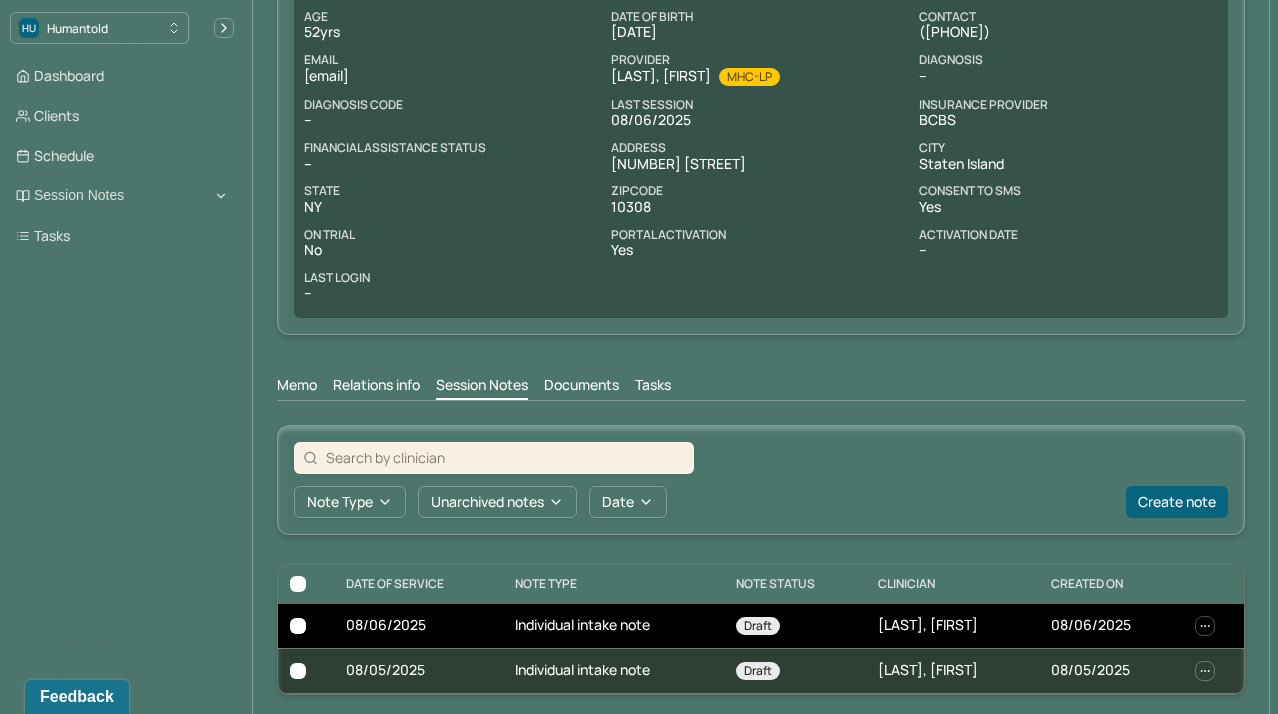 click on "Individual intake note" at bounding box center (613, 626) 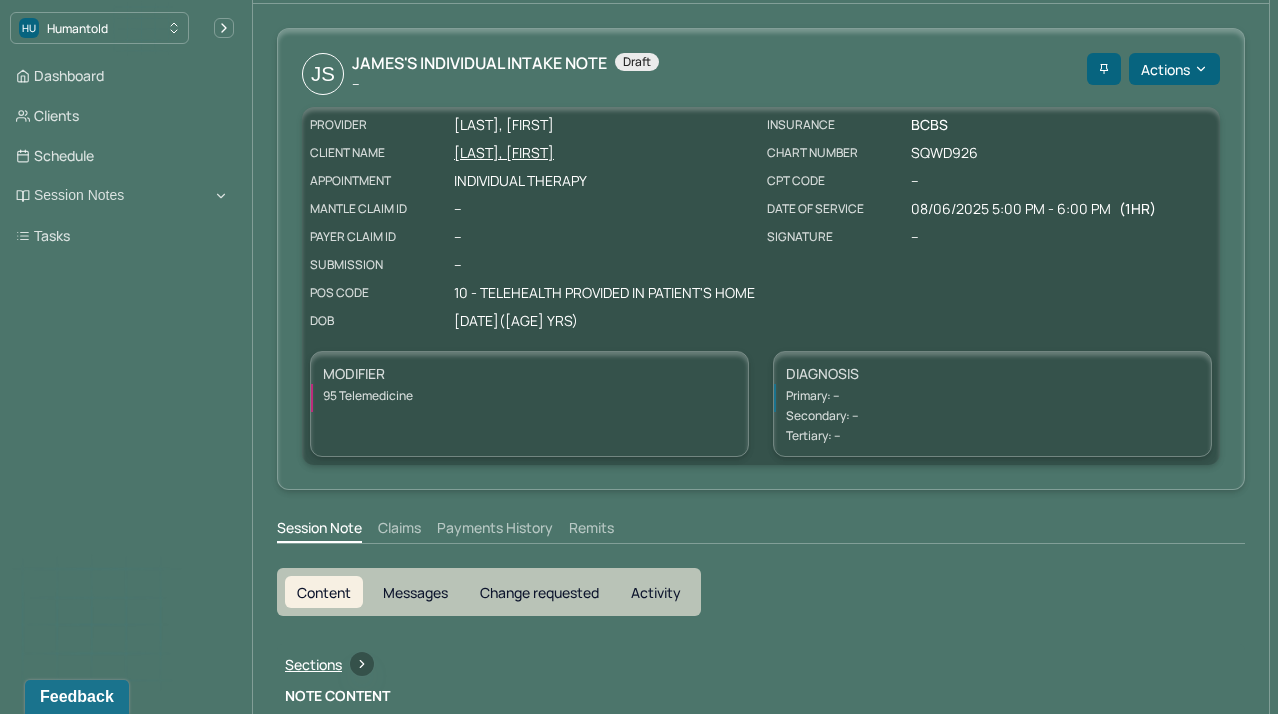 click on "[FIRST] [FIRST]'s   Individual intake note -- Draft" at bounding box center [690, 74] 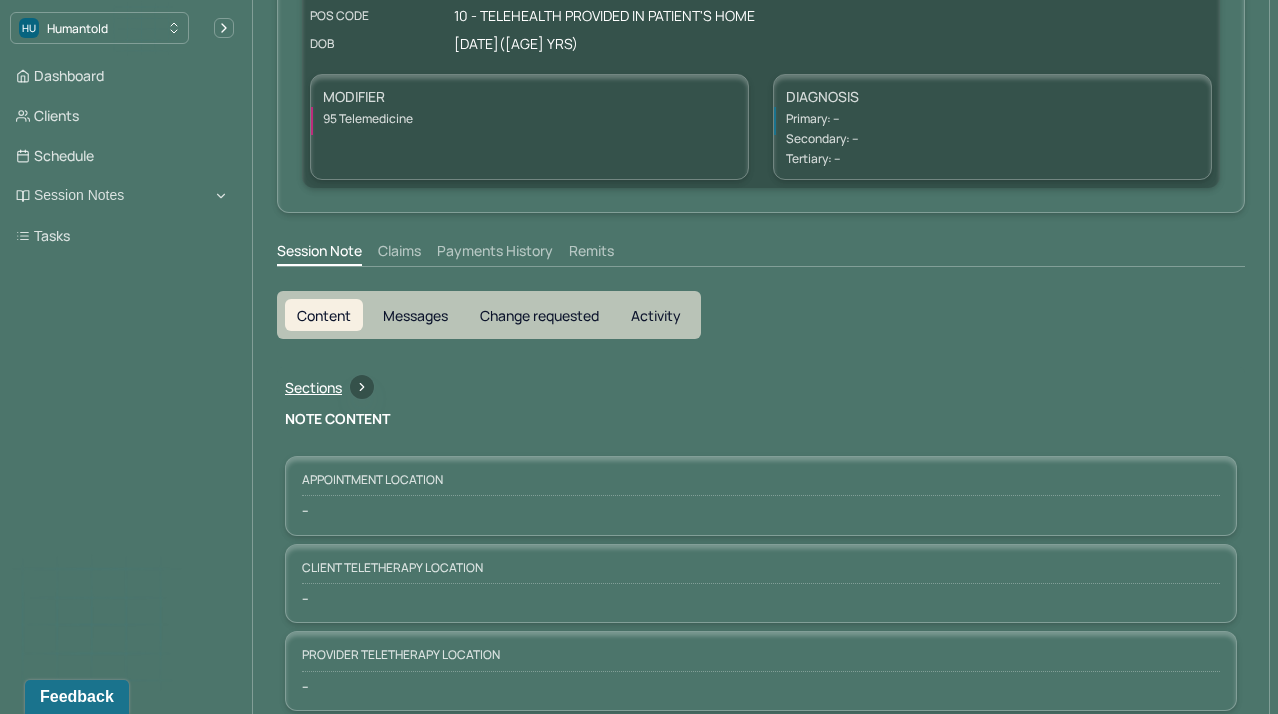 scroll, scrollTop: 333, scrollLeft: 0, axis: vertical 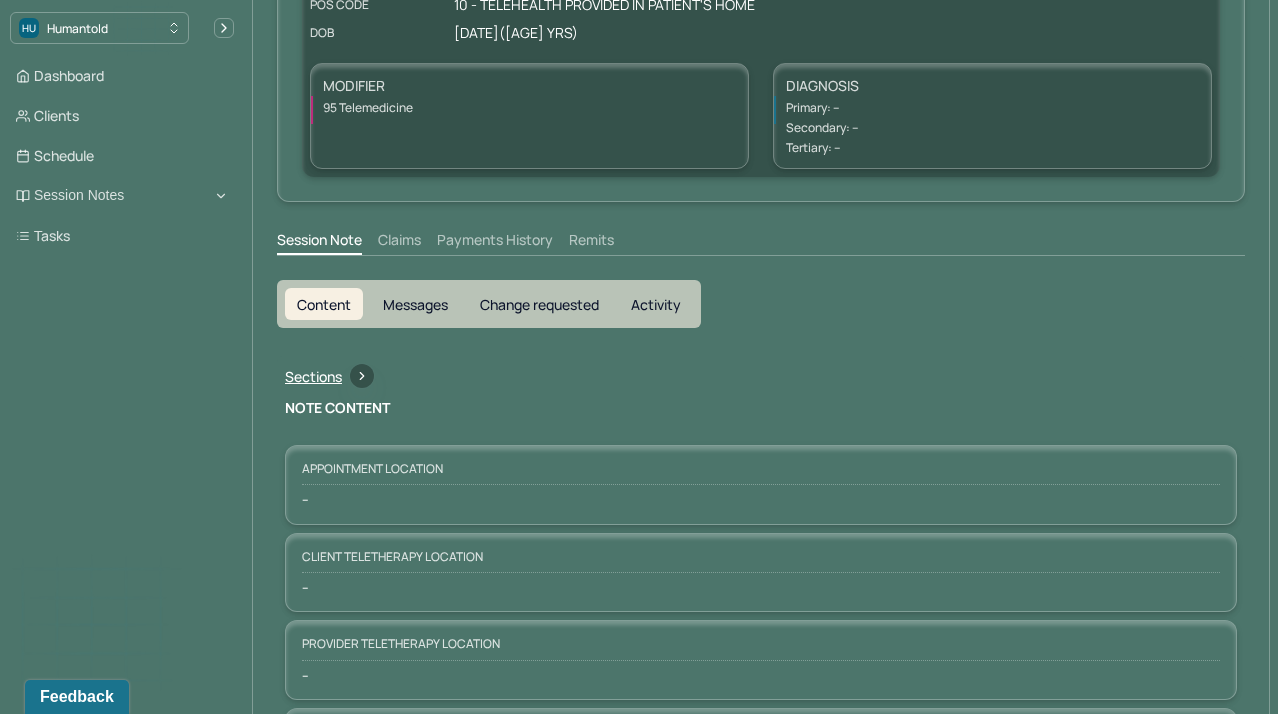 click on "Messages" at bounding box center (415, 304) 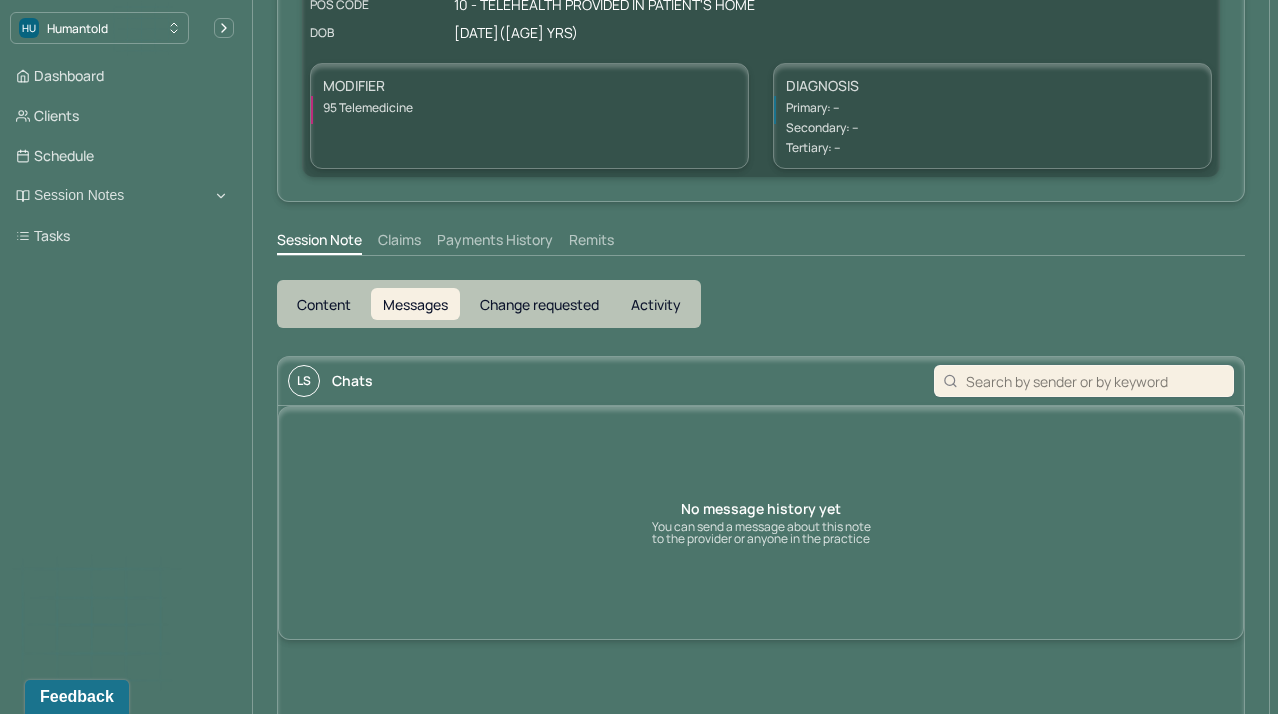 click on "Change requested" at bounding box center (539, 304) 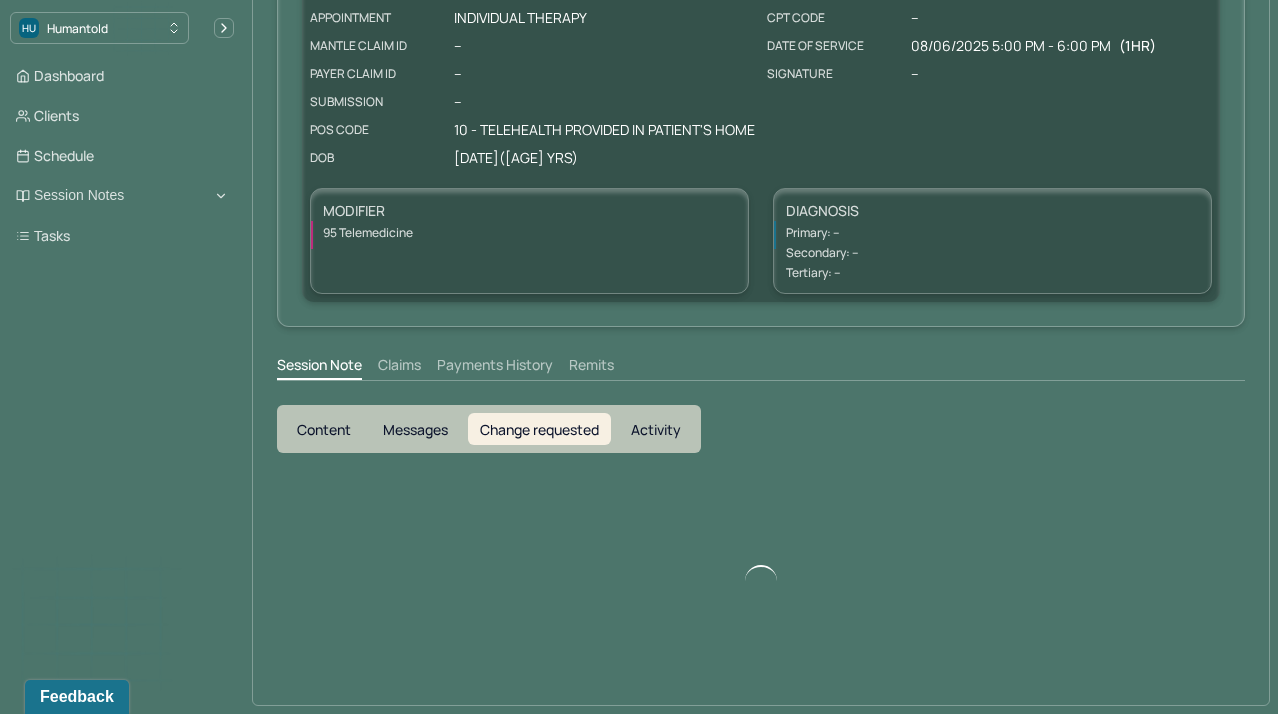 scroll, scrollTop: 205, scrollLeft: 0, axis: vertical 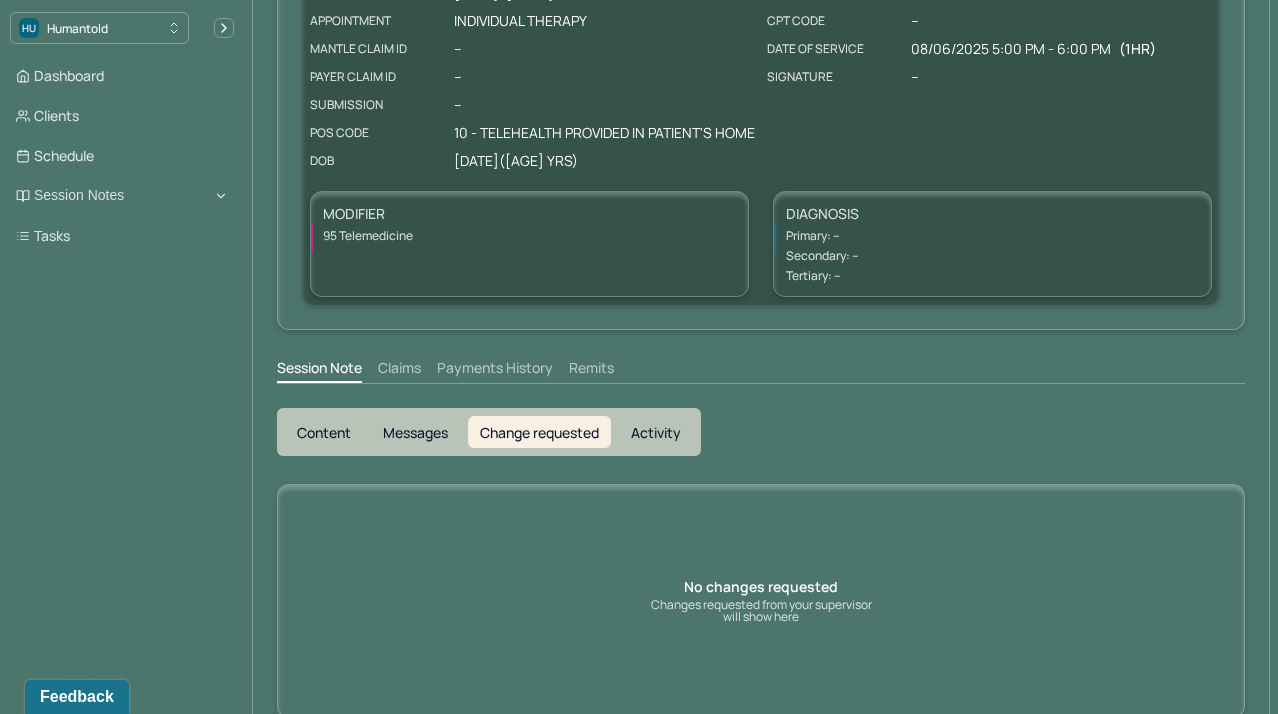 click on "Content" at bounding box center (324, 432) 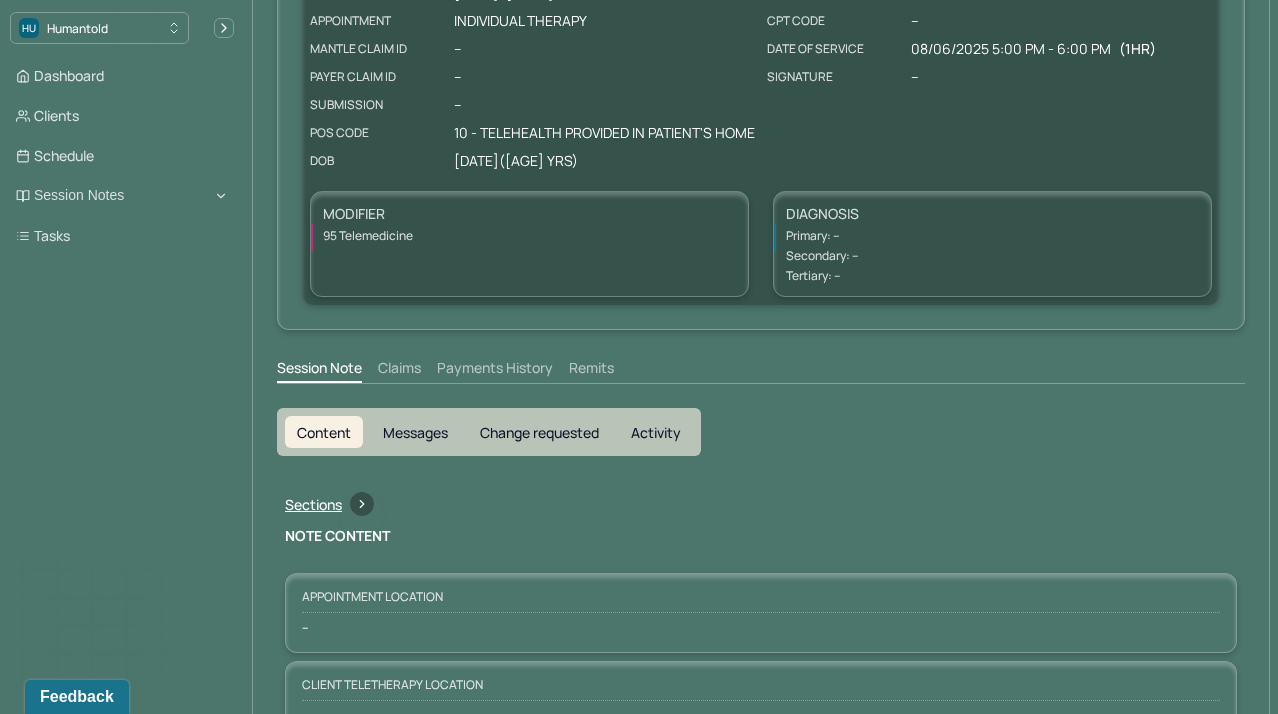 click on "Session Note Claims Payments History Remits" at bounding box center [761, 371] 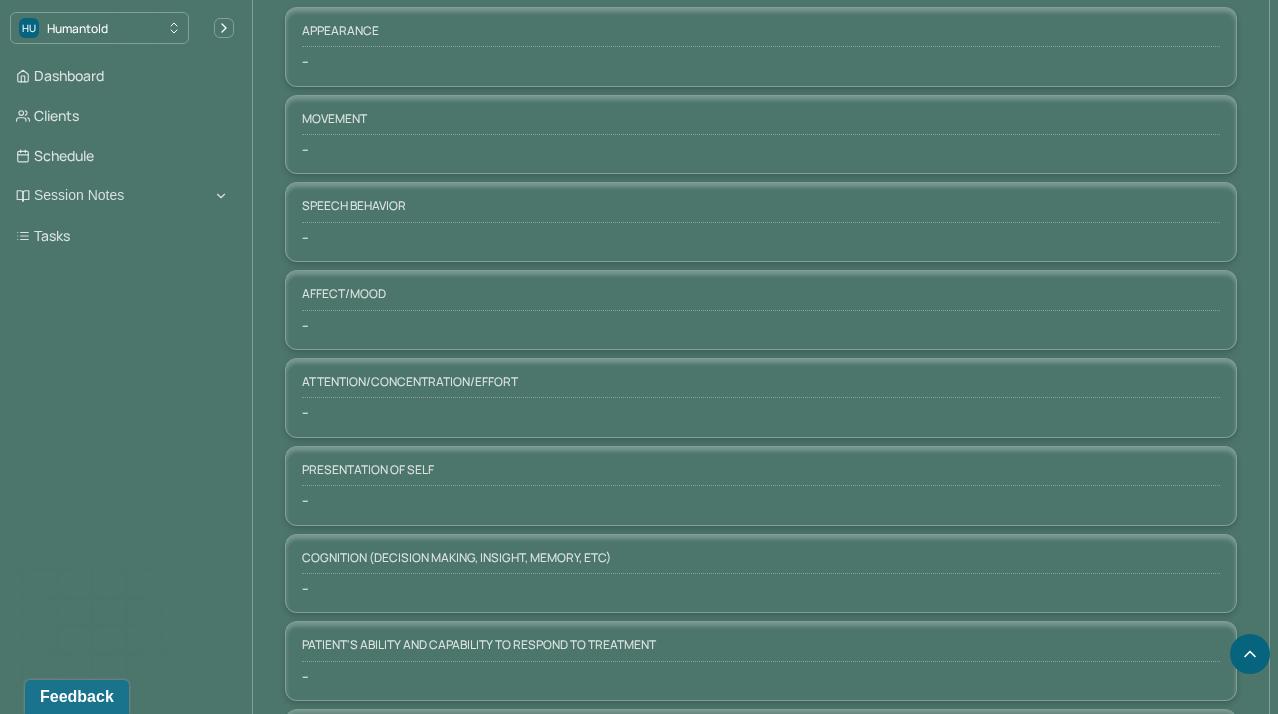 scroll, scrollTop: 7714, scrollLeft: 0, axis: vertical 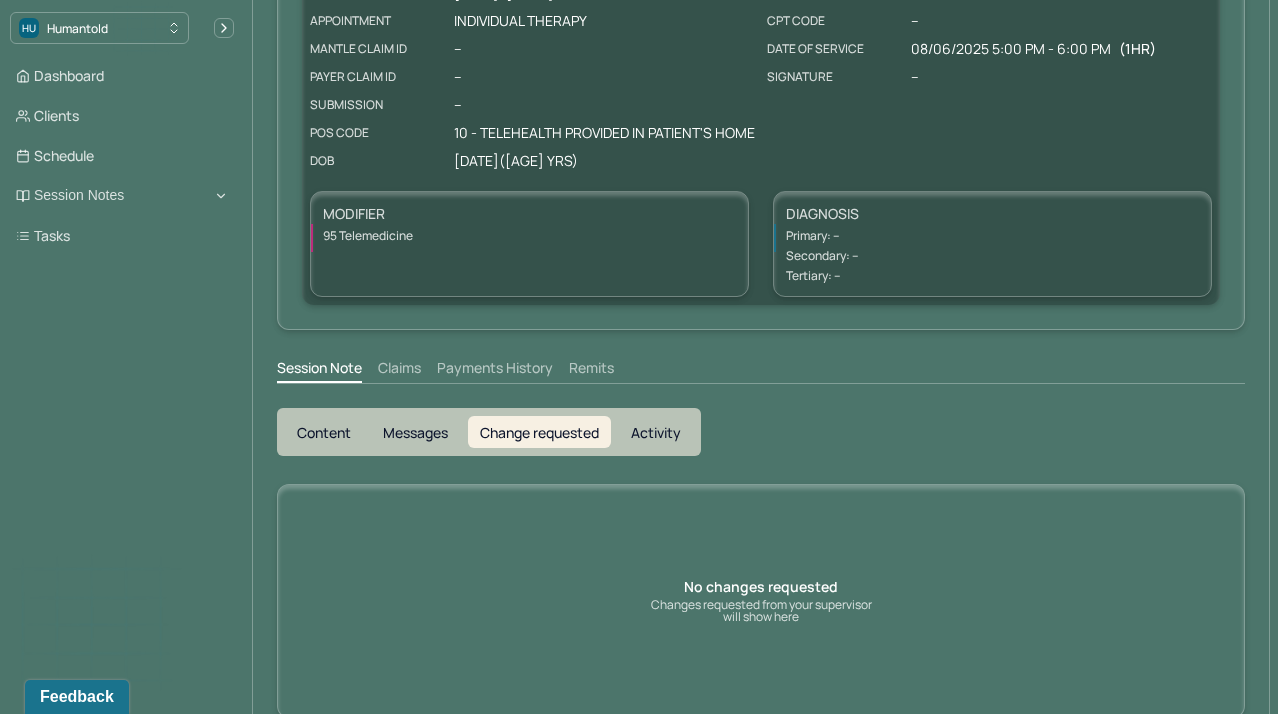 click on "Session Note Claims Payments History Remits" at bounding box center [761, 383] 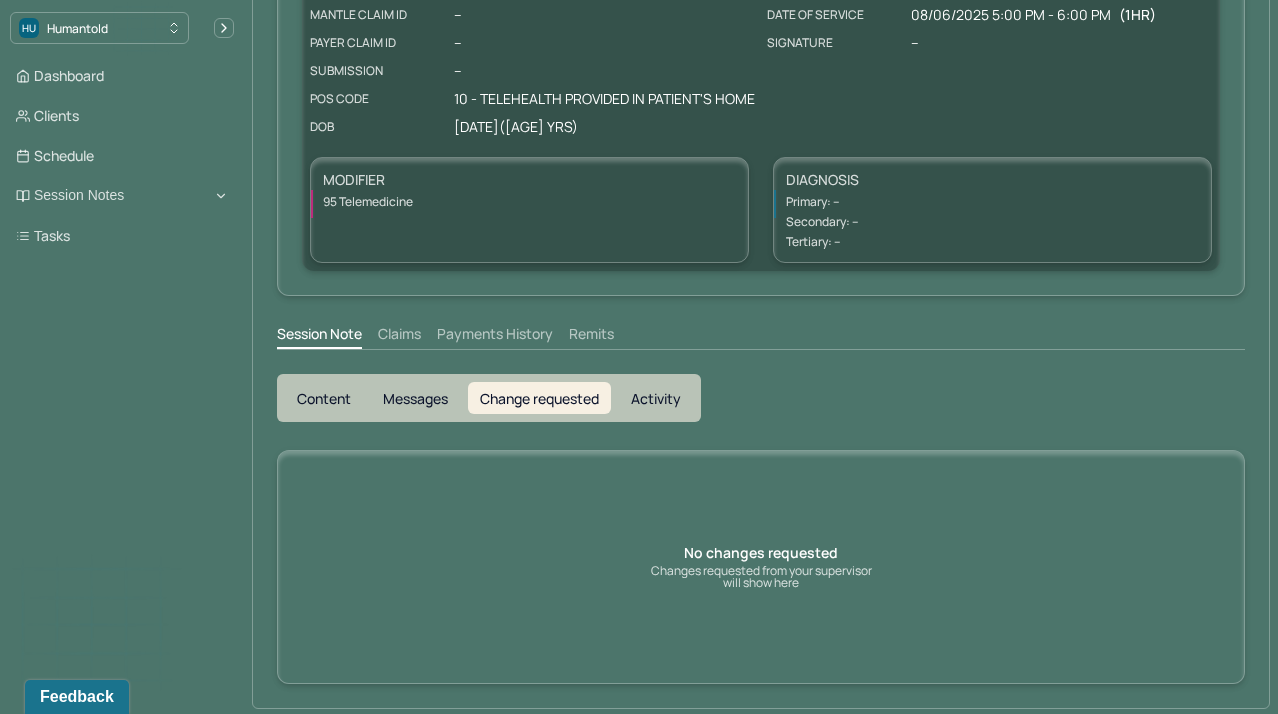 scroll, scrollTop: 238, scrollLeft: 0, axis: vertical 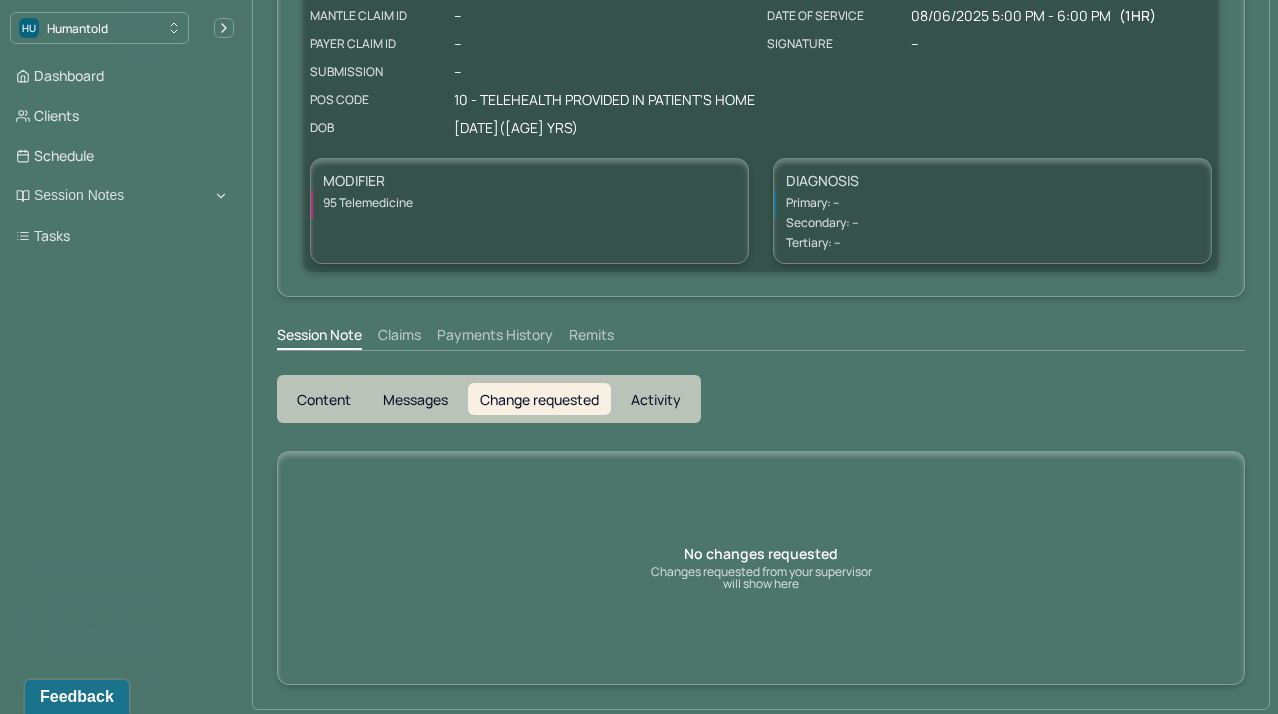 click on "Content" at bounding box center (324, 399) 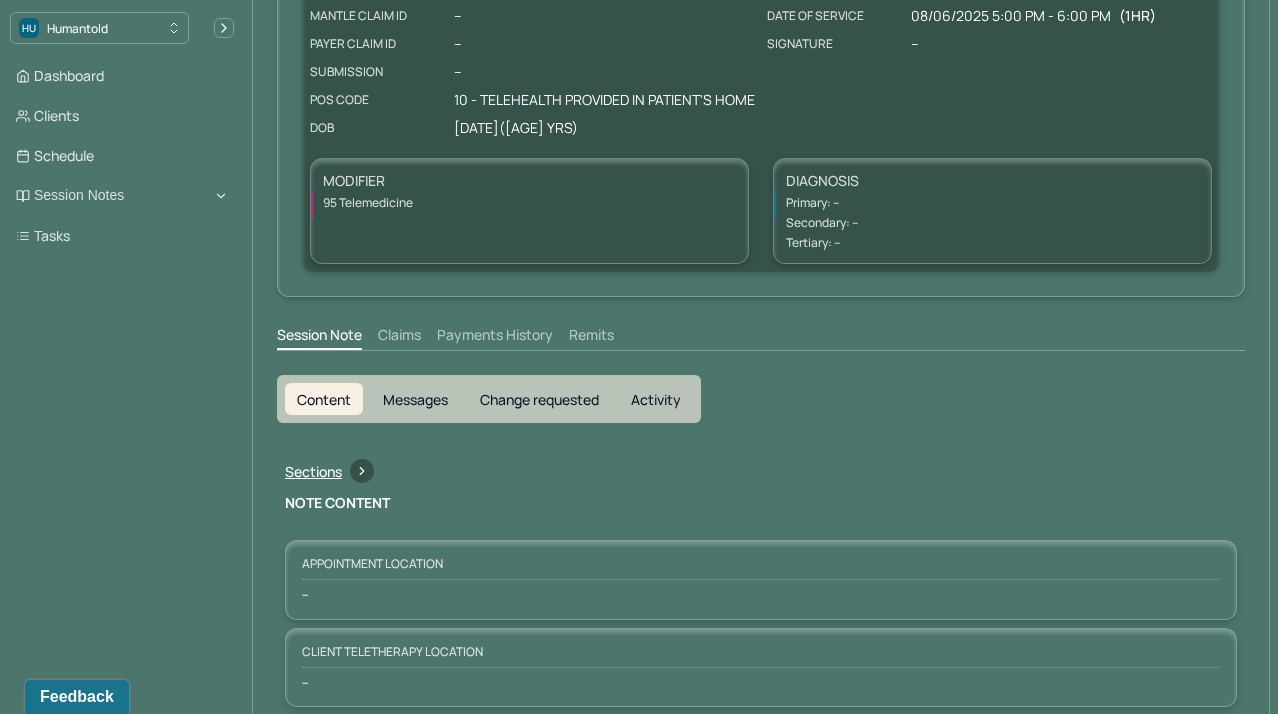 click on "Messages" at bounding box center [415, 399] 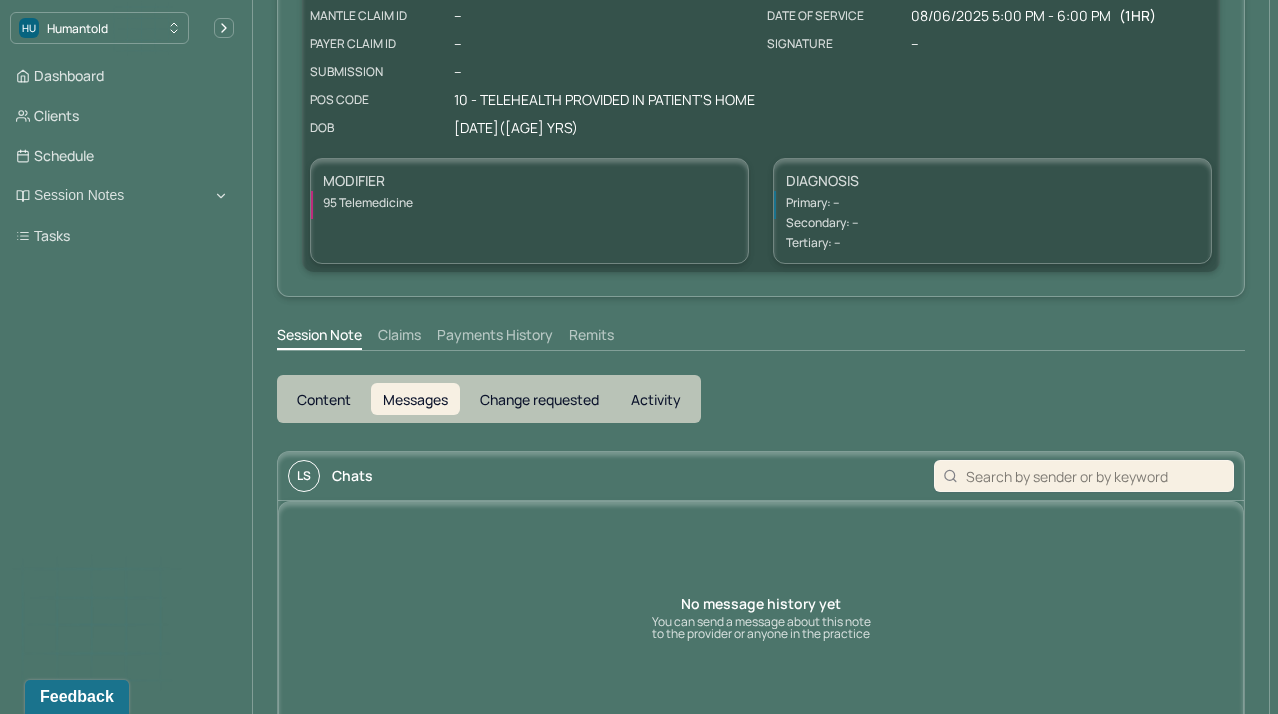click on "Change requested" at bounding box center (539, 399) 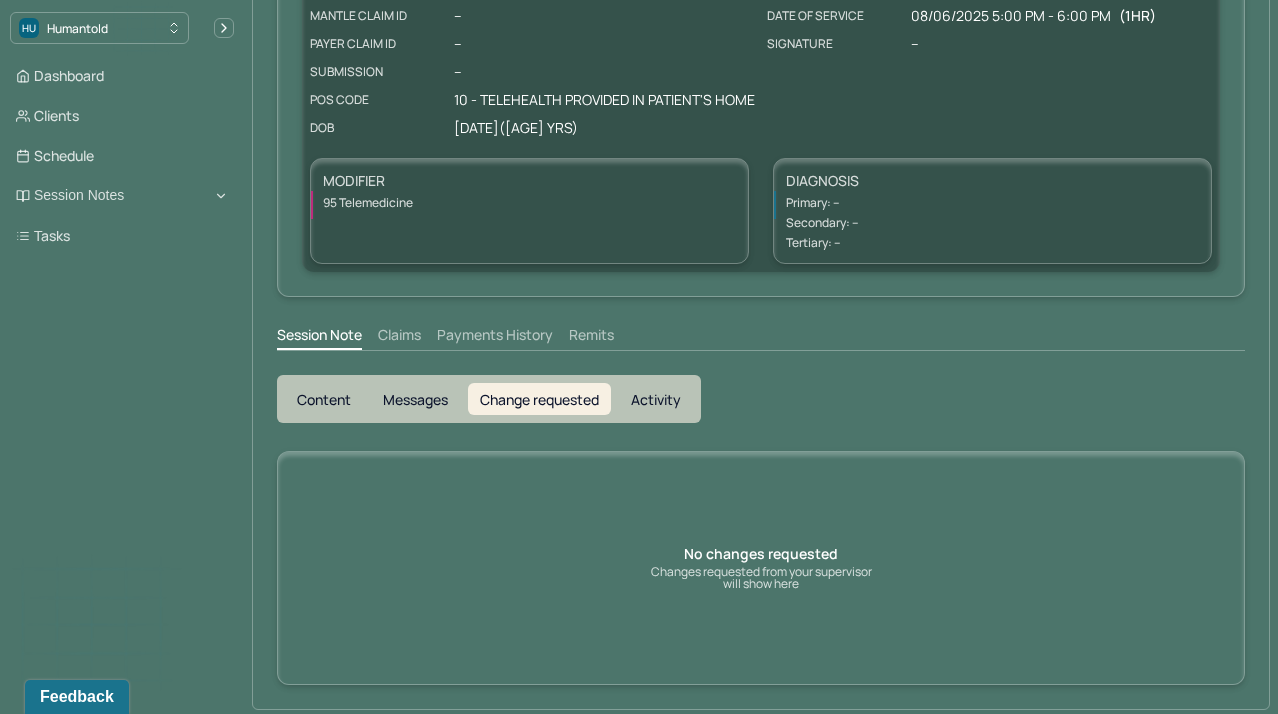 click on "Content" at bounding box center [324, 399] 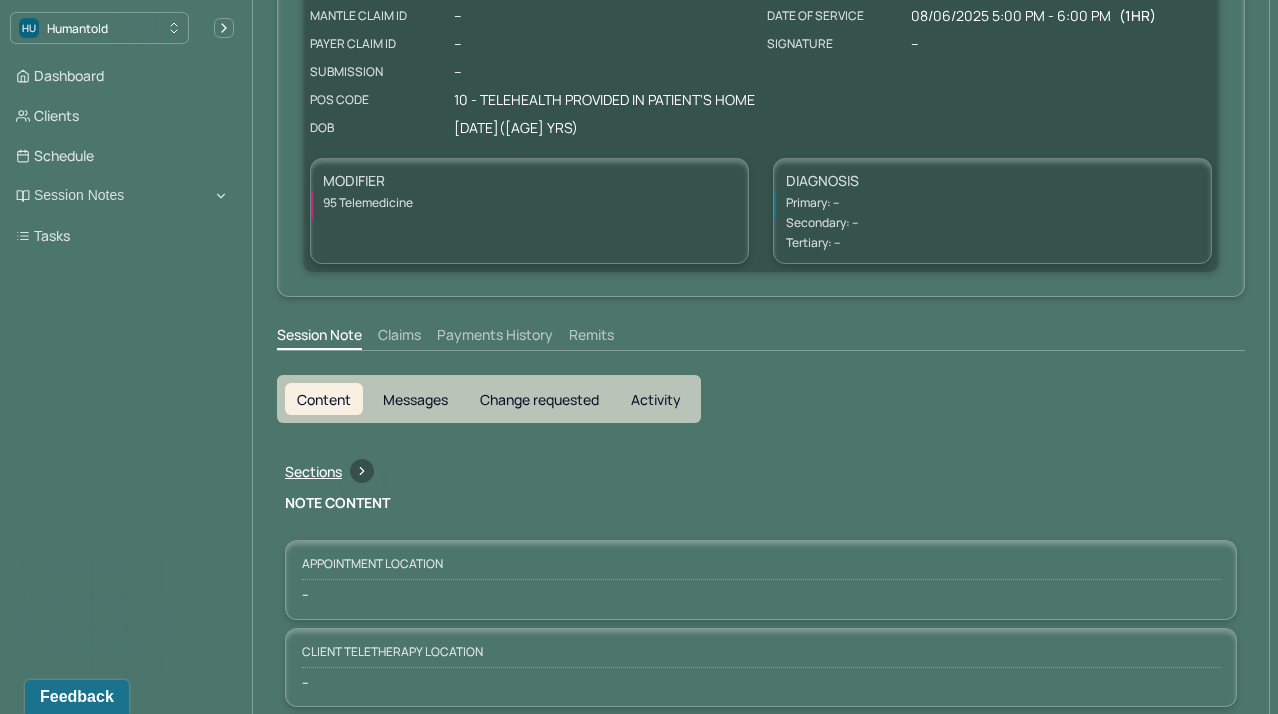 click on "Content" at bounding box center [324, 399] 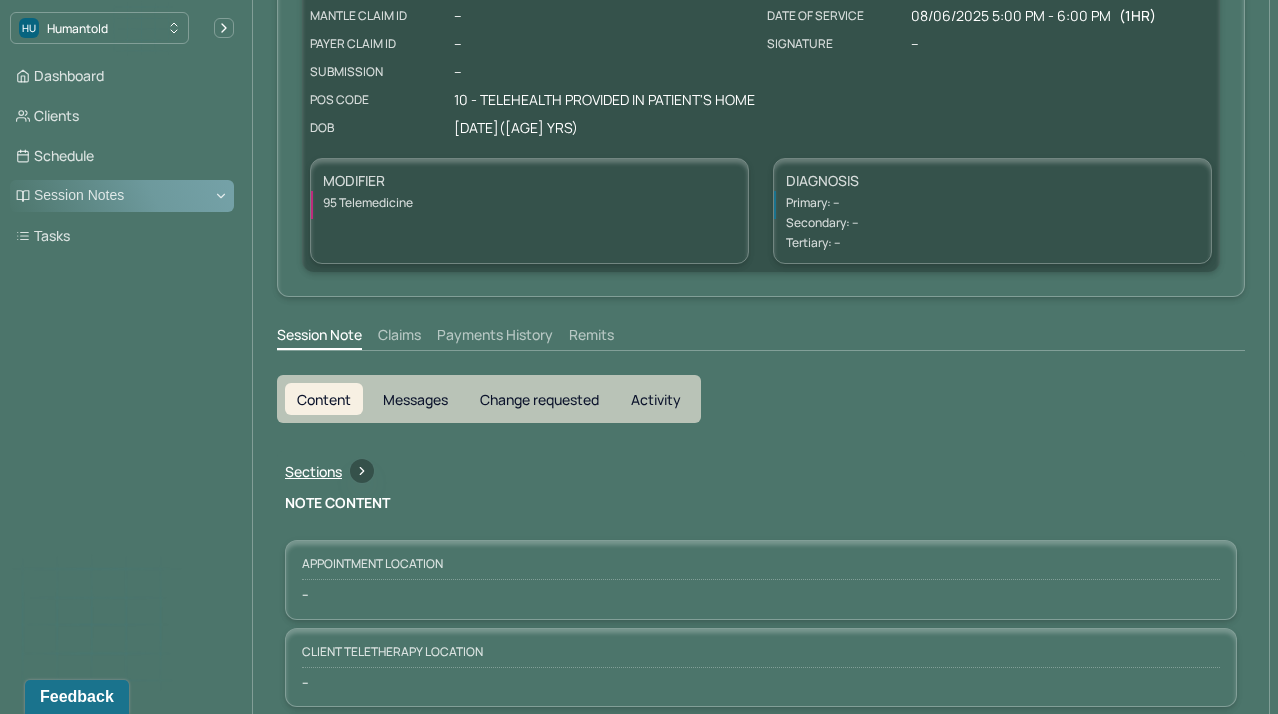 click on "Session Notes" at bounding box center [122, 196] 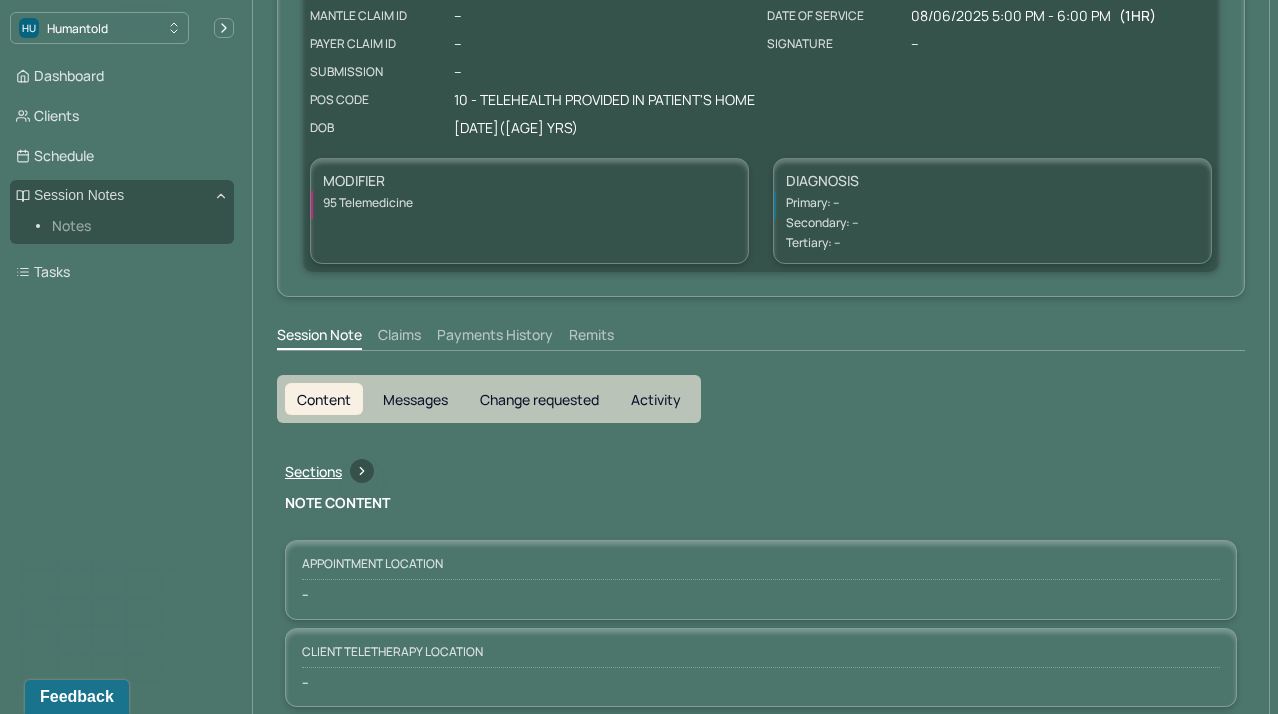 click on "Notes" at bounding box center (135, 226) 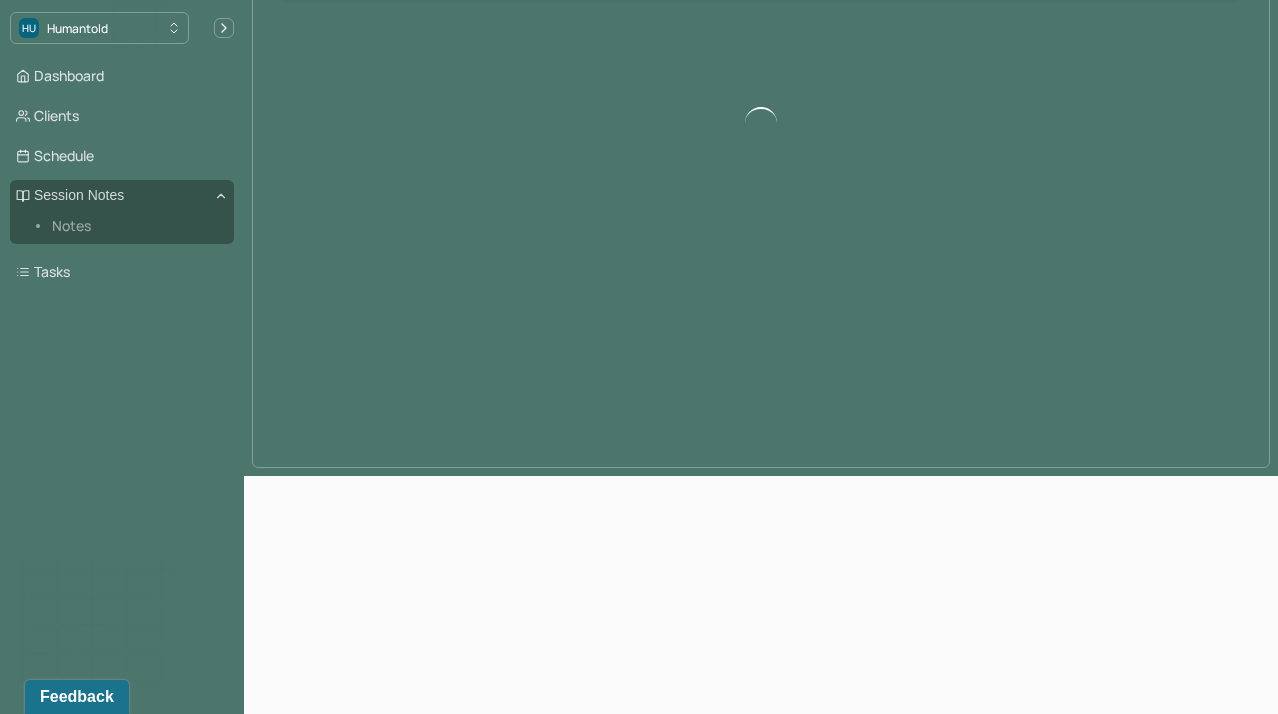 scroll, scrollTop: 0, scrollLeft: 0, axis: both 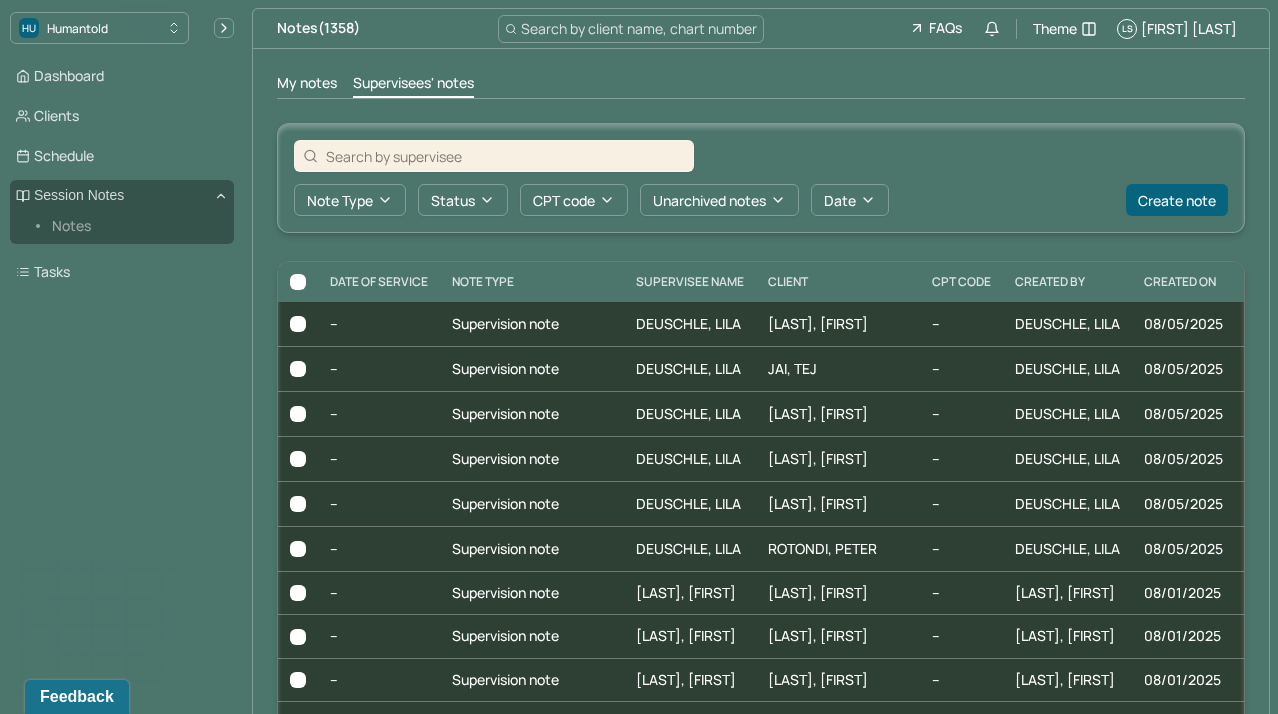 click at bounding box center [505, 156] 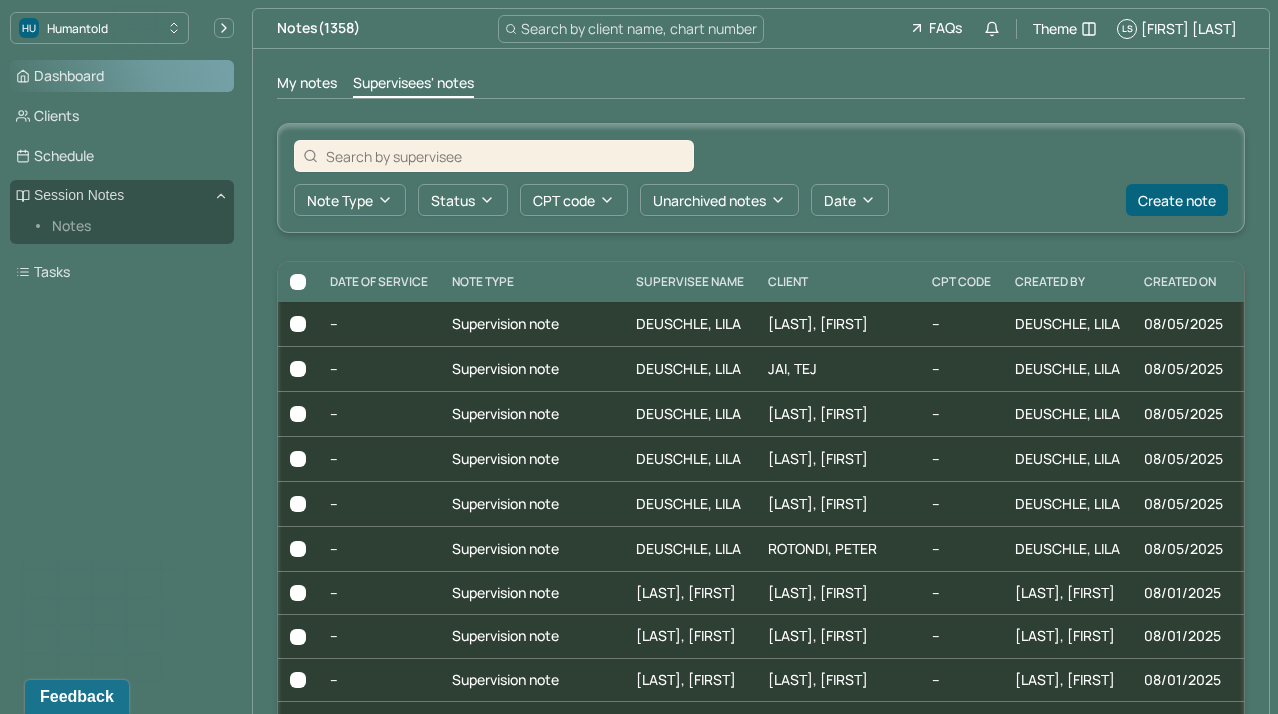 click on "Dashboard" at bounding box center [122, 76] 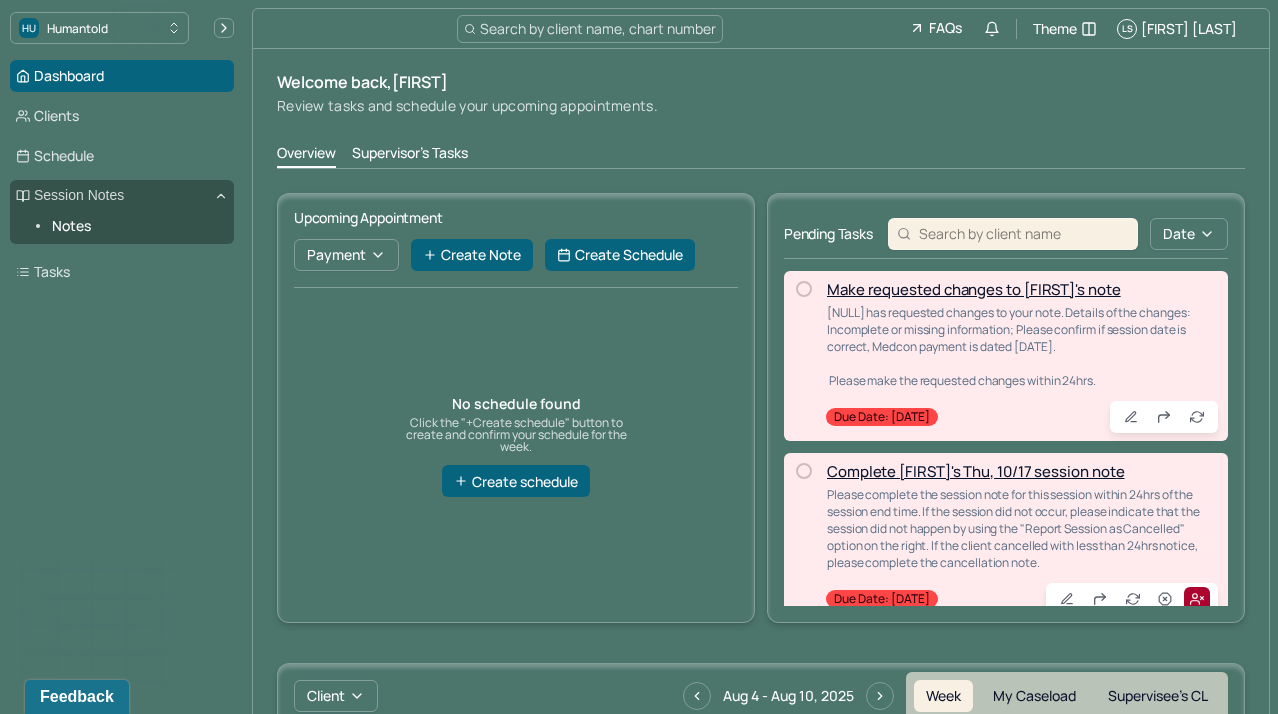 click on "Search by client name, chart number" at bounding box center [598, 28] 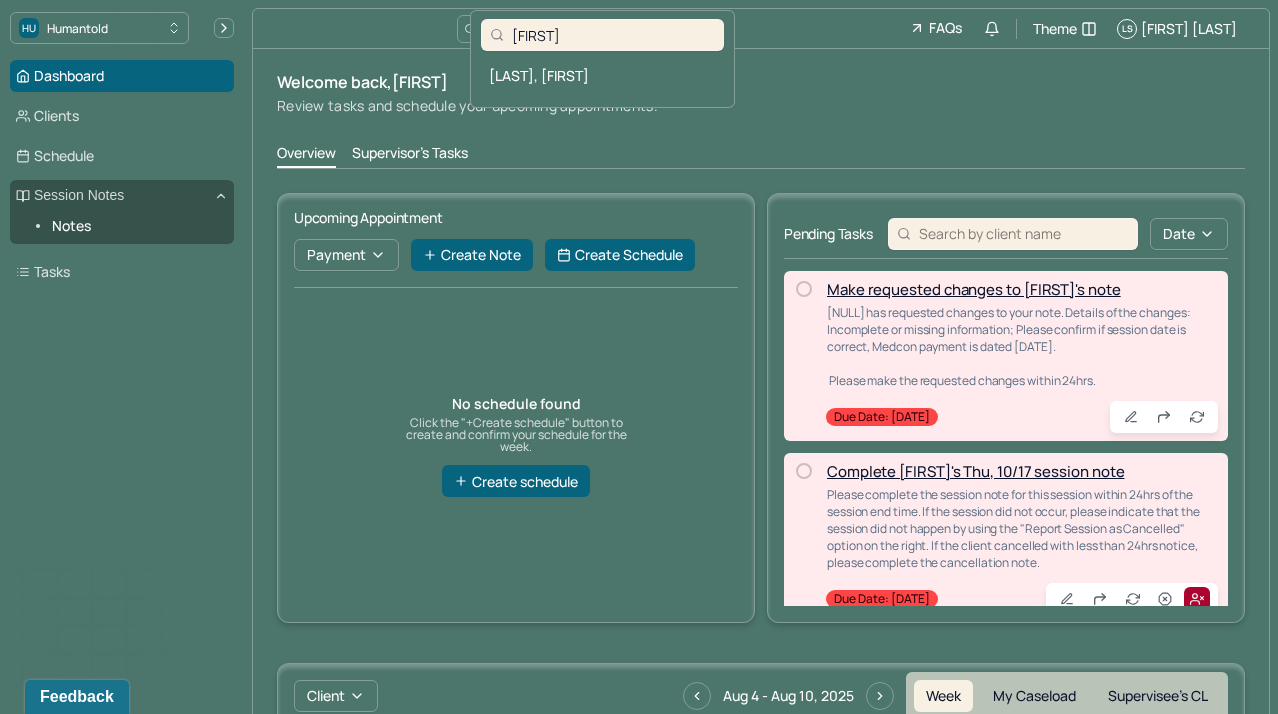 type on "[FIRST]" 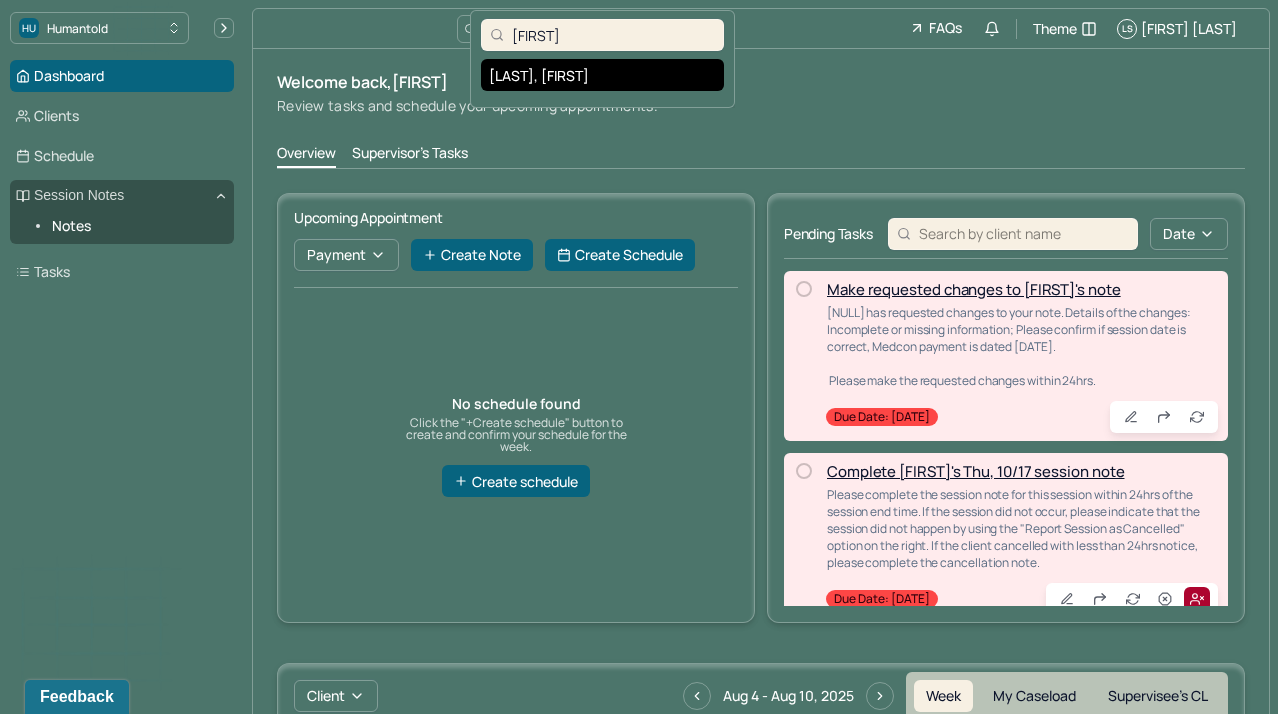 drag, startPoint x: 646, startPoint y: 33, endPoint x: 585, endPoint y: 83, distance: 78.873314 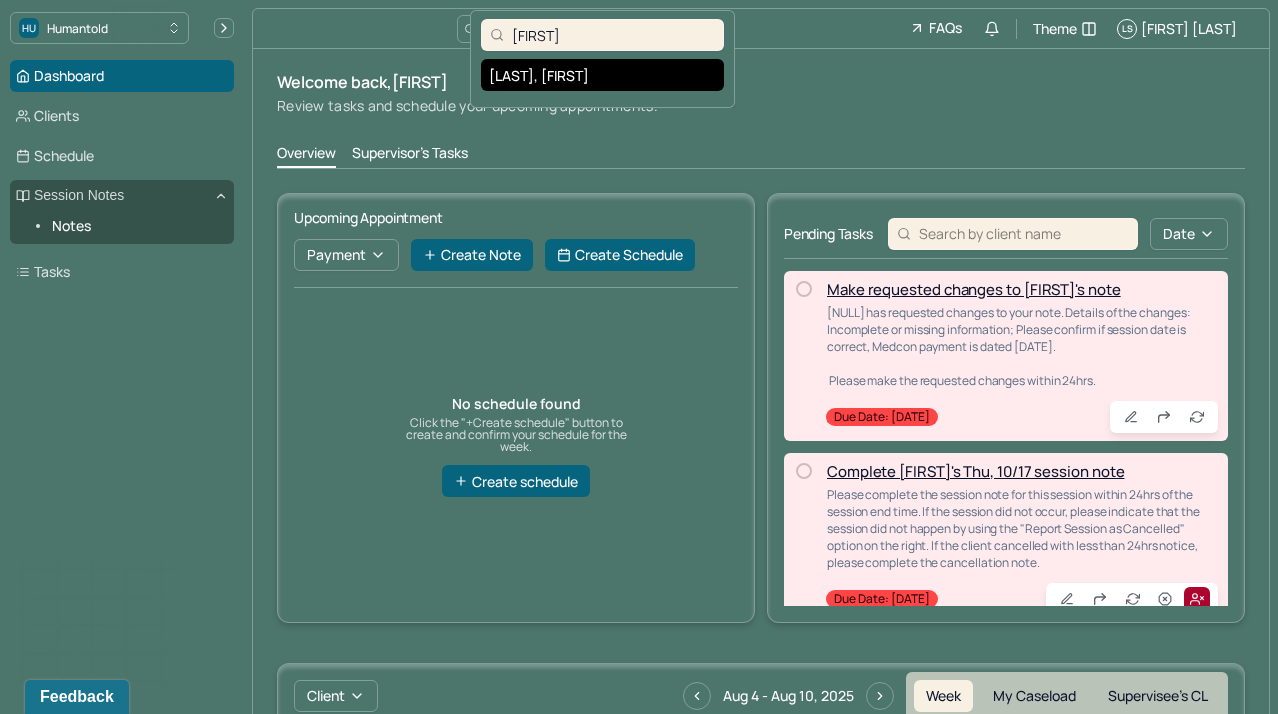 click on "[LAST], [FIRST]" at bounding box center (602, 75) 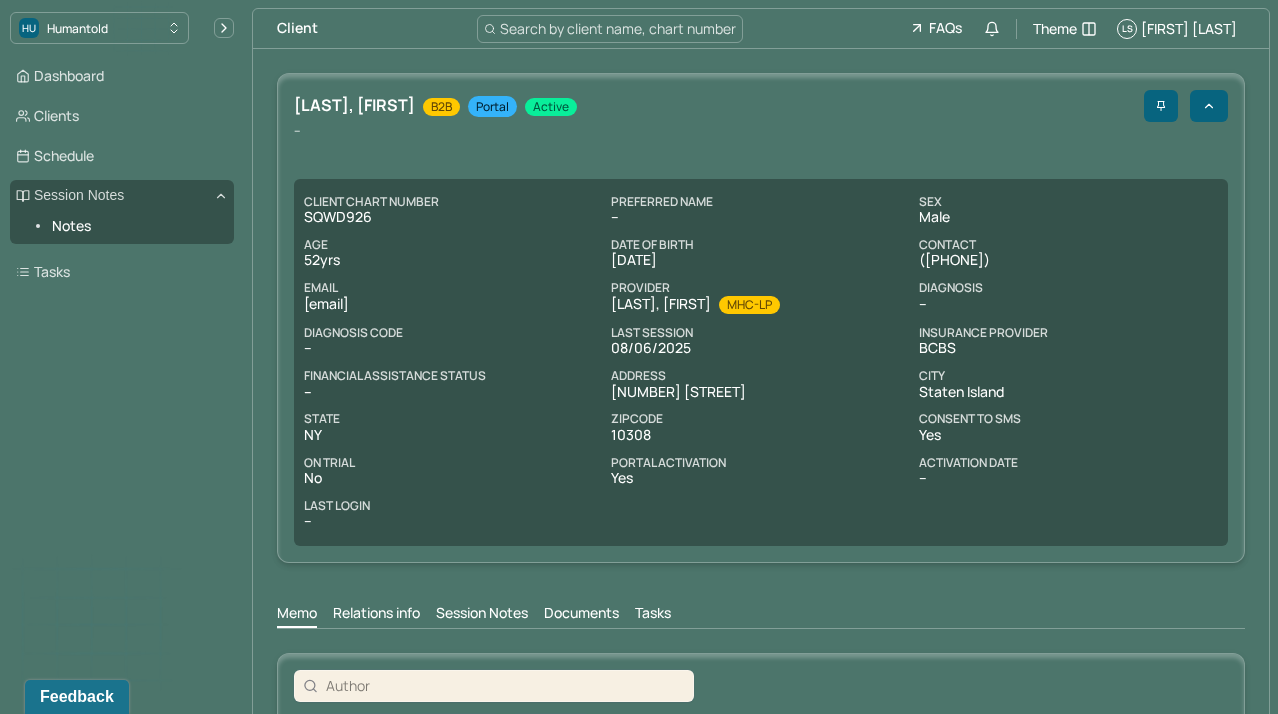click on "[LAST], [FIRST] B2B Portal active" at bounding box center [761, 106] 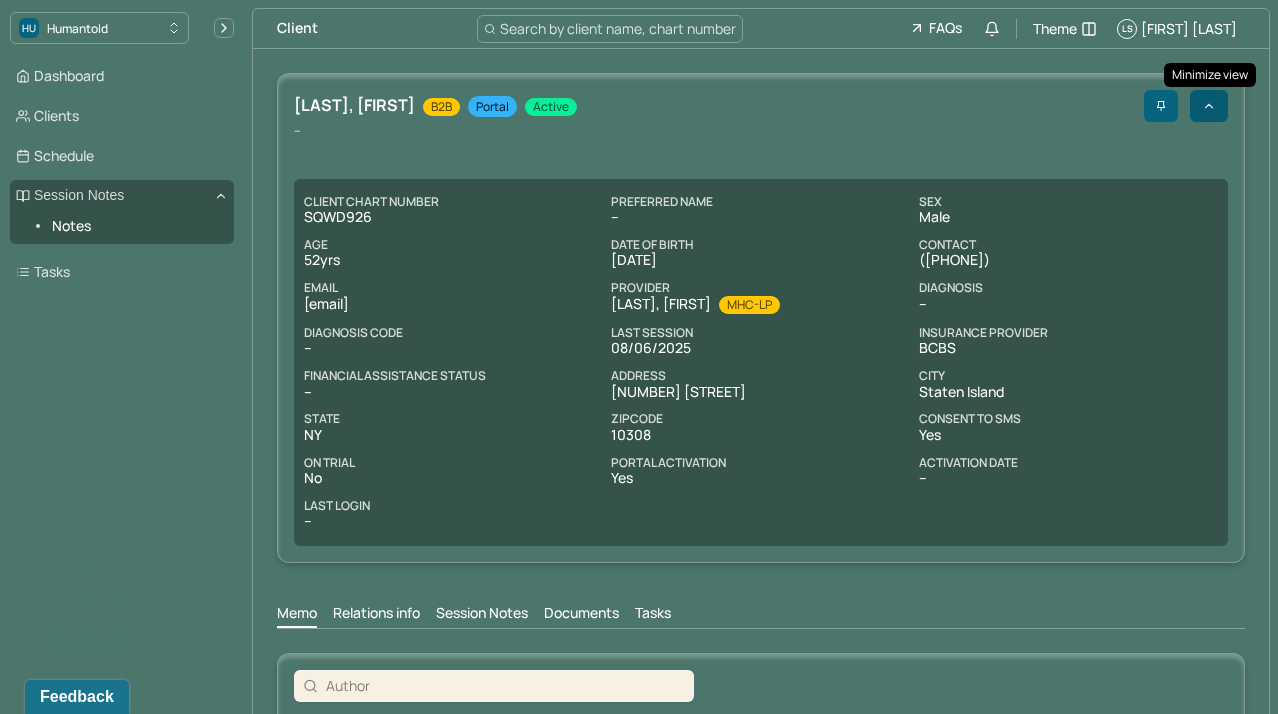 click at bounding box center (1209, 106) 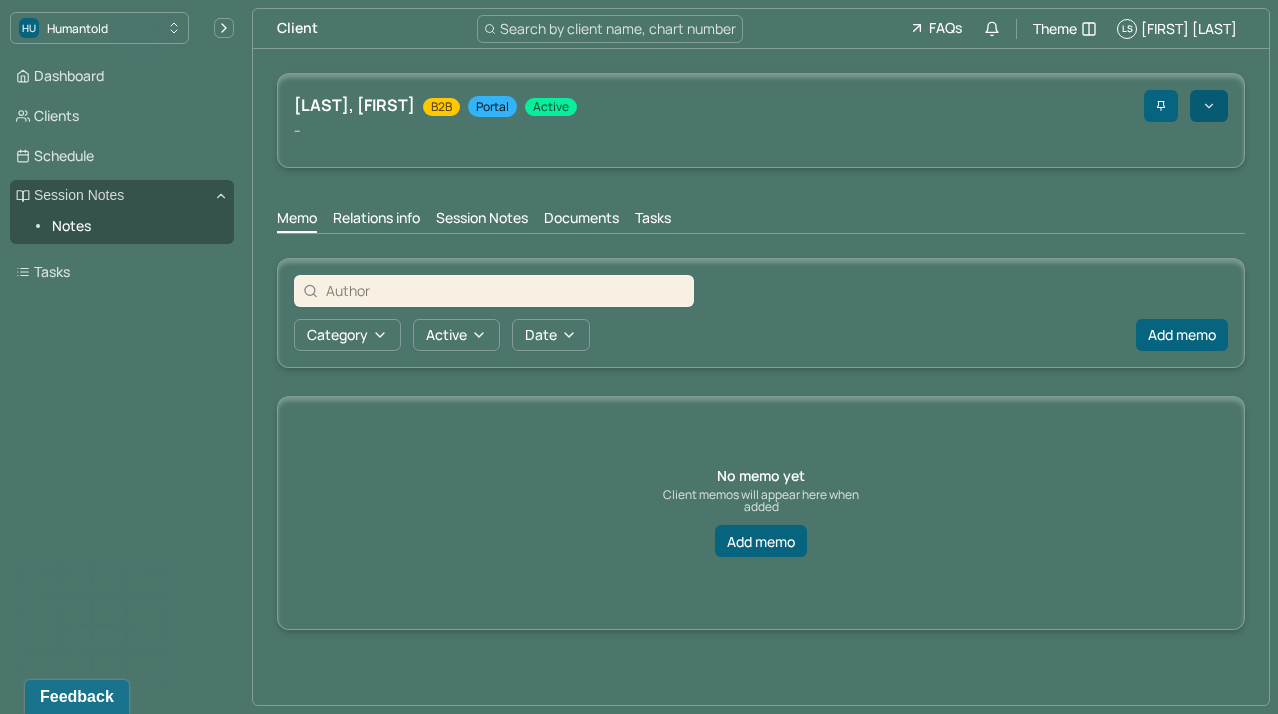click at bounding box center [1209, 106] 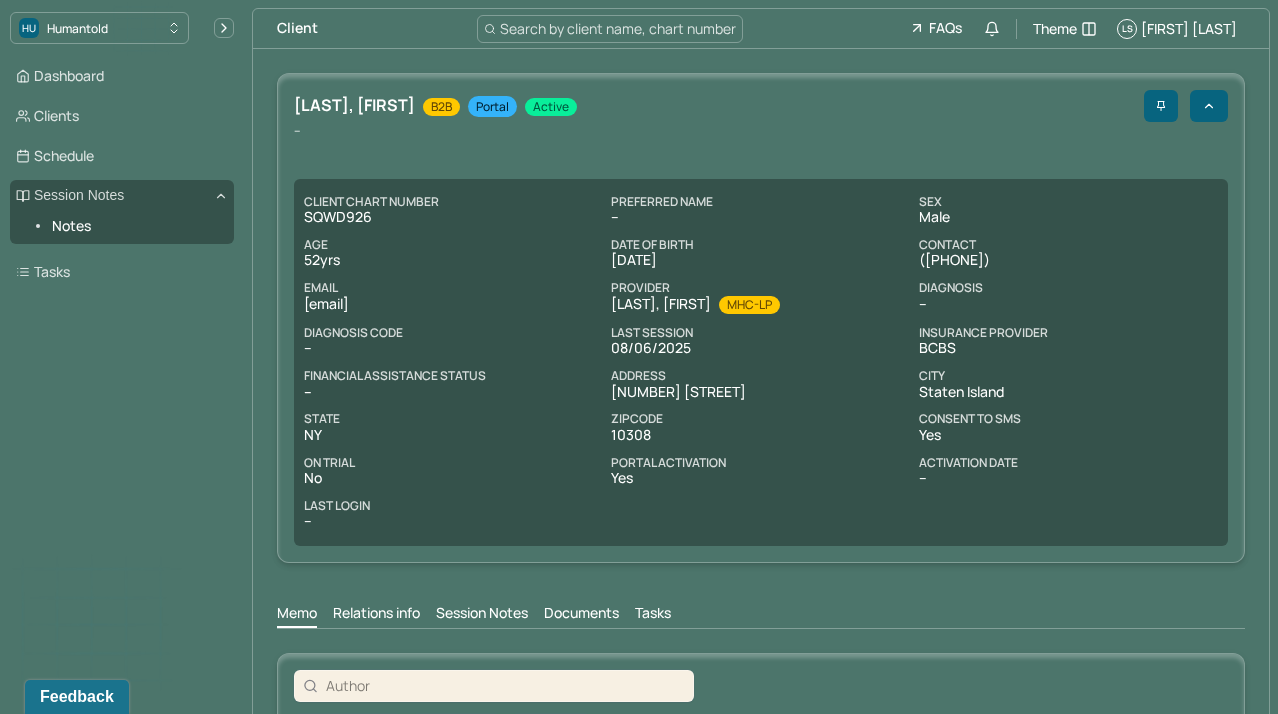 drag, startPoint x: 1087, startPoint y: 572, endPoint x: 1084, endPoint y: 559, distance: 13.341664 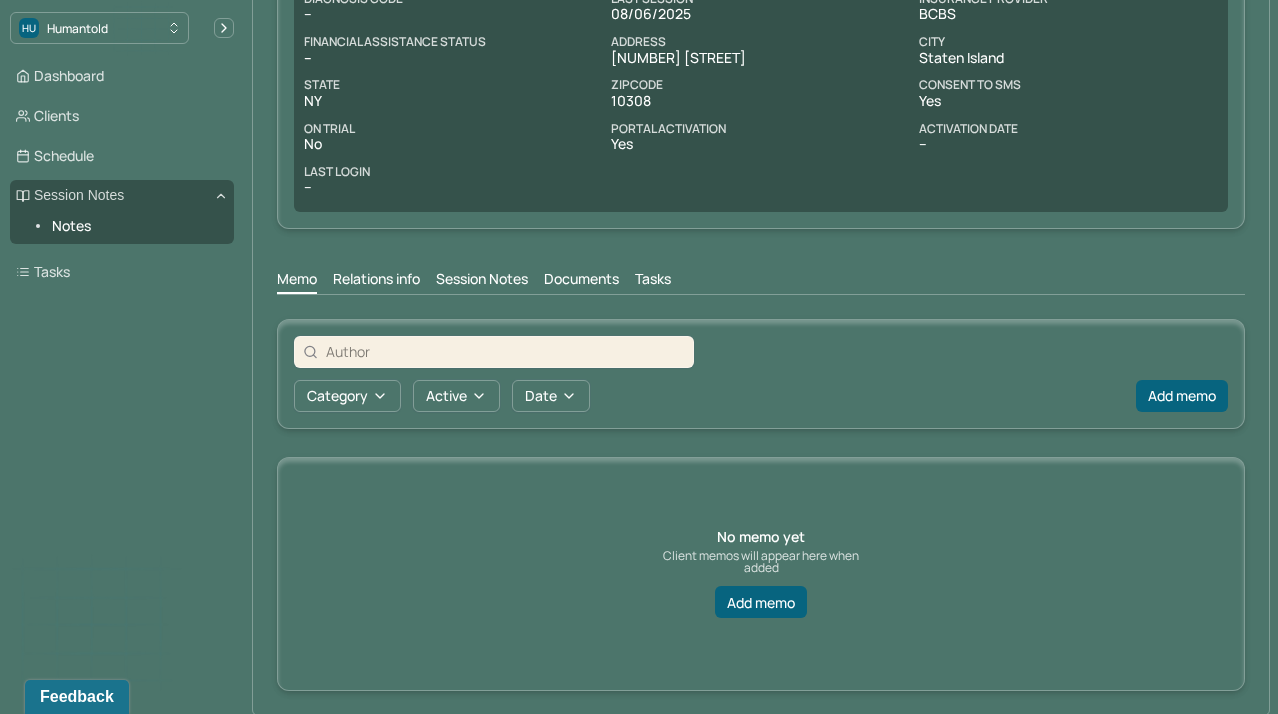 scroll, scrollTop: 330, scrollLeft: 0, axis: vertical 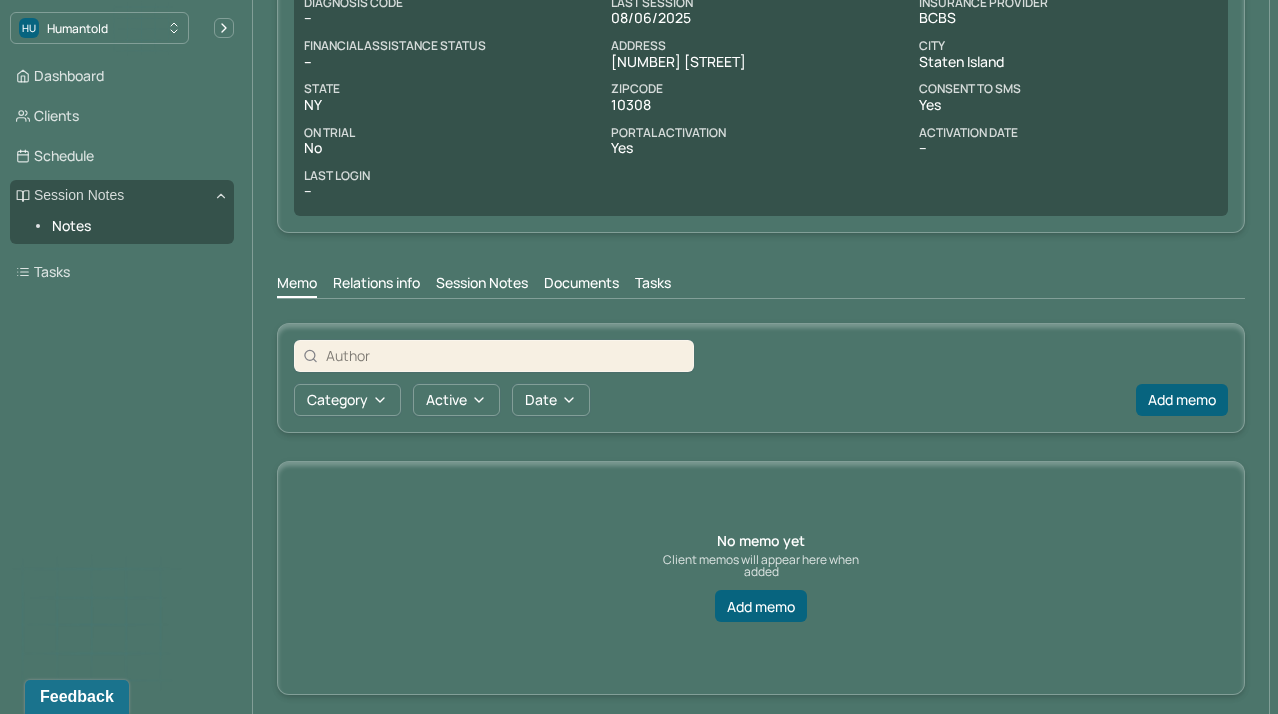 click on "Relations info" at bounding box center (376, 285) 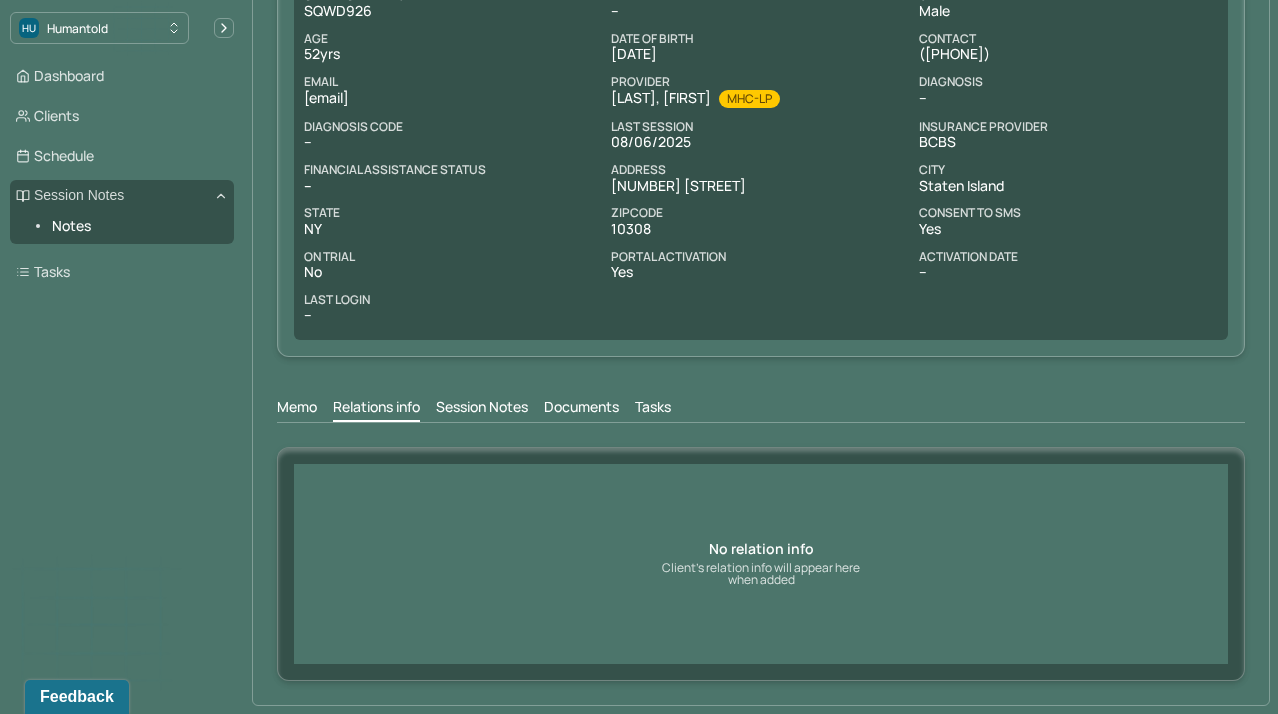 scroll, scrollTop: 193, scrollLeft: 0, axis: vertical 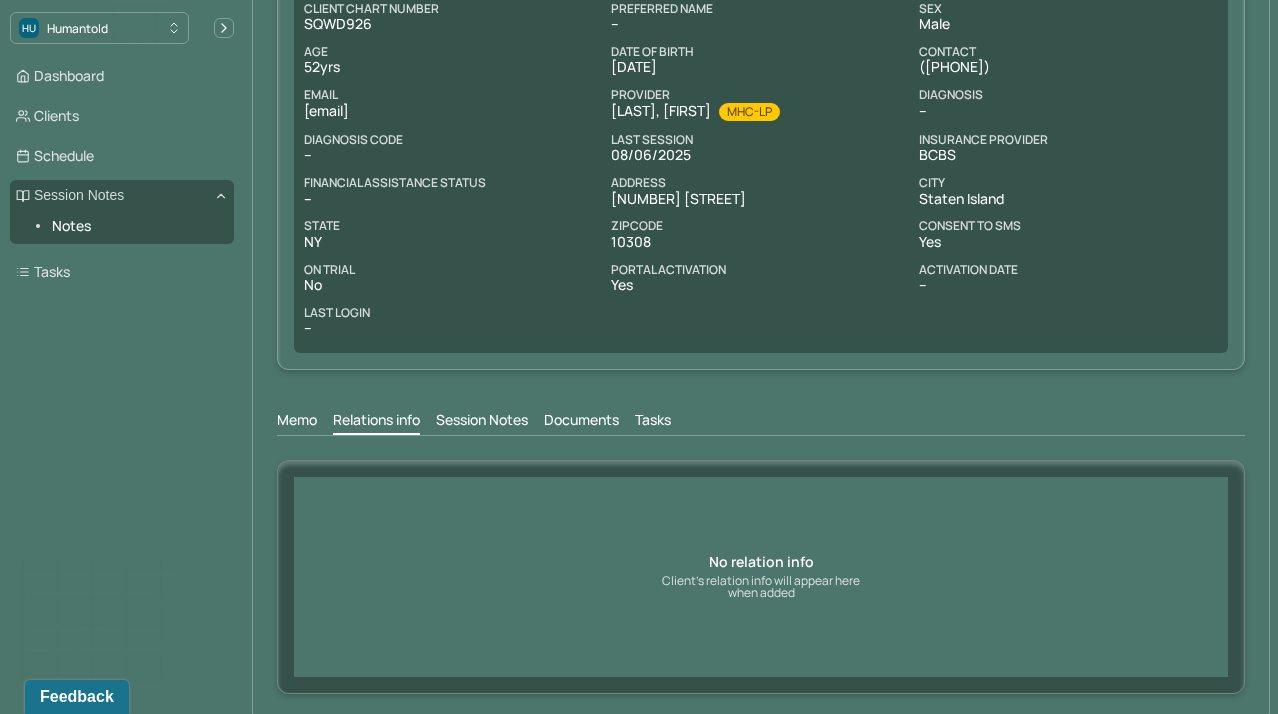 click on "Session Notes" at bounding box center (482, 422) 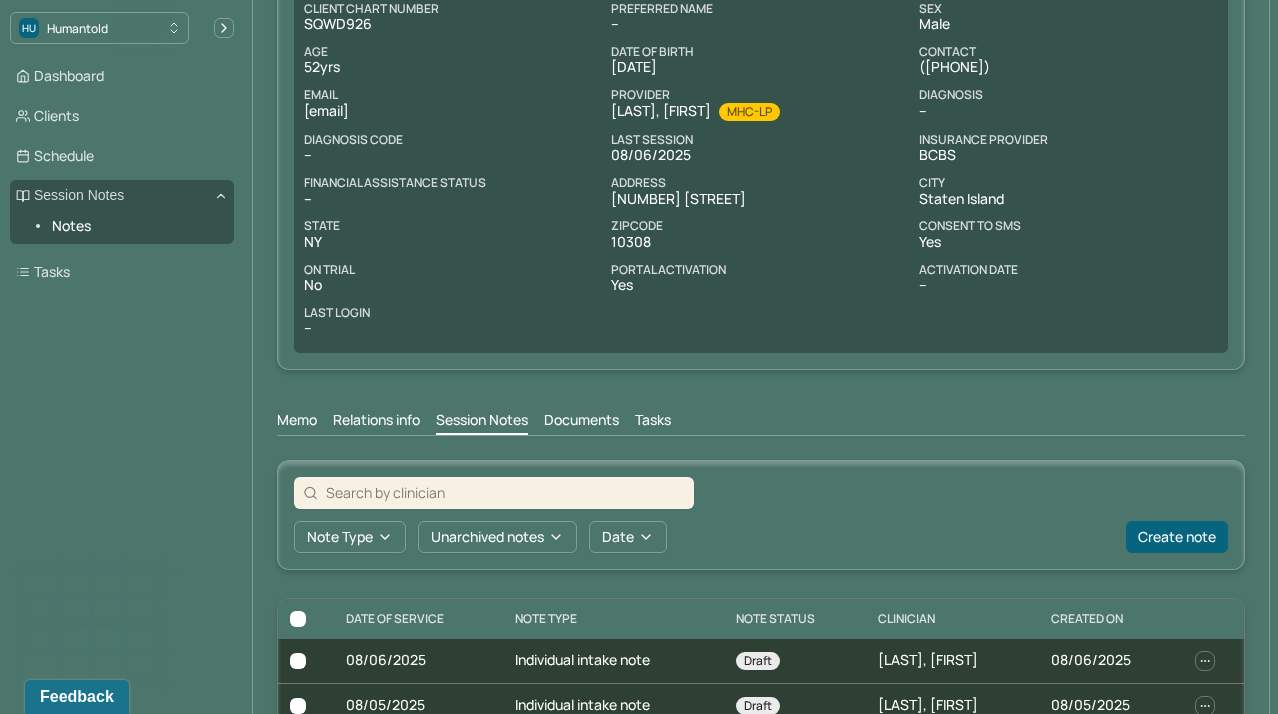 click on "Note type Unarchived notes Date Create note DATE OF SERVICE Note Type Note Status Clinician CREATED ON [DATE] Individual intake note Draft [LAST], [FIRST] [DATE] [DATE] Individual intake note Draft [LAST], [FIRST] [DATE] Draft [DATE] Individual intake note Clinician: [FIRST], [FIRST] Created on: [DATE] Draft [DATE] Individual intake note Clinician: [FIRST], [FIRST] Created on: [DATE]" at bounding box center (761, 595) 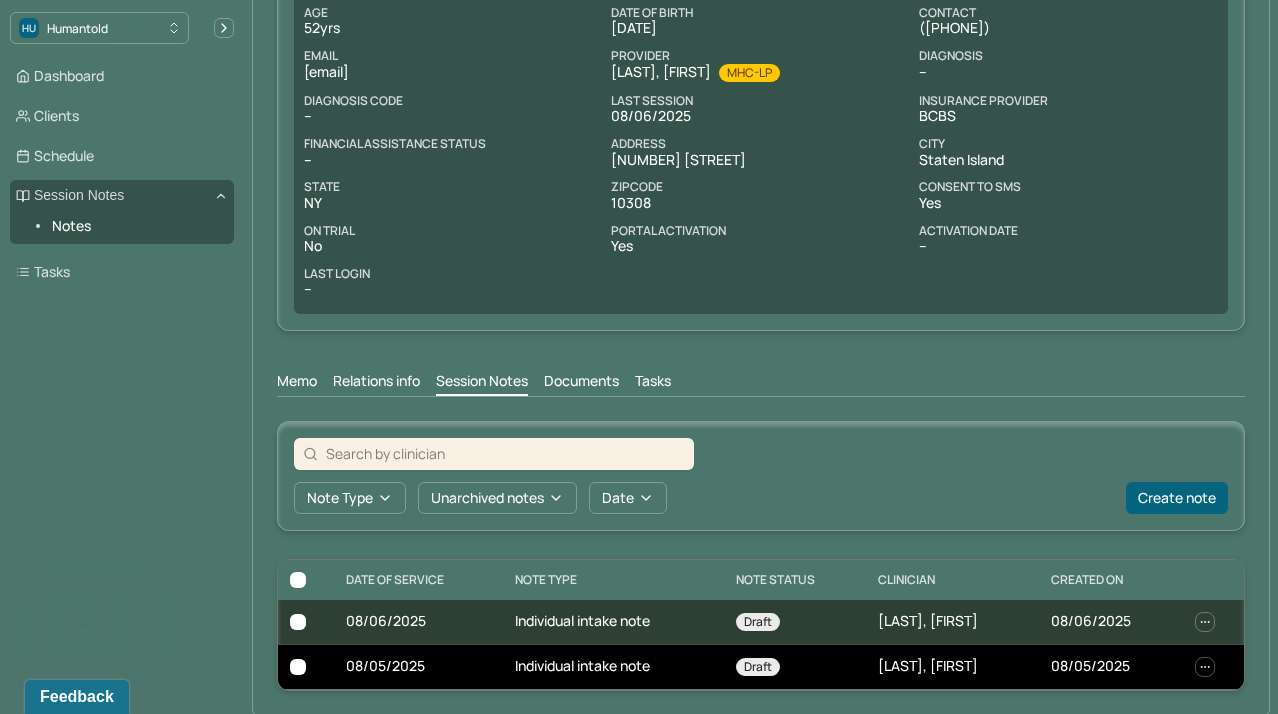 scroll, scrollTop: 228, scrollLeft: 0, axis: vertical 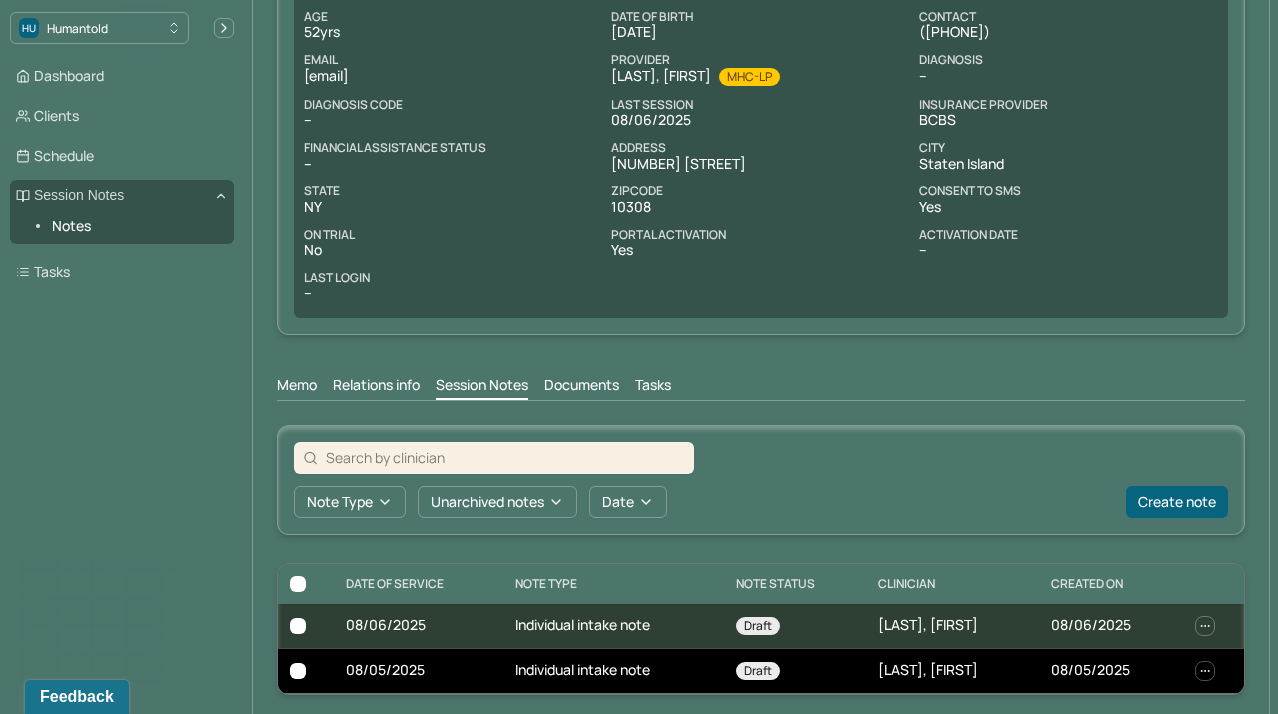 click on "Individual intake note" at bounding box center [613, 670] 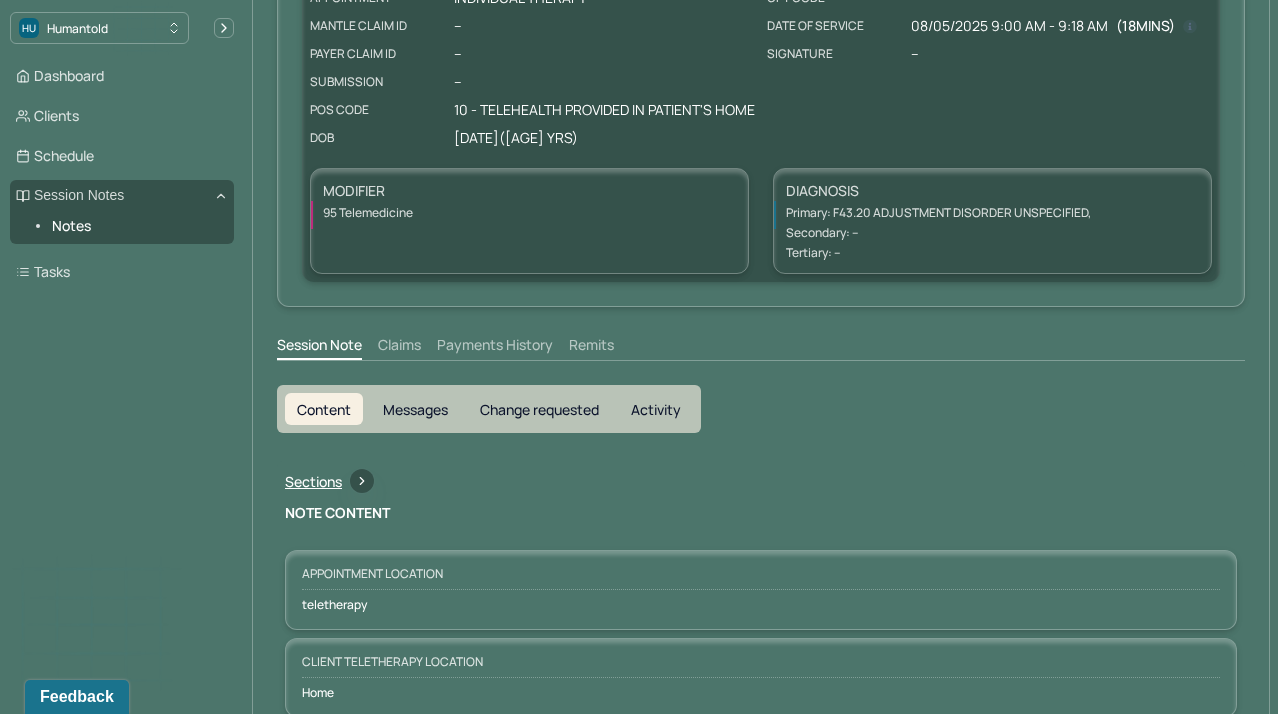 click on "Content Messages Change requested Activity Sections Identity Presenting concerns Symptoms Family history Family psychiatric history Mental health history Suicide risk assessment Mental status exam Summary Treatment goals Sections NOTE CONTENT Appointment location teletherapy Client Teletherapy Location Home Provider Teletherapy Location Home Consent was received for the teletherapy session Consent was received for the teletherapy session The teletherapy session was conducted via video The teletherapy session was conducted via video Primary diagnosis F43.20 ADJUSTMENT DISORDER UNSPECIFIED Secondary diagnosis -- Tertiary diagnosis -- Identity Preferred name -- Gender male Other gender -- Pronouns -- Religion -- Education -- Race -- Ethnicity -- Sexual orientation -- Other sexual orientation -- Current employment -- Current employment details -- Relationship status -- Name of partner -- Emergency contact information -- Legal problems -- Presenting Concerns What are the problem(s) you are seeking help for? -- --" at bounding box center [761, 5120] 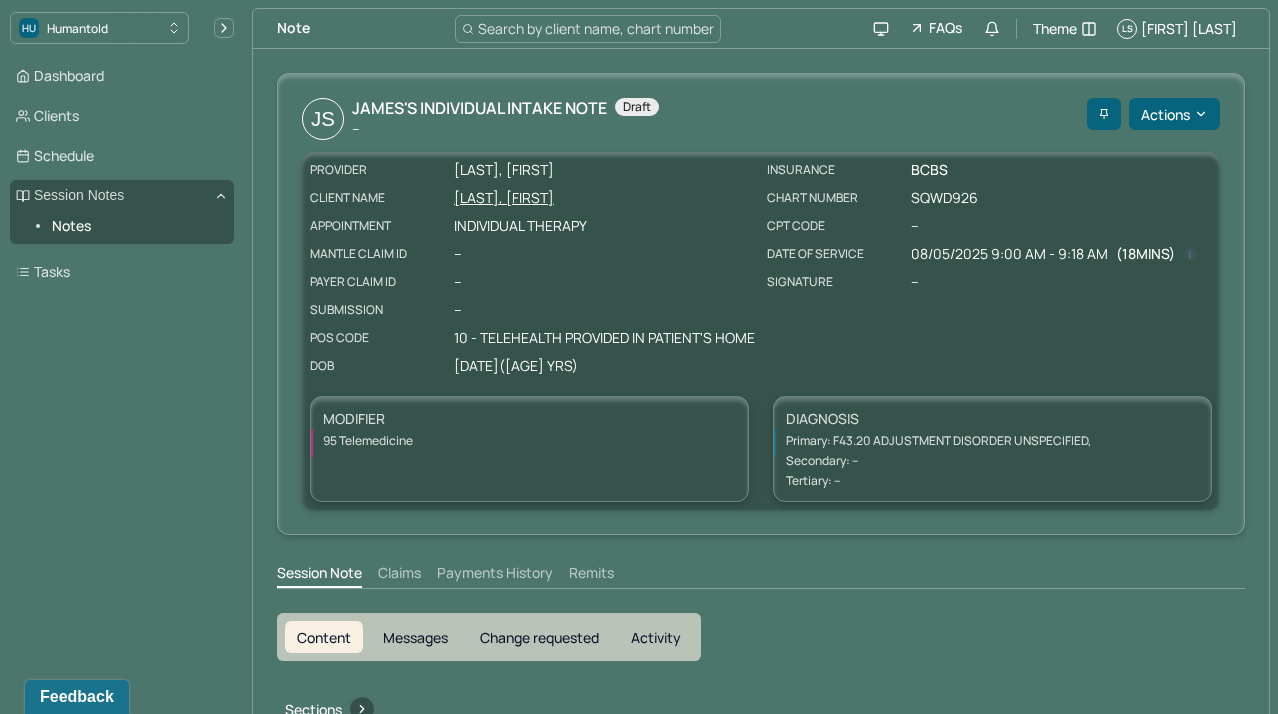 scroll, scrollTop: 0, scrollLeft: 0, axis: both 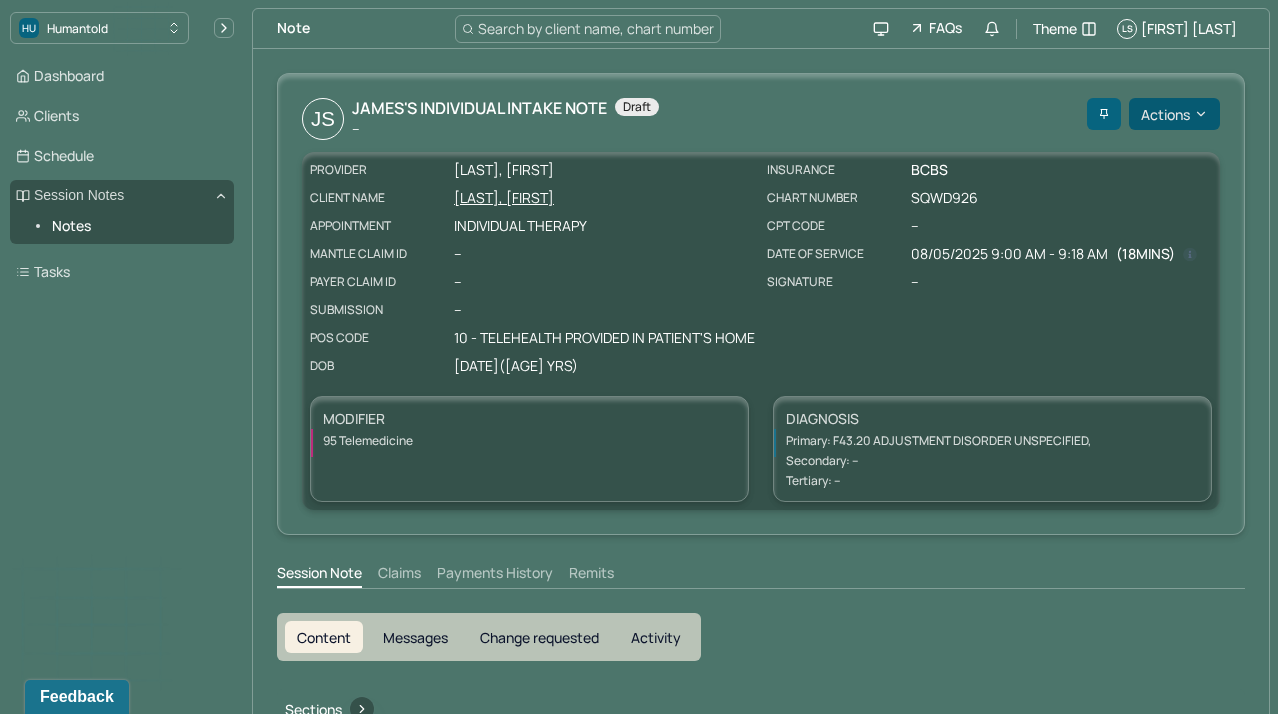 click on "Actions" at bounding box center (1174, 114) 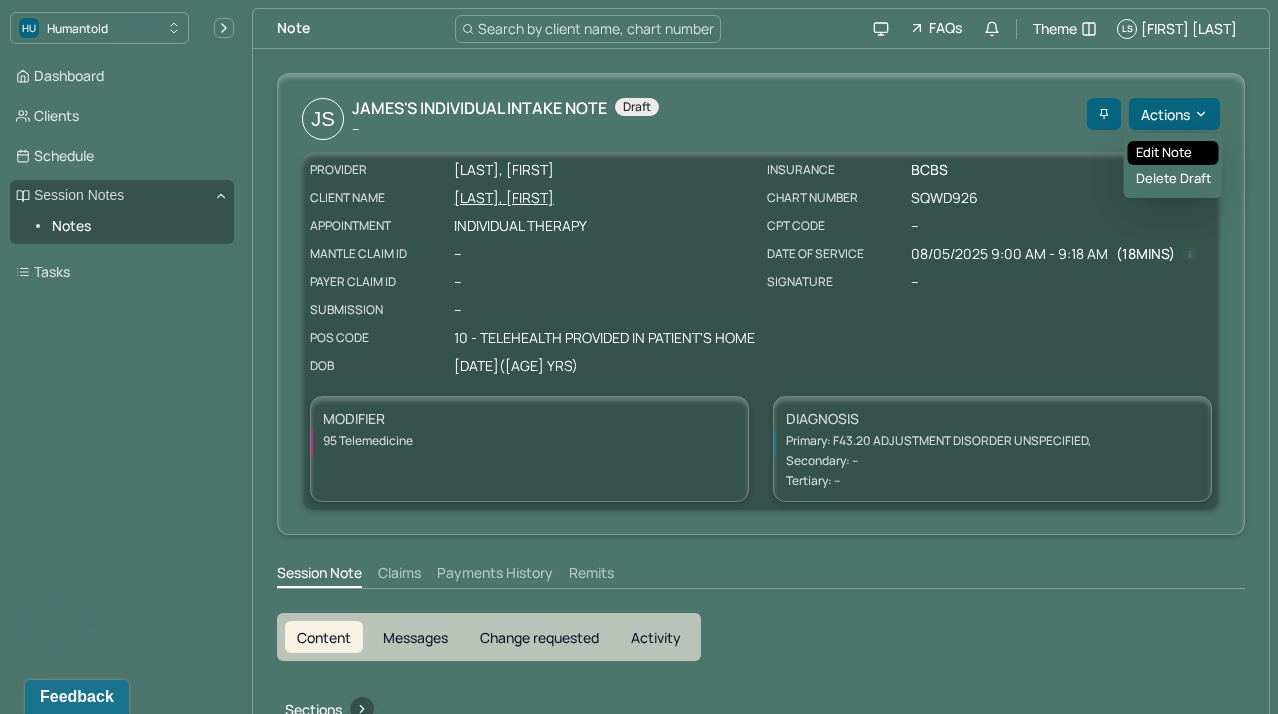 click on "Edit note" at bounding box center [1173, 153] 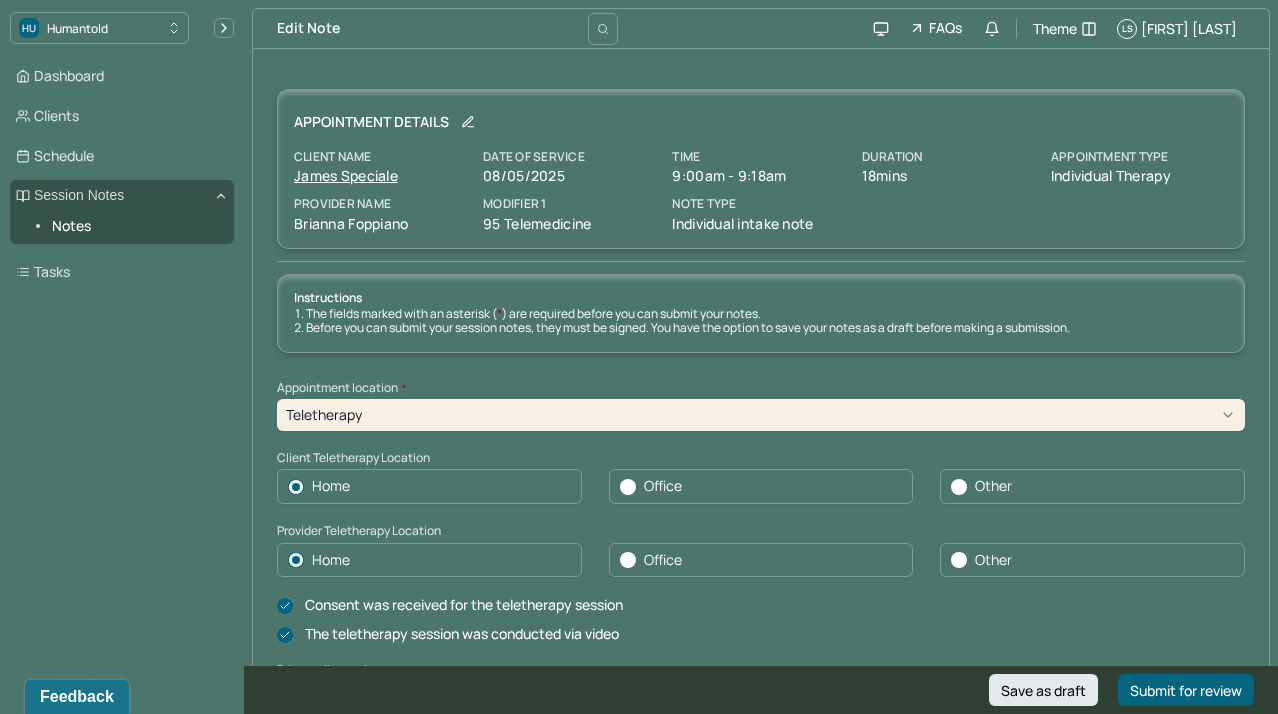 click on "Appointment Details Client name [FIRST] [LAST] Date of service 08/05/2025 Time 9:00am - 9:18am Duration 18mins Appointment type individual therapy Provider name [FIRST] [LAST] Modifier 1 95 Telemedicine Note type Individual intake note Instructions The fields marked with an asterisk ( * ) are required before you can submit your notes. Before you can submit your session notes, they must be signed. You have the option to save your notes as a draft before making a submission. Appointment location * Teletherapy Client Teletherapy Location Home Office Other Provider Teletherapy Location Home Office Other Consent was received for the teletherapy session The teletherapy session was conducted via video Primary diagnosis * F43.20 ADJUSTMENT DISORDER UNSPECIFIED Secondary diagnosis (optional) Secondary diagnosis Tertiary diagnosis (optional) Tertiary diagnosis Identity Preferred name (optional) Gender * Male Pronouns (optional) Religion (optional) Religion Education (optional) Education Race (optional) Race Ethnicity" at bounding box center (761, 4479) 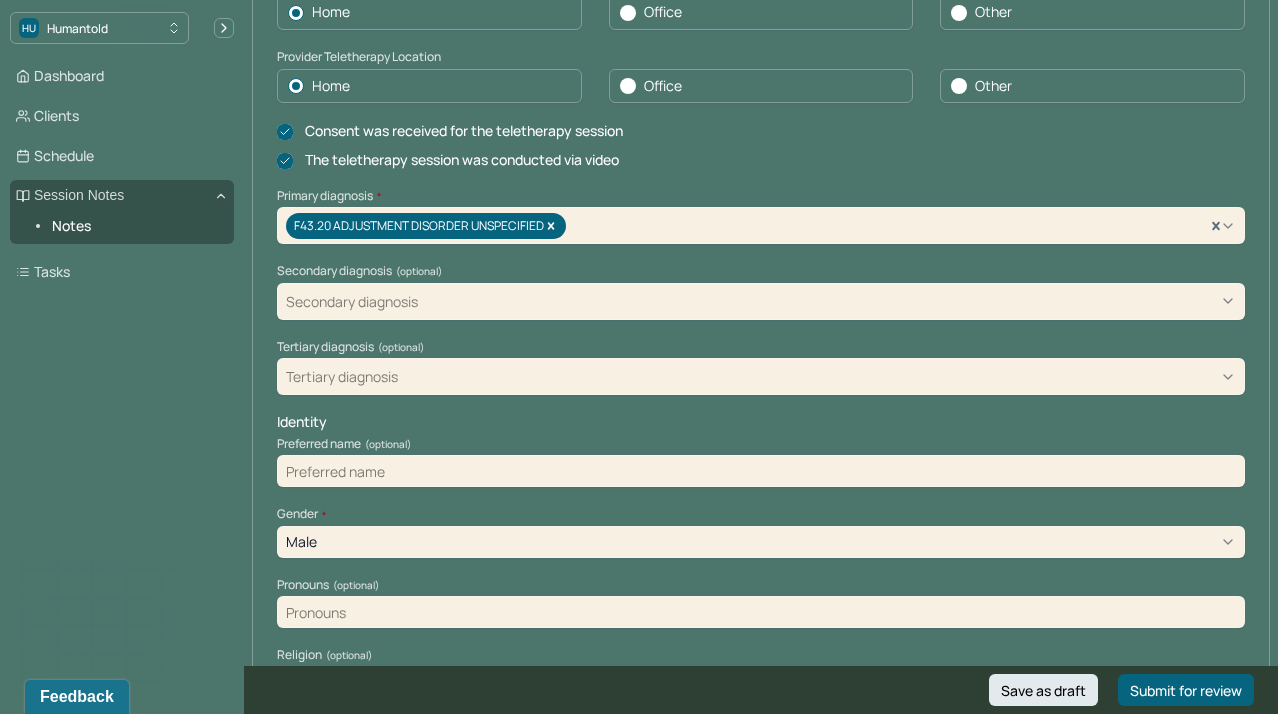 scroll, scrollTop: 497, scrollLeft: 0, axis: vertical 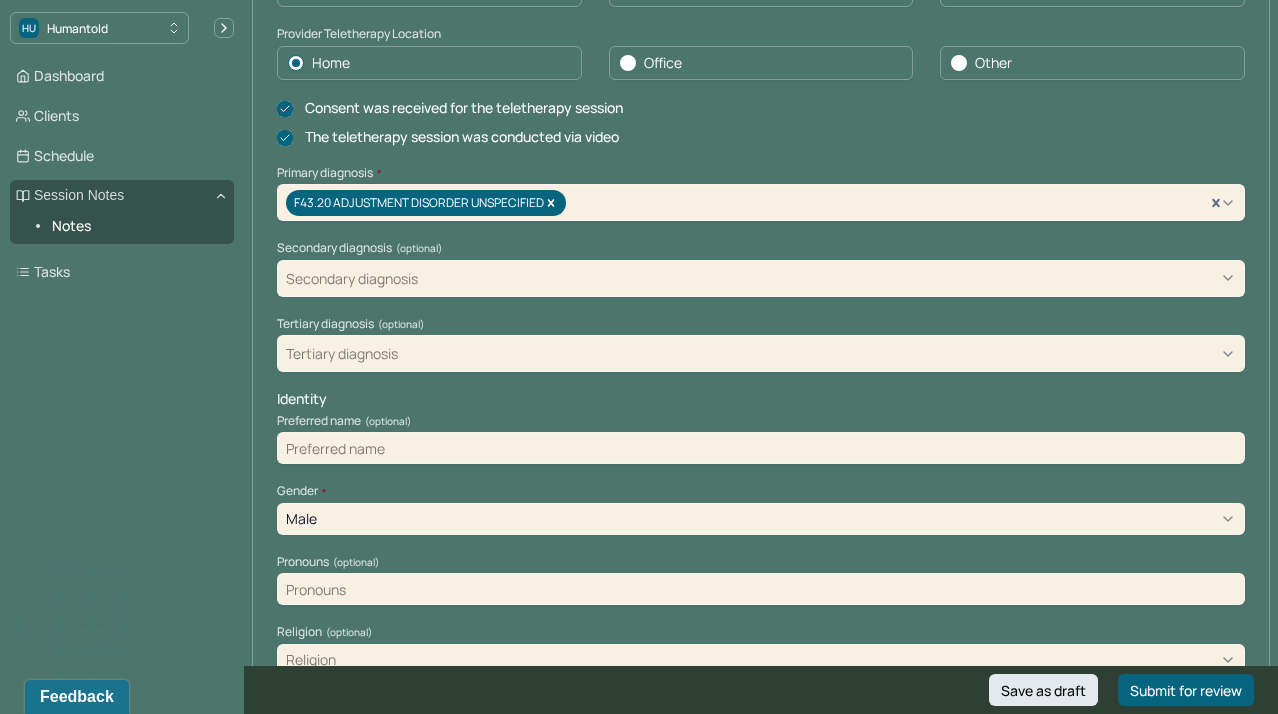 click on "Edit Note Search by client name, chart number  FAQs Theme LS Lisa   Siclari Appointment Details Client name [FIRST] [LAST] Date of service 08/05/2025 Time 9:00am - 9:18am Duration 18mins Appointment type individual therapy Provider name [FIRST] [LAST] Modifier 1 95 Telemedicine Note type Individual intake note Instructions The fields marked with an asterisk ( * ) are required before you can submit your notes. Before you can submit your session notes, they must be signed. You have the option to save your notes as a draft before making a submission. Appointment location * Teletherapy Client Teletherapy Location Home Office Other Provider Teletherapy Location Home Office Other Consent was received for the teletherapy session The teletherapy session was conducted via video Primary diagnosis * F43.20 ADJUSTMENT DISORDER UNSPECIFIED Secondary diagnosis (optional) Secondary diagnosis Tertiary diagnosis (optional) Identity Preferred name (optional) Gender * Male Pronouns (optional) Religion Race" at bounding box center [761, 3962] 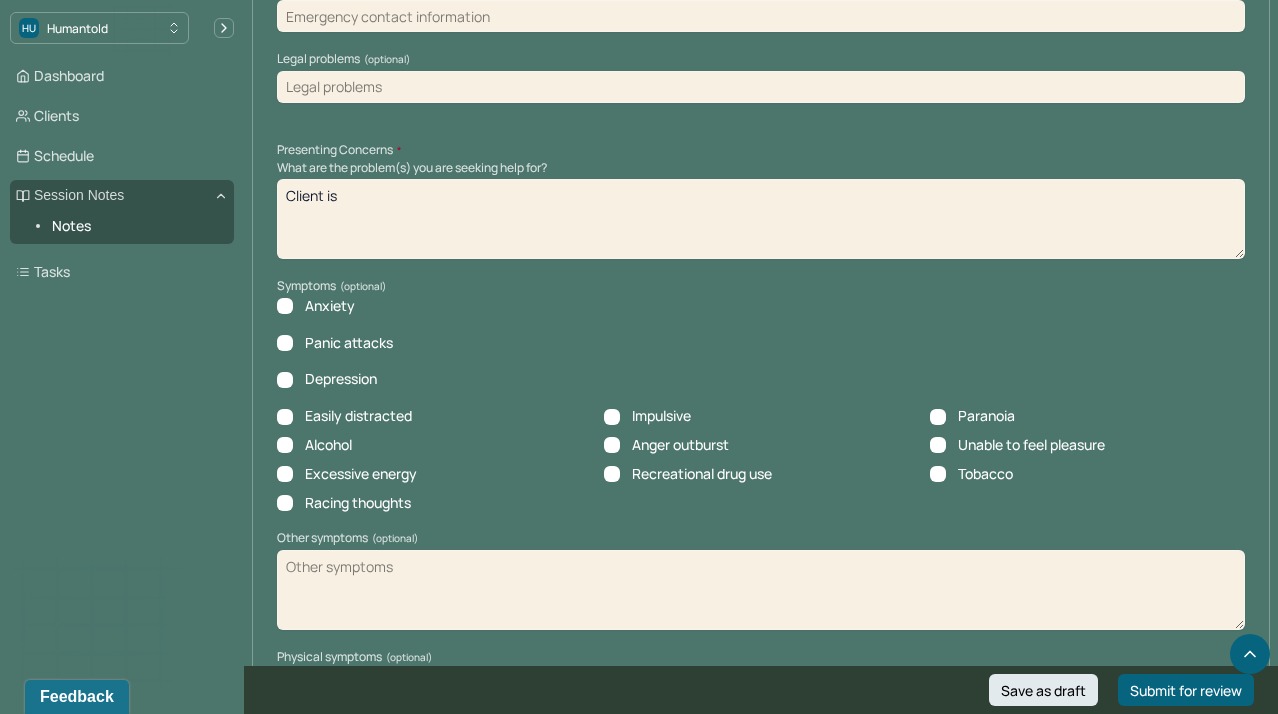 scroll, scrollTop: 1798, scrollLeft: 0, axis: vertical 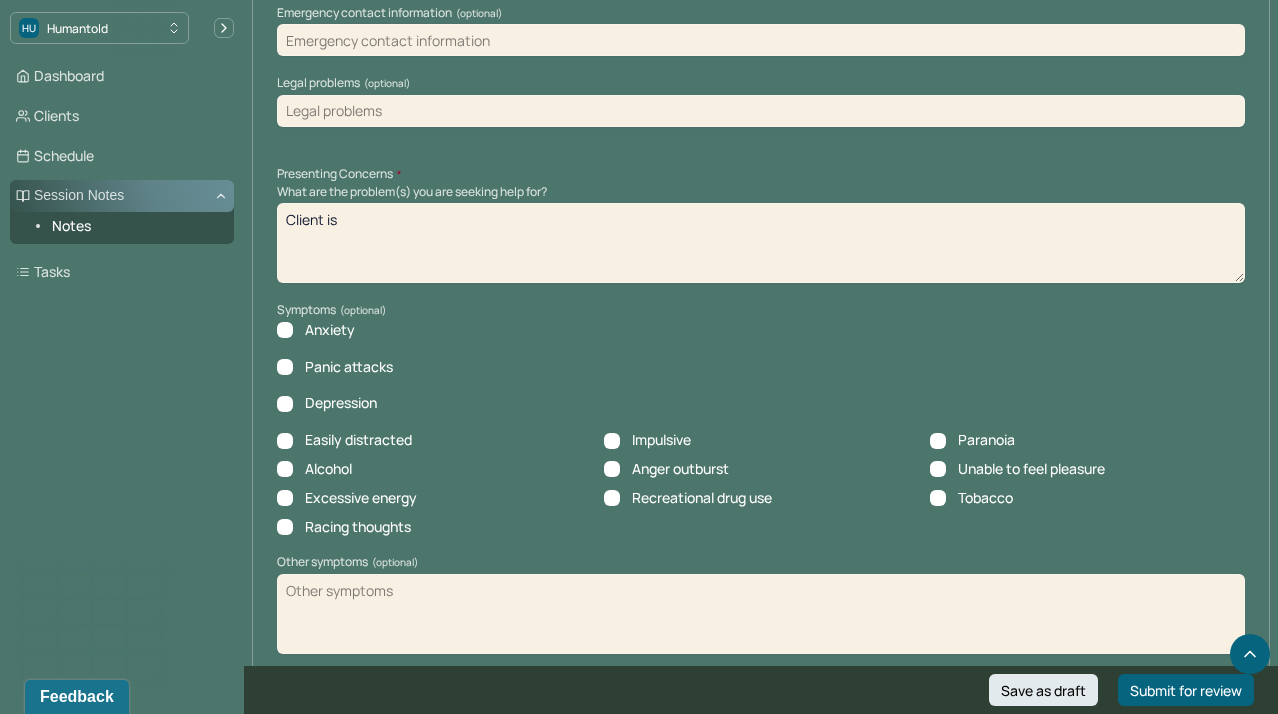 drag, startPoint x: 365, startPoint y: 222, endPoint x: 213, endPoint y: 195, distance: 154.37941 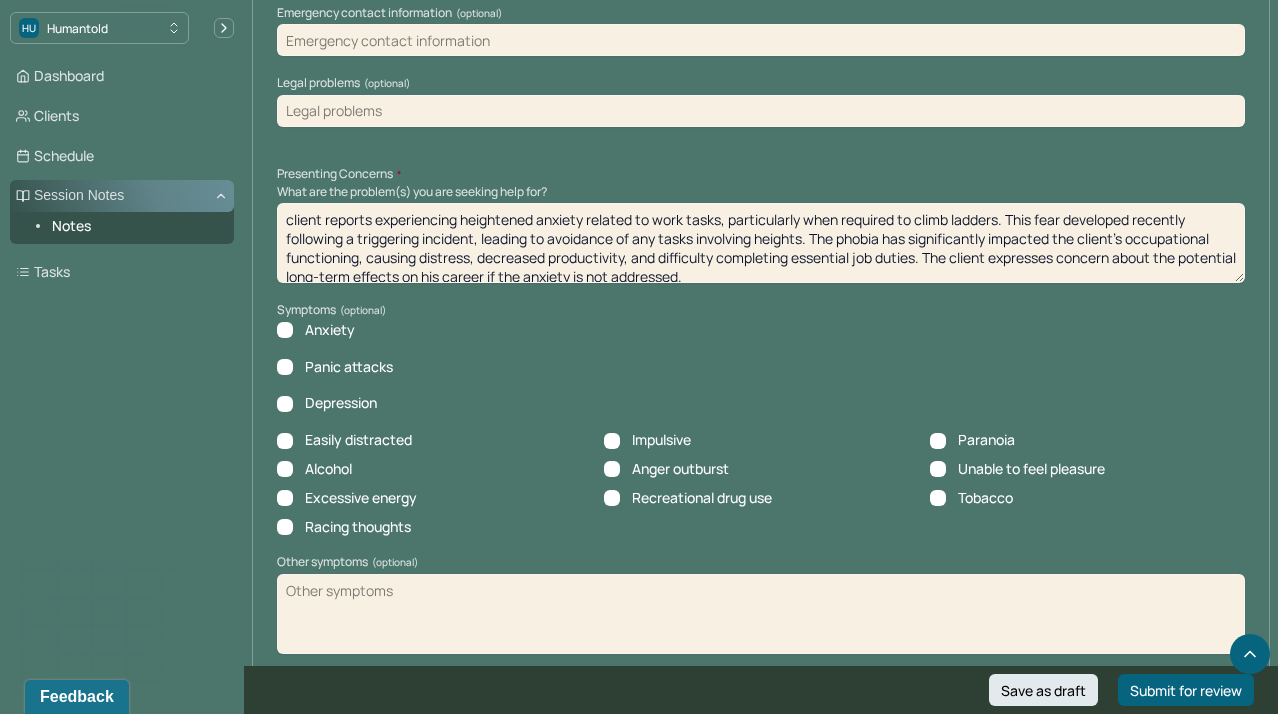 scroll, scrollTop: 3, scrollLeft: 0, axis: vertical 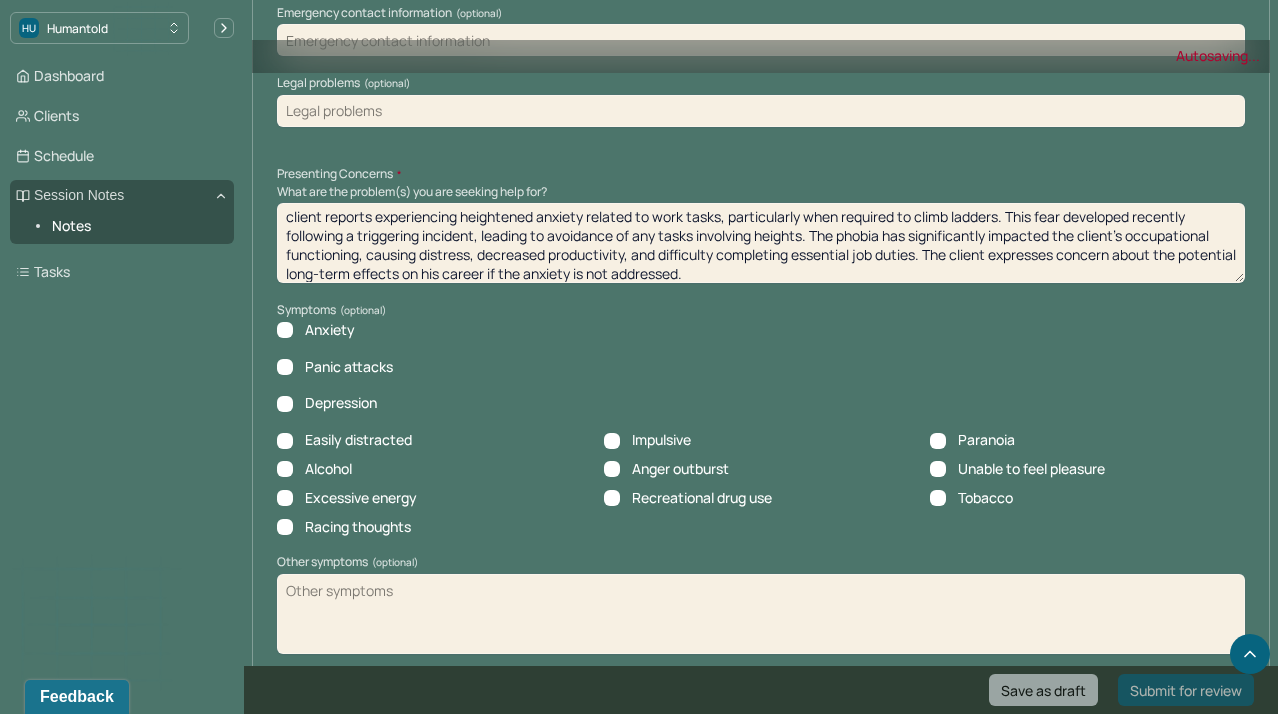 click on "Client is" at bounding box center [761, 243] 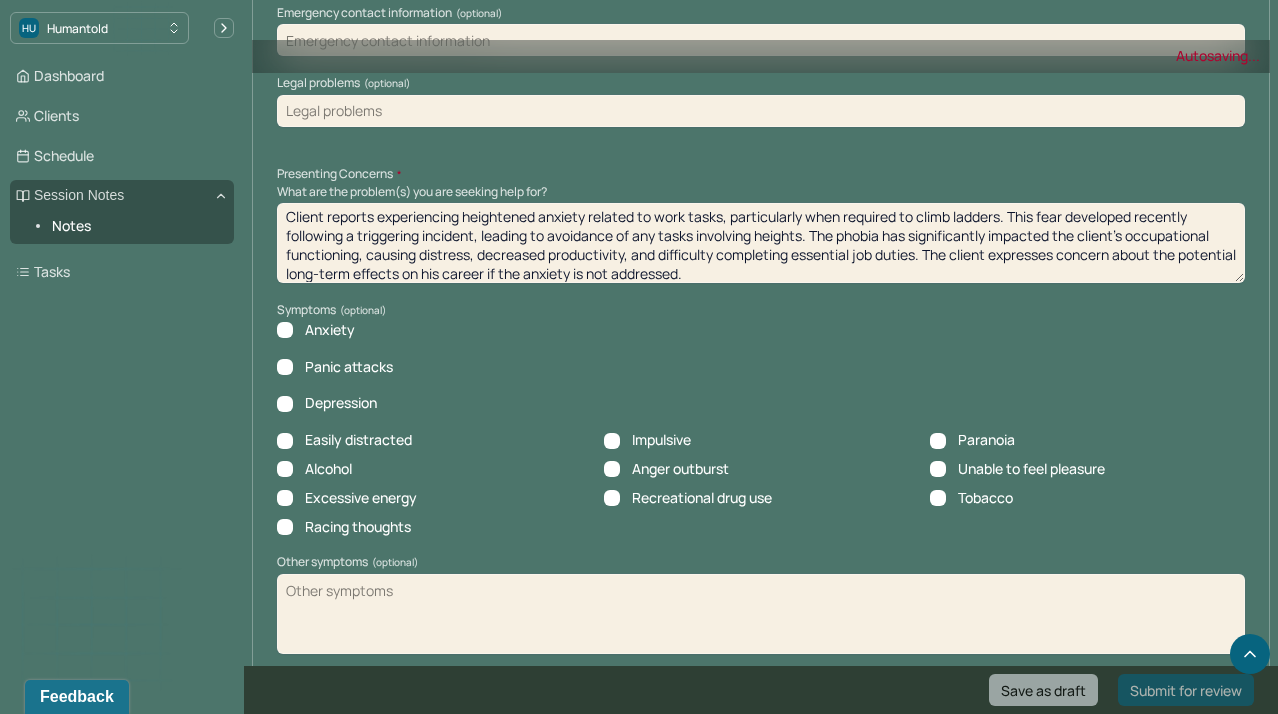 type on "Client reports experiencing heightened anxiety related to work tasks, particularly when required to climb ladders. This fear developed recently following a triggering incident, leading to avoidance of any tasks involving heights. The phobia has significantly impacted the client’s occupational functioning, causing distress, decreased productivity, and difficulty completing essential job duties. The client expresses concern about the potential long-term effects on his career if the anxiety is not addressed." 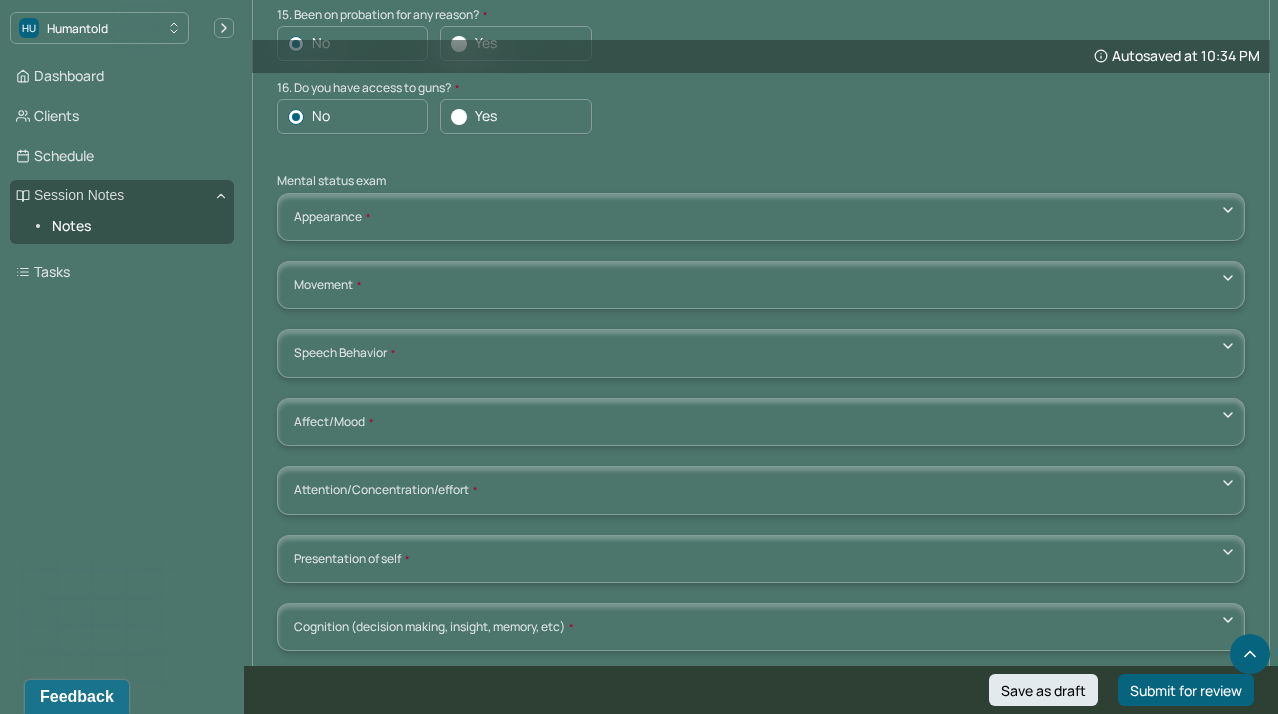 scroll, scrollTop: 6332, scrollLeft: 0, axis: vertical 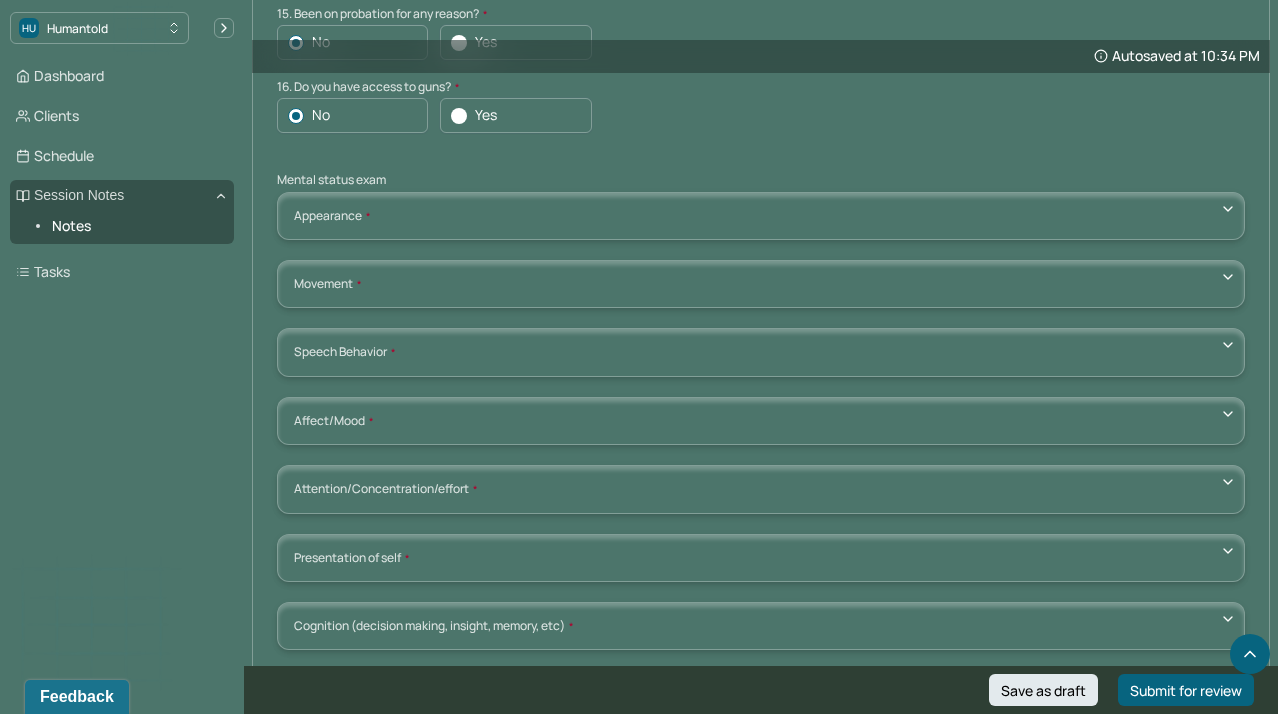 click on "Appearance Neat Unkempt Thin Average Overweight Pale Tanned" at bounding box center (761, 216) 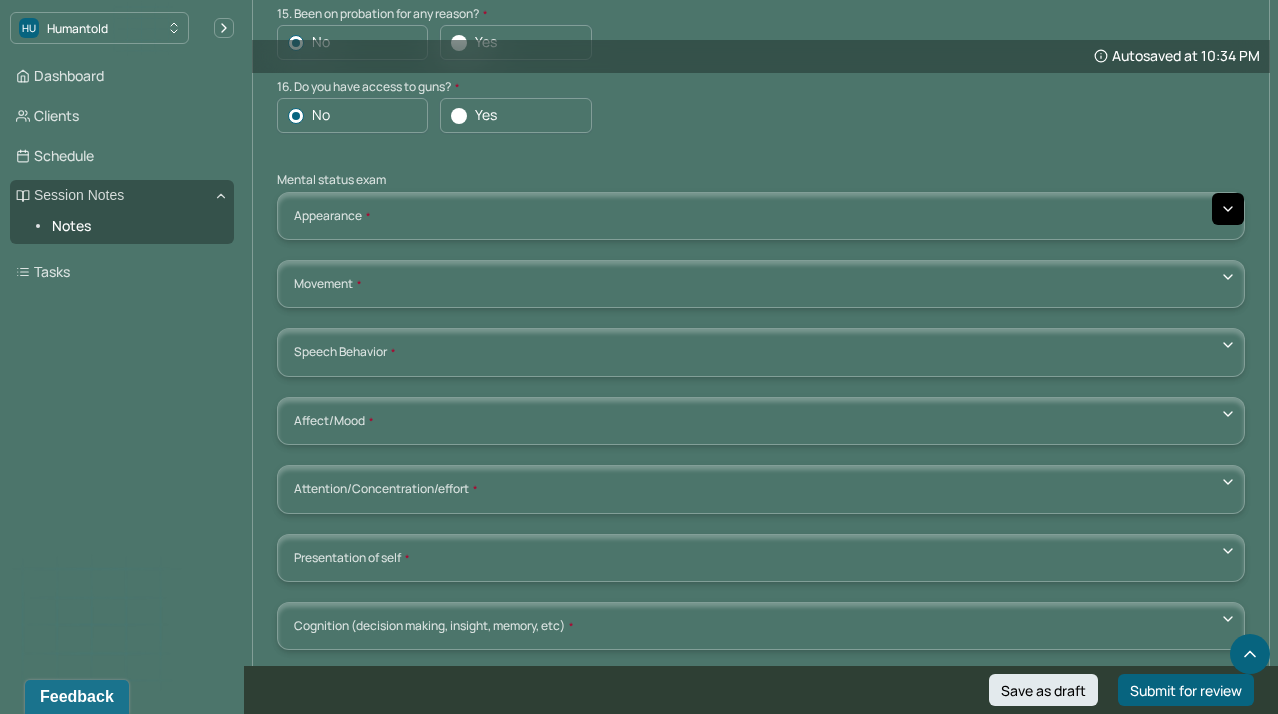 click 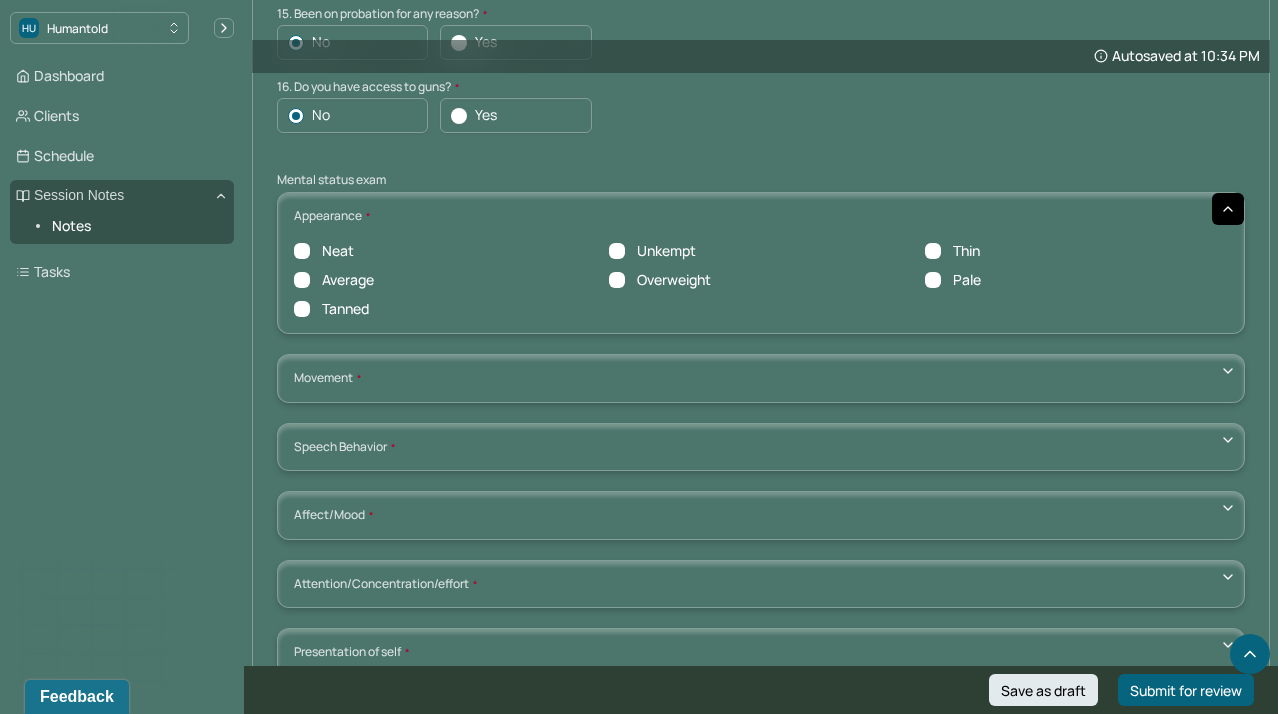 click on "Neat" at bounding box center [302, 251] 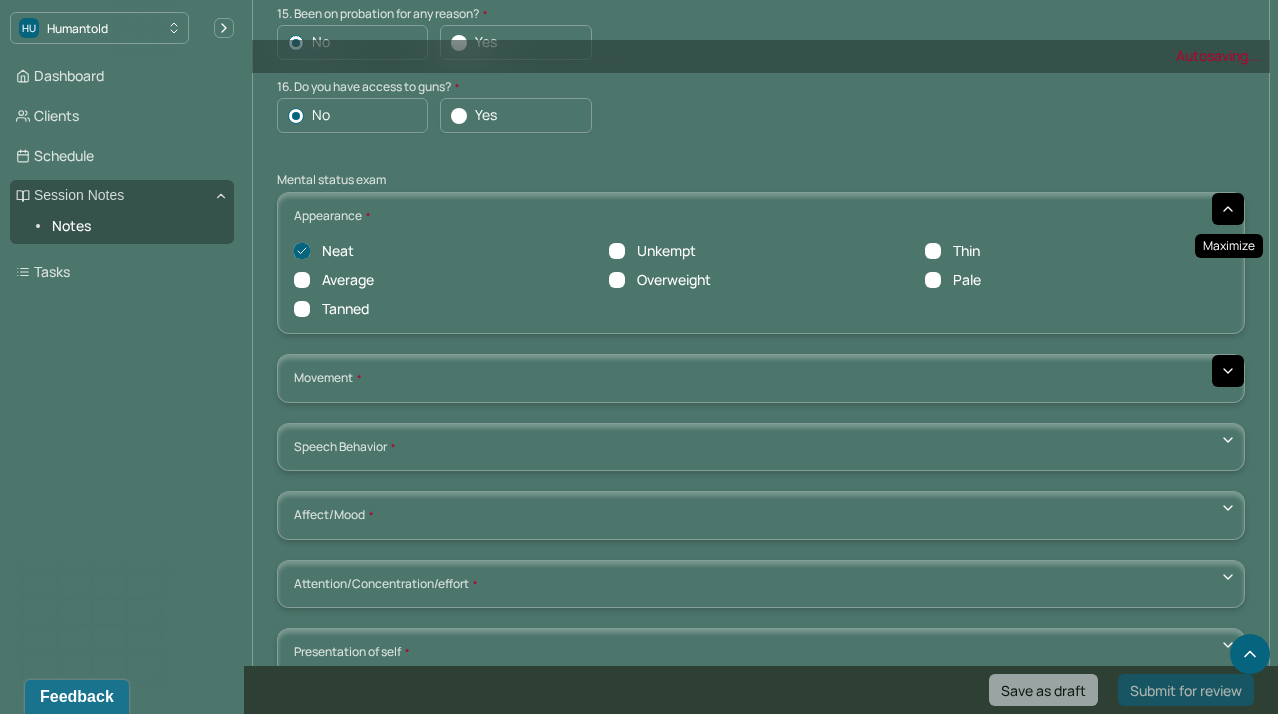 click 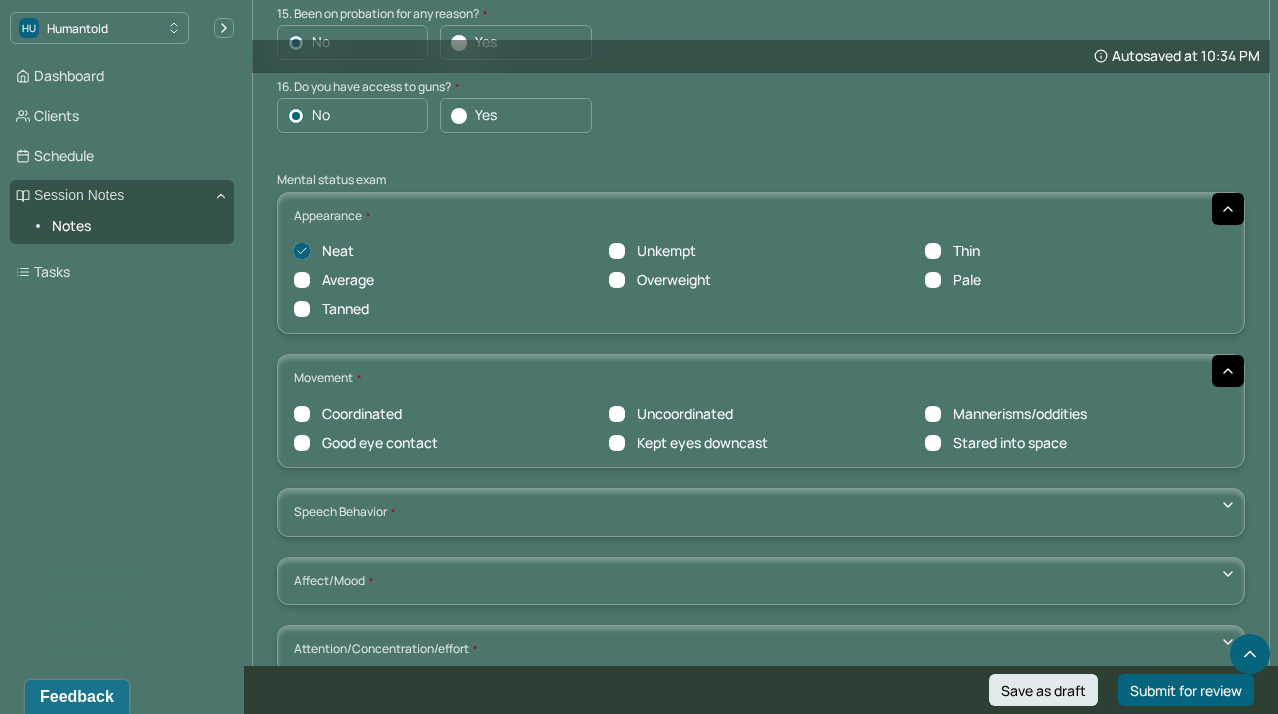 click on "Coordinated" at bounding box center (302, 414) 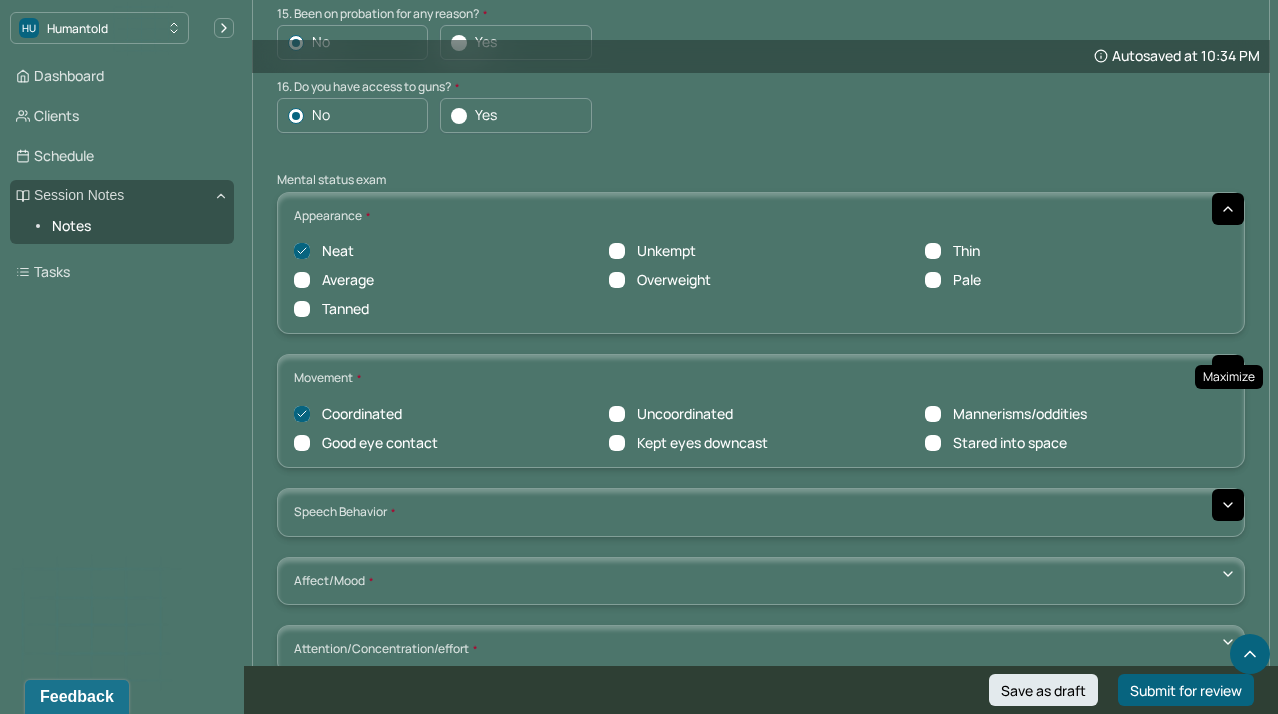 click at bounding box center (1228, 505) 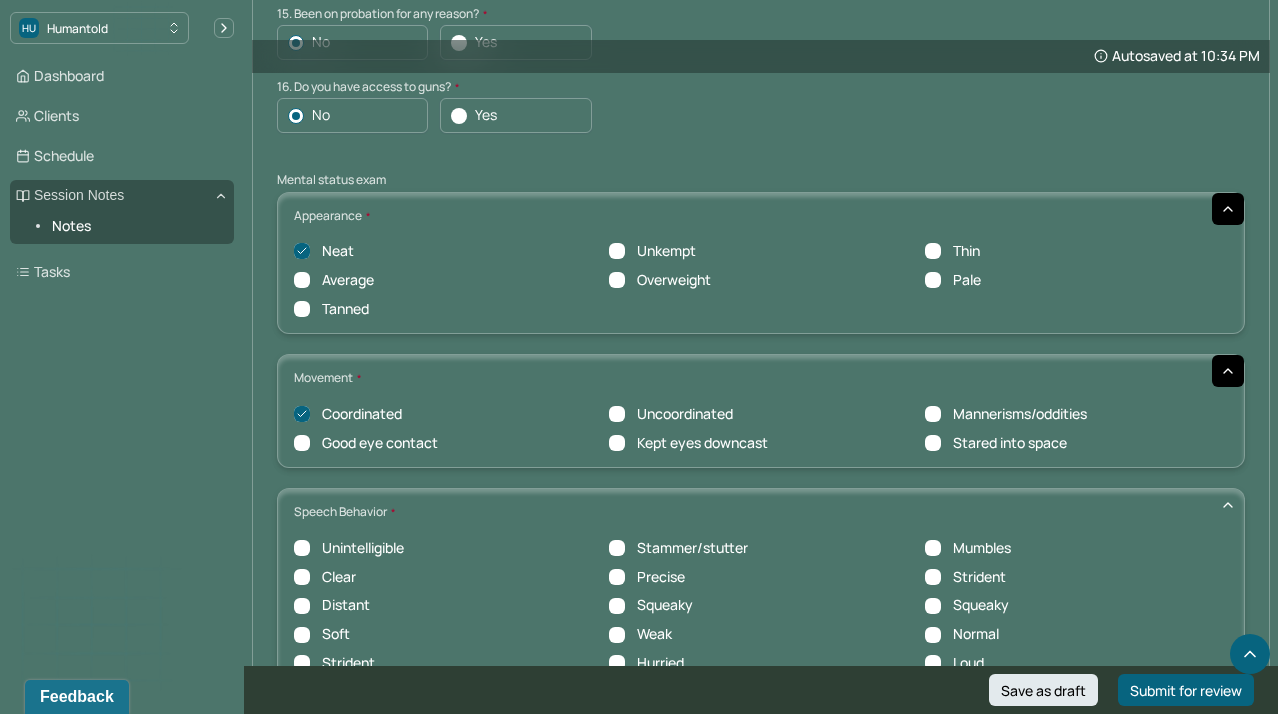 click on "Clear" at bounding box center (302, 577) 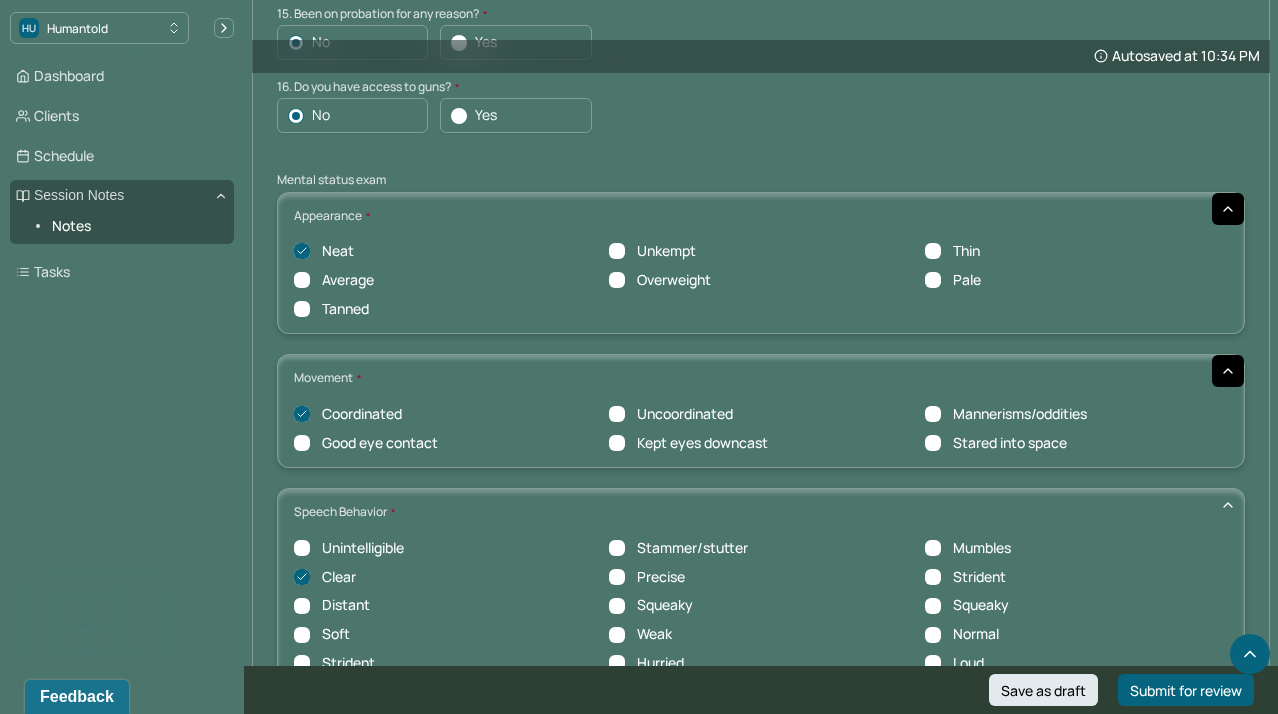 click on "Mental status exam Appearance Neat Unkempt Thin Average Overweight Pale Tanned Movement Coordinated Uncoordinated Mannerisms/oddities Good eye contact Kept eyes downcast Stared into space Speech Behavior Unintelligible Stammer/stutter Mumbles Clear Precise Strident Distant Squeaky Squeaky Soft Weak Normal Strident Hurried Loud Affect/Mood Blunted Constricted Normal Broad Inappropriate Indifferent to problems Congruent Irritated Hostile Flushing Dizziness Can't sit still Panicked Fearful Wretched Melancholy Sad Hopeless Bored Sorrow Grief Flight of ideas Manic Hypomanic Ashamed Embarrassed Apologetic Calm Guilty Flat Attention/Concentration/effort Sluggish Flat Distractible Normal energy Eager Indifferent Scattered Baffled Perplexed Hurried Organized Rigid Pleasant Cooperative Dependent Abusive Superior Stubborn Belligerent Argumentative Hostile Demanding Resentful Surly Guarded Indifferent Presentation of self Withdrawn Threatened Vulnerable Shy Friendly Confident Grandiose Humble Self-doubting Hopeful Harsh" at bounding box center (761, 609) 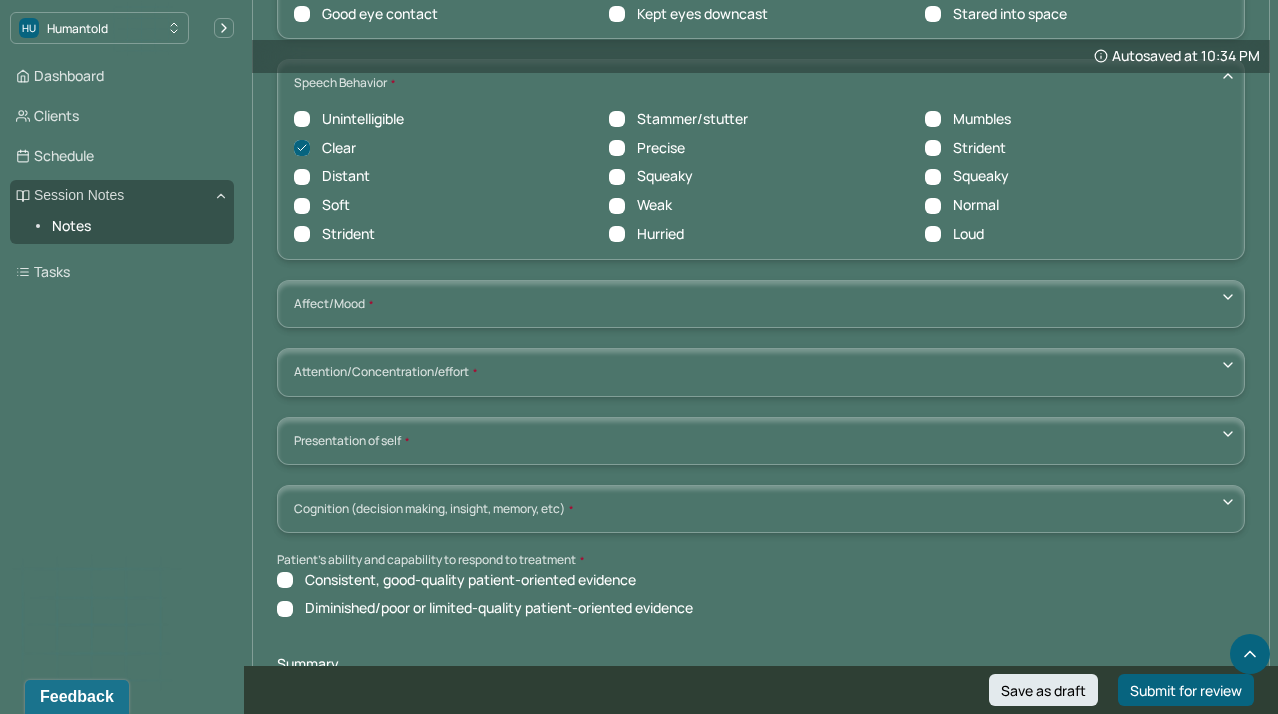 scroll, scrollTop: 6766, scrollLeft: 0, axis: vertical 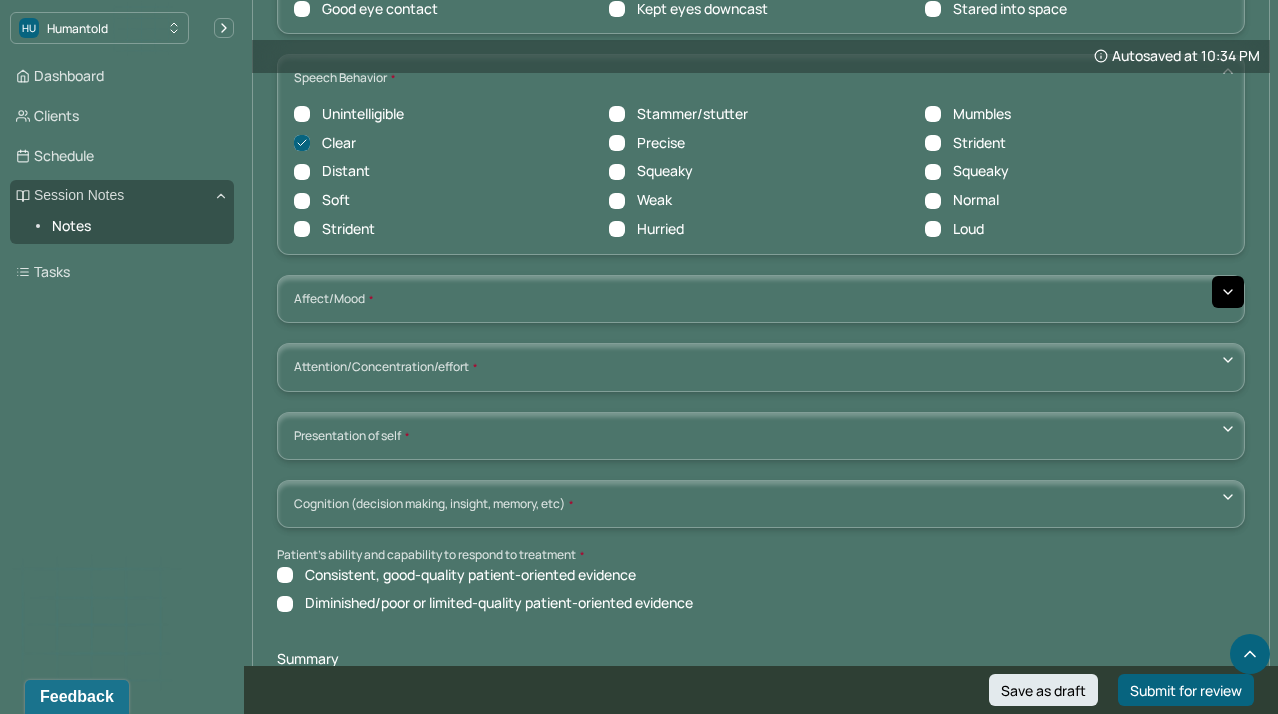 click 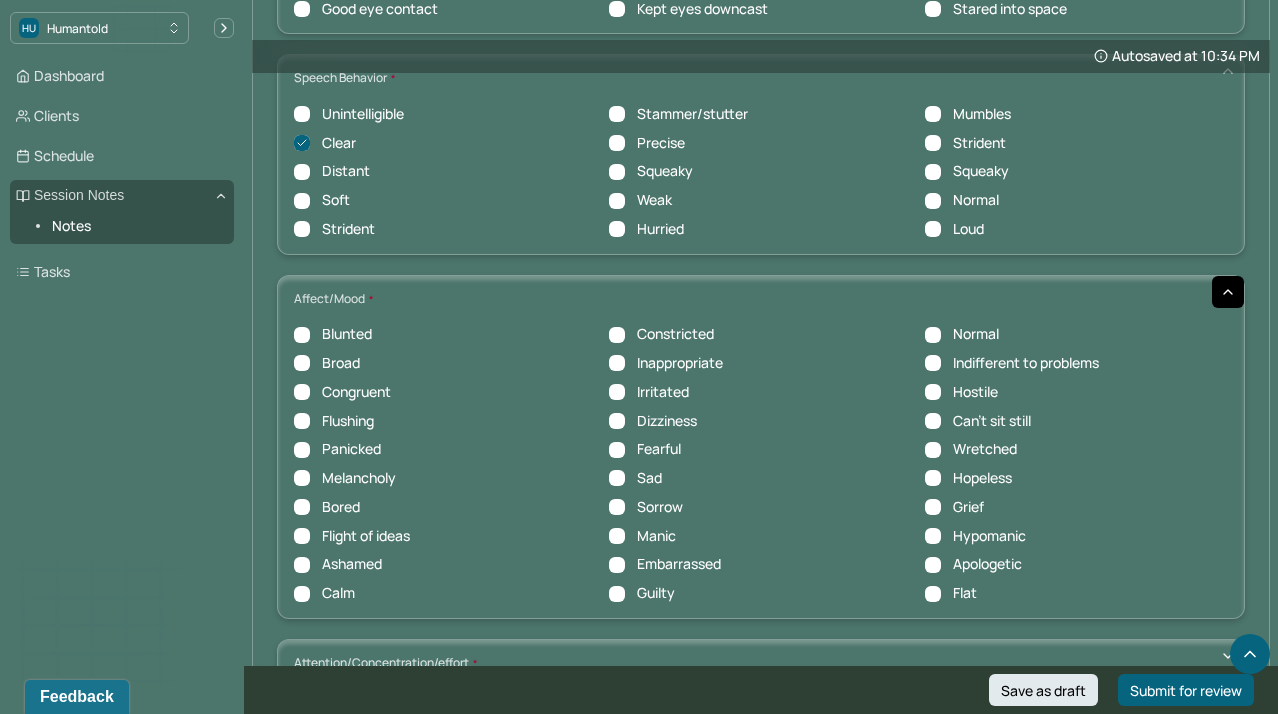 click on "Normal" at bounding box center (933, 335) 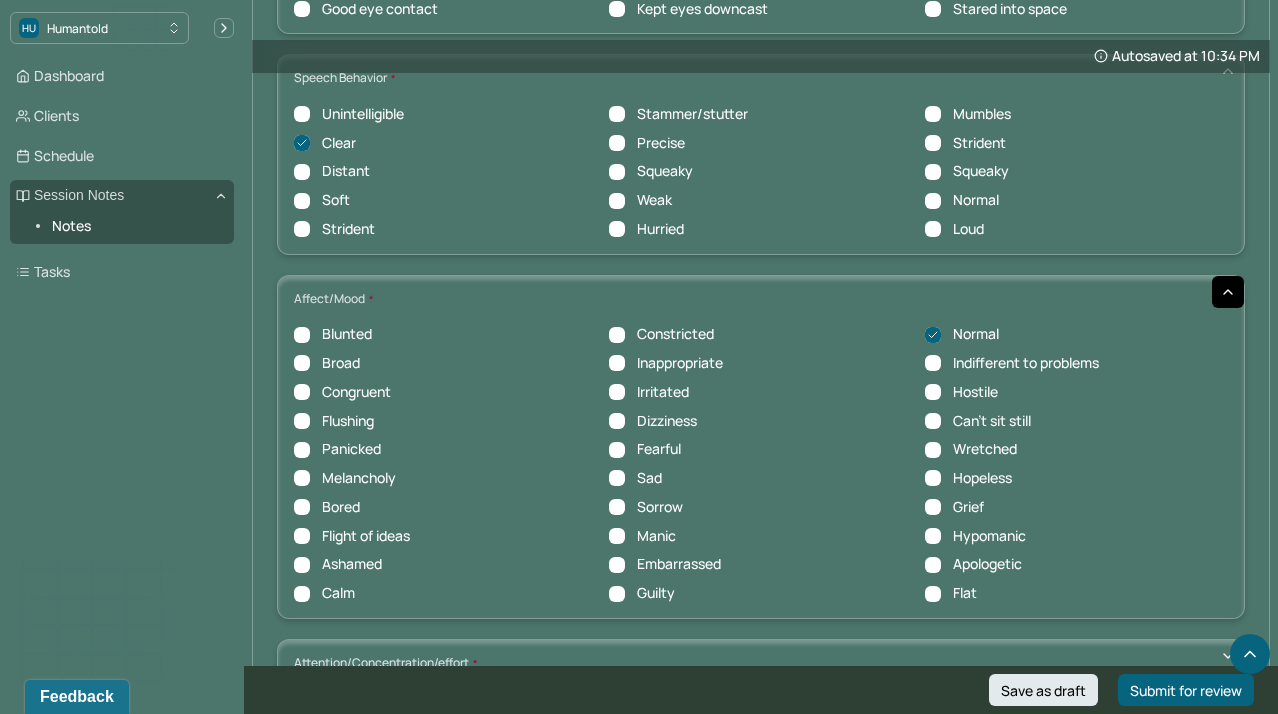 click on "Affect/Mood Blunted Constricted Normal Broad Inappropriate Indifferent to problems Congruent Irritated Hostile Flushing Dizziness Can't sit still Panicked Fearful Wretched Melancholy Sad Hopeless Bored Sorrow Grief Flight of ideas Manic Hypomanic Ashamed Embarrassed Apologetic Calm Guilty Flat" at bounding box center [761, 447] 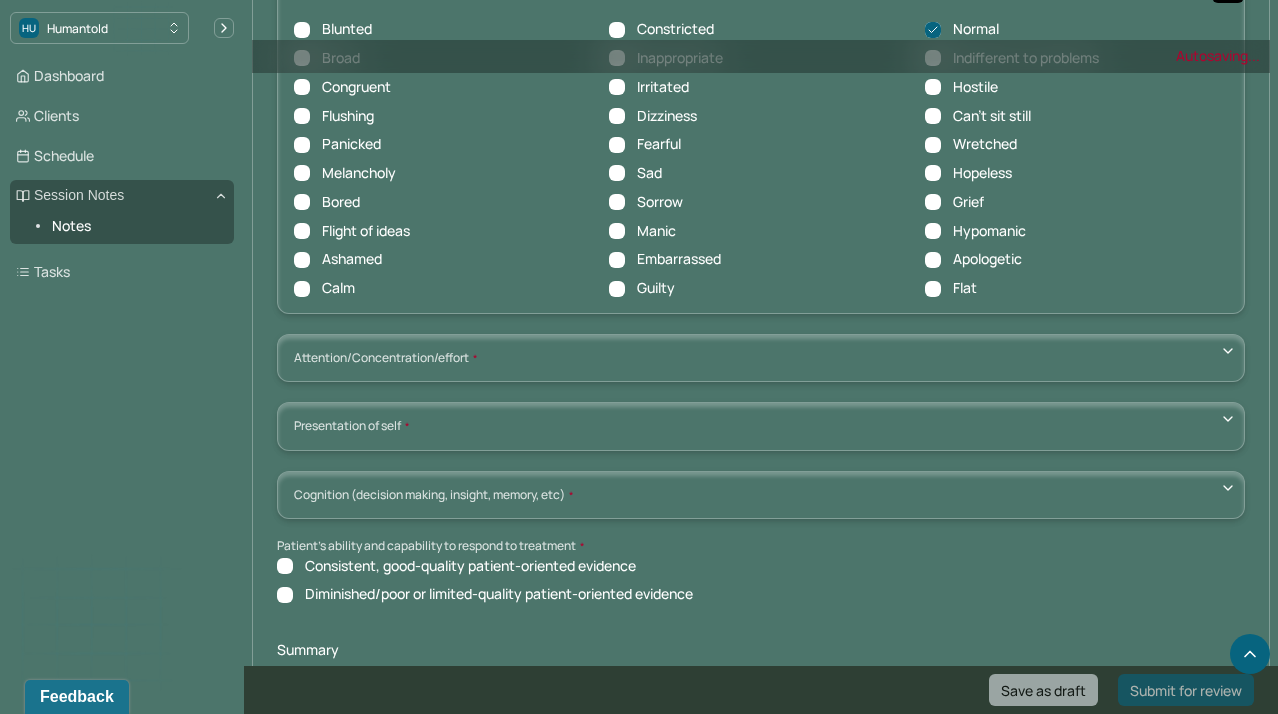 scroll, scrollTop: 7079, scrollLeft: 0, axis: vertical 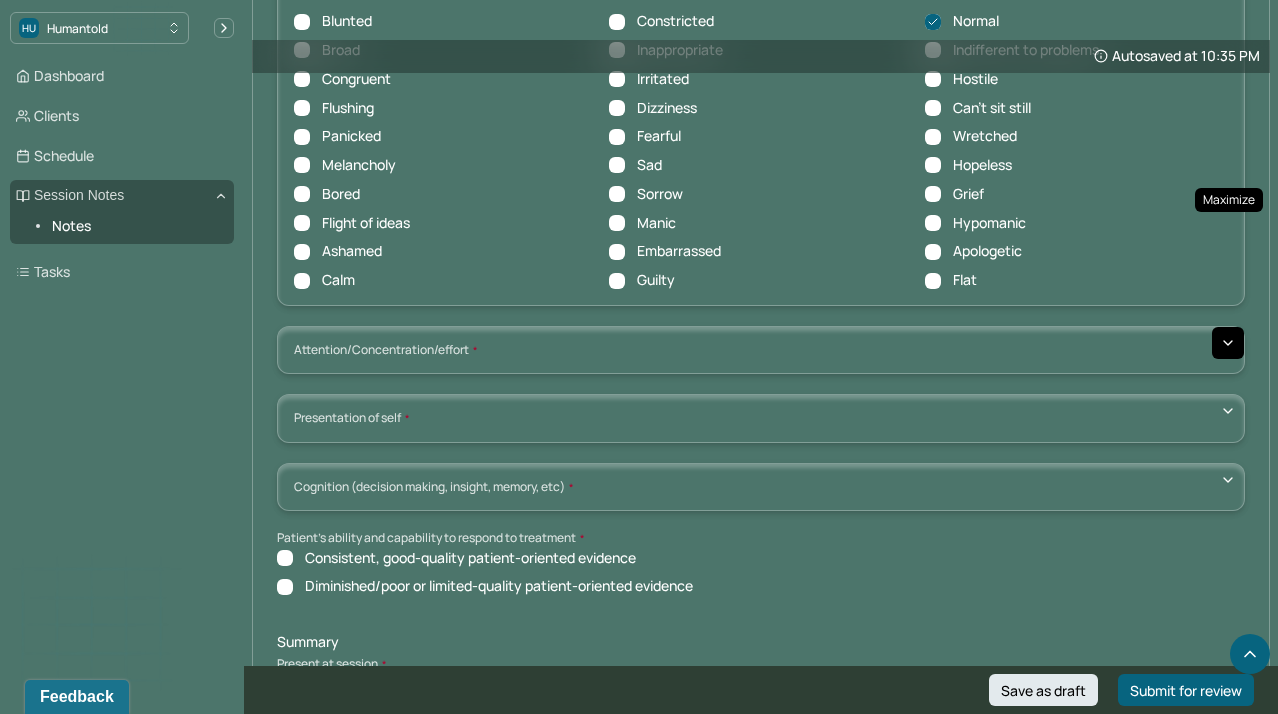 click at bounding box center (1228, 343) 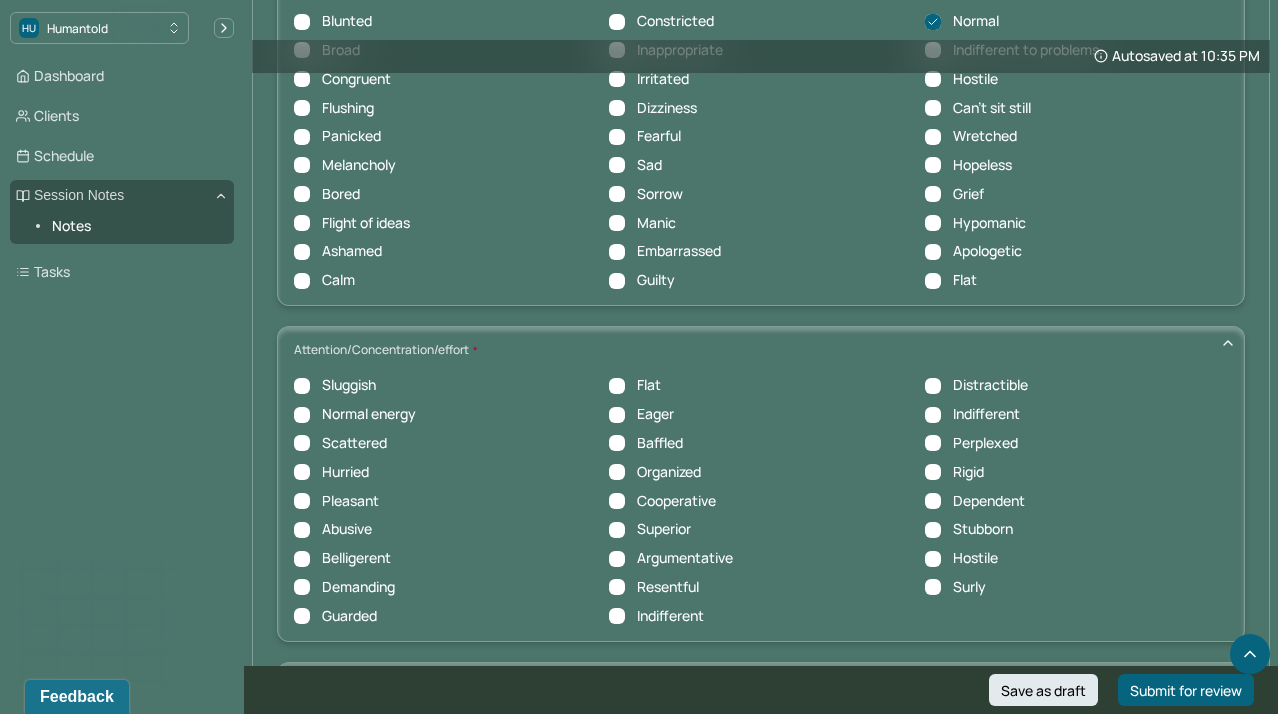 click on "Normal energy" at bounding box center (302, 415) 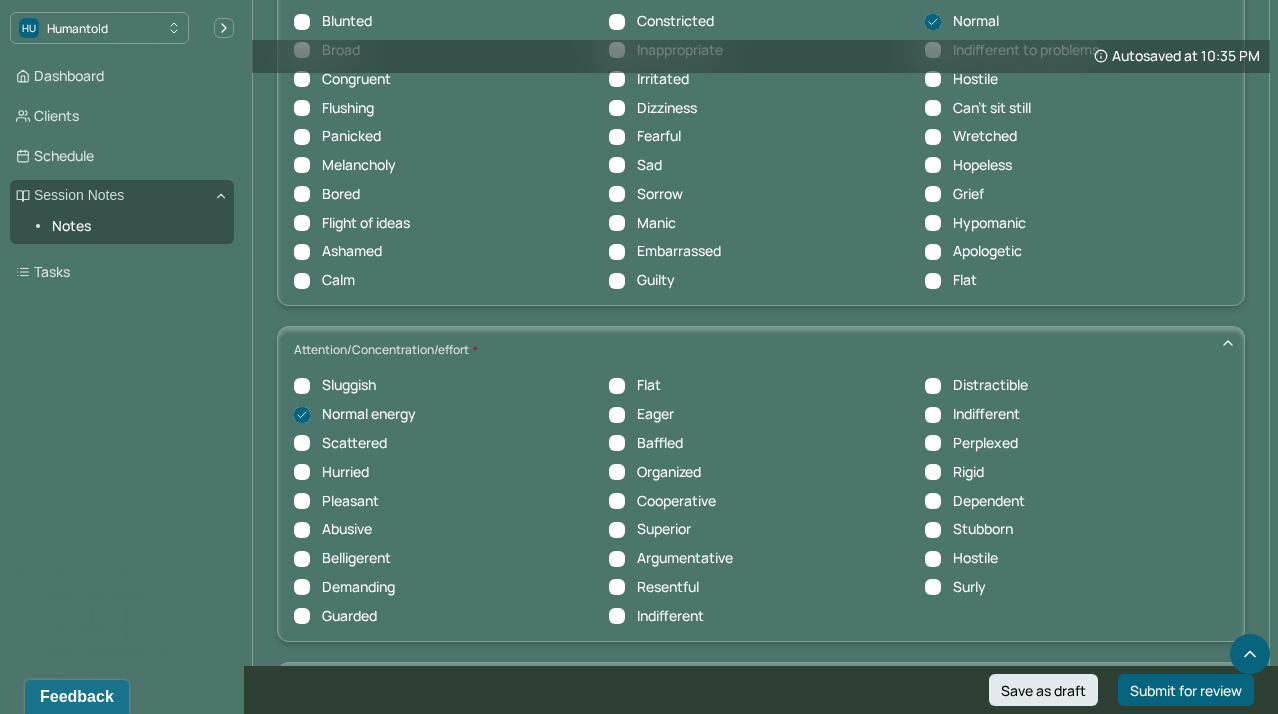 click on "Dashboard Clients Schedule Session Notes Notes Tasks LS [FIRST]   [LAST] provider Logout" at bounding box center [122, 377] 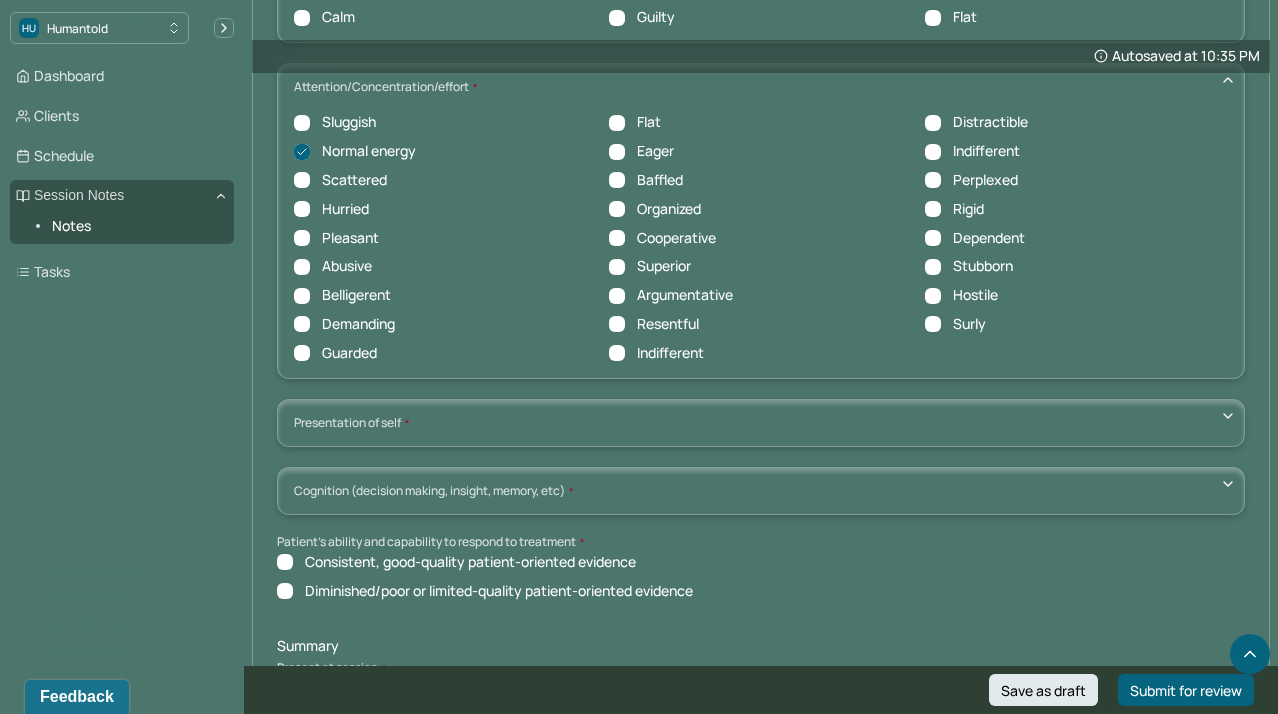 scroll, scrollTop: 7350, scrollLeft: 0, axis: vertical 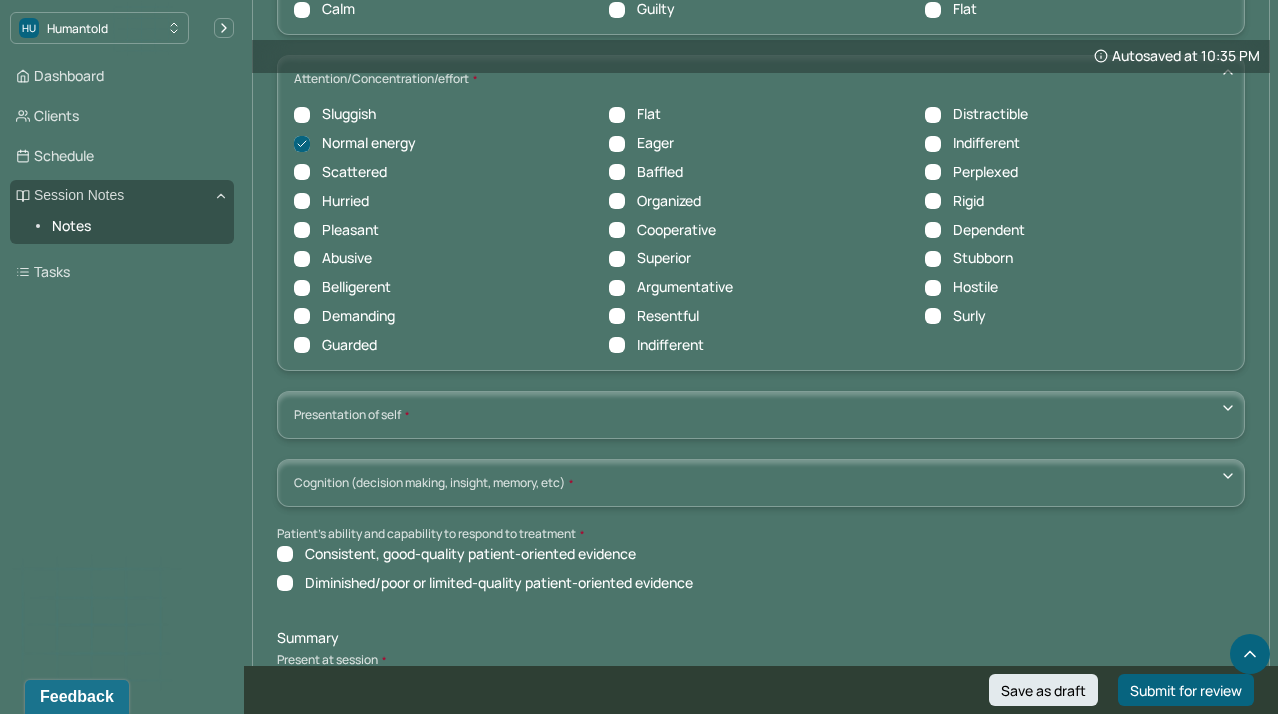 click on "Presentation of self Withdrawn Threatened Vulnerable Shy Friendly Confident Grandiose Humble Self-doubting Hopeful Pessimistic Overindulgent Warm hearted Distant Harsh" at bounding box center (761, 415) 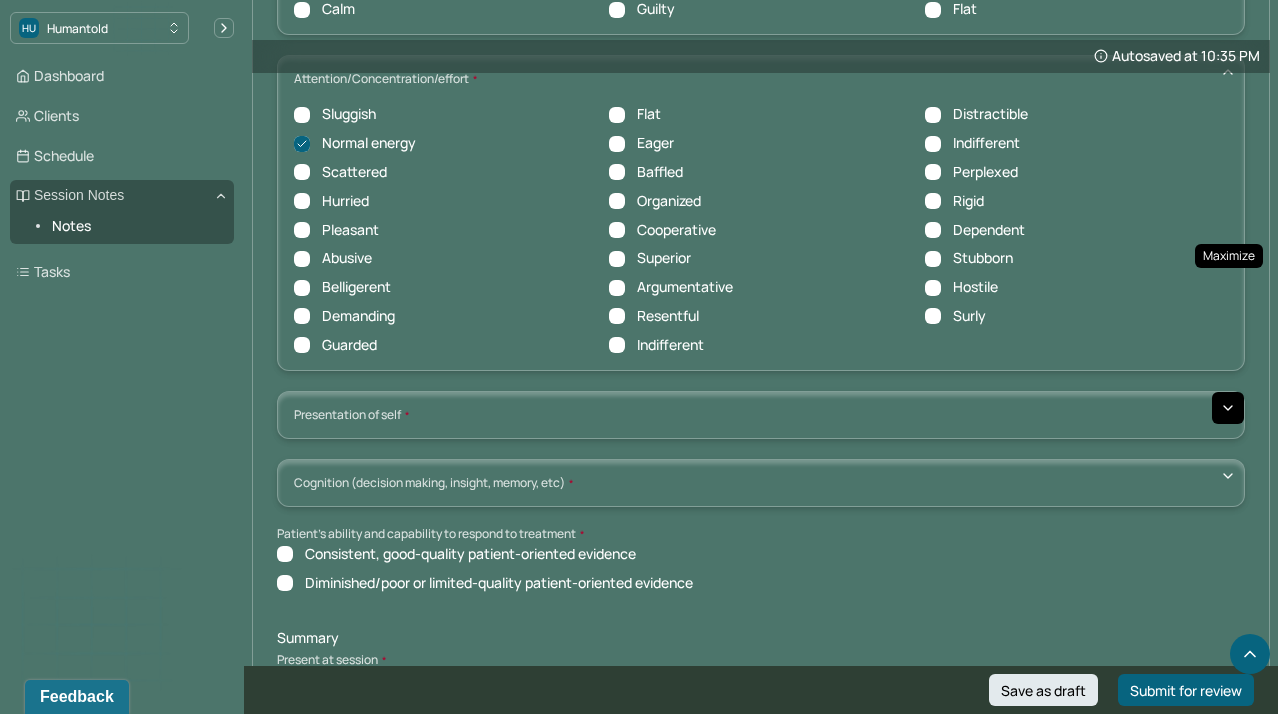 click 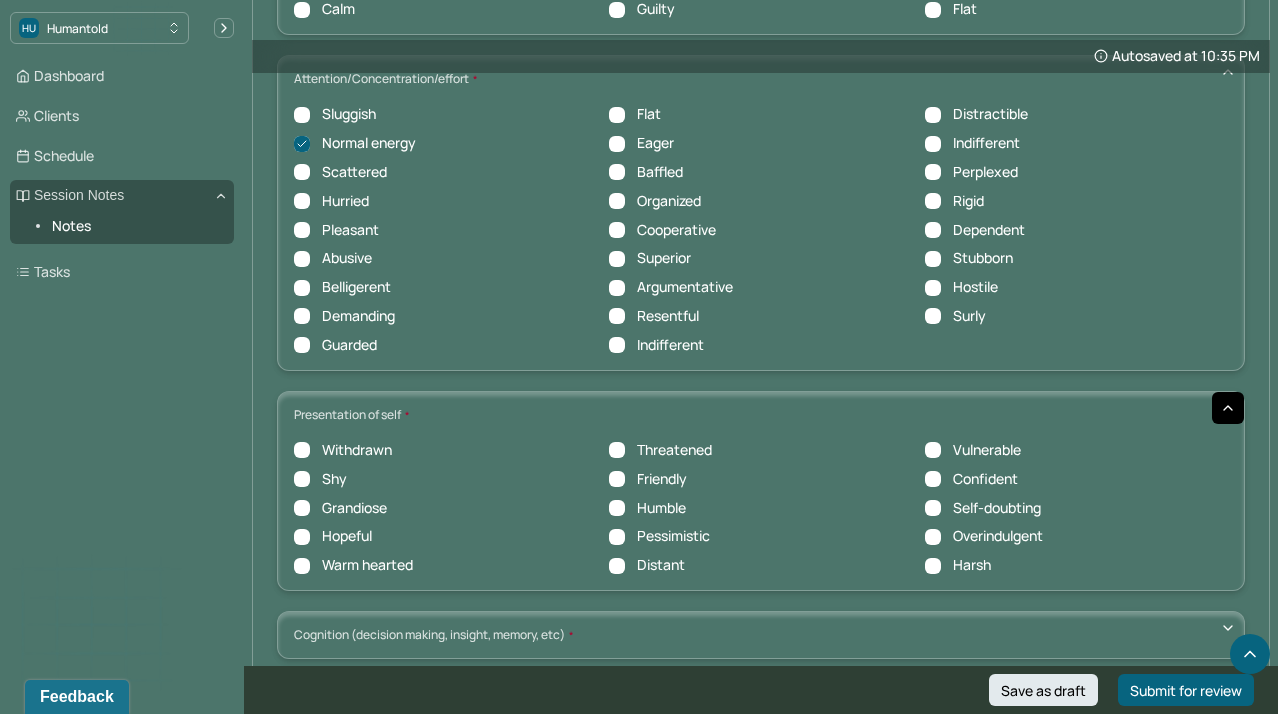 click on "Friendly" at bounding box center (617, 479) 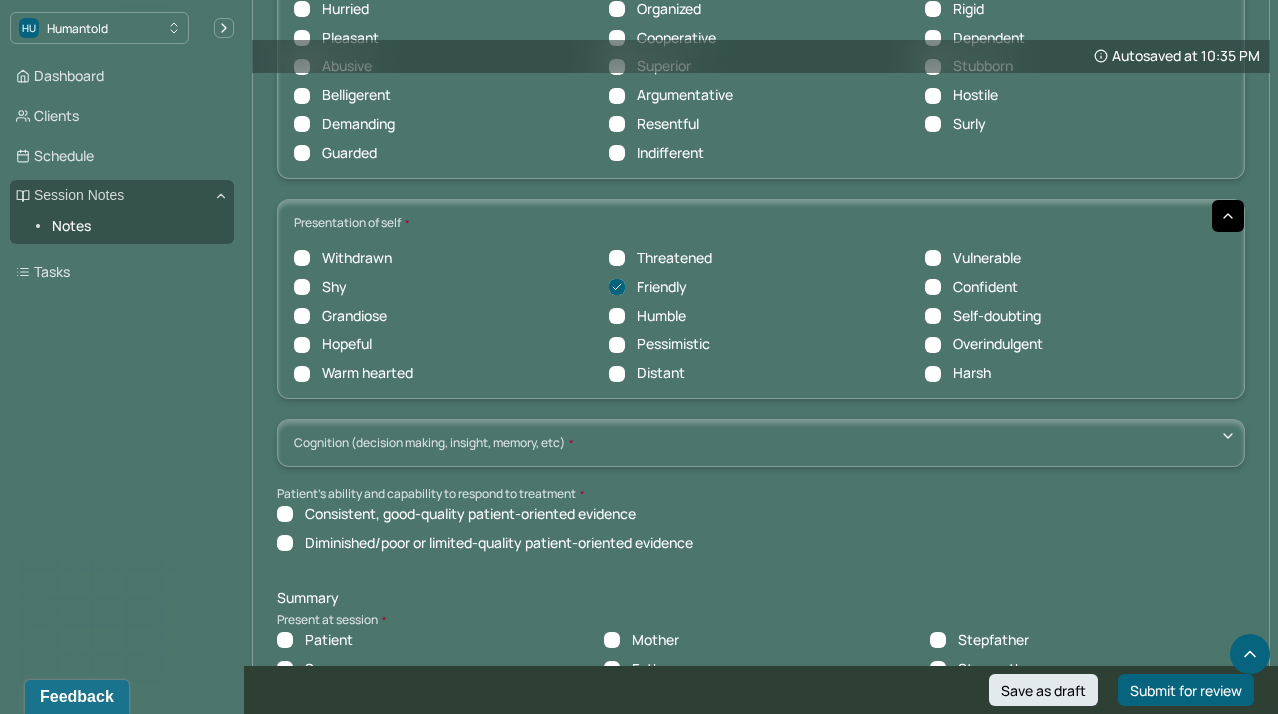 scroll, scrollTop: 7564, scrollLeft: 0, axis: vertical 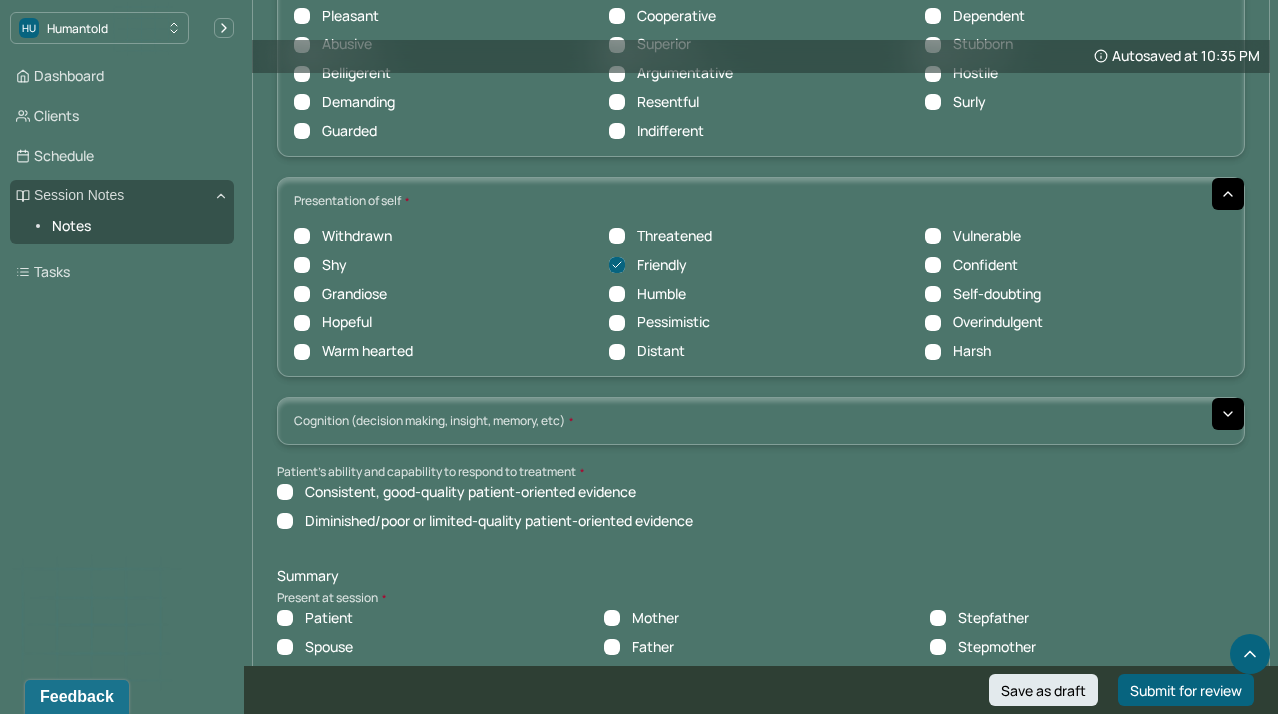 click 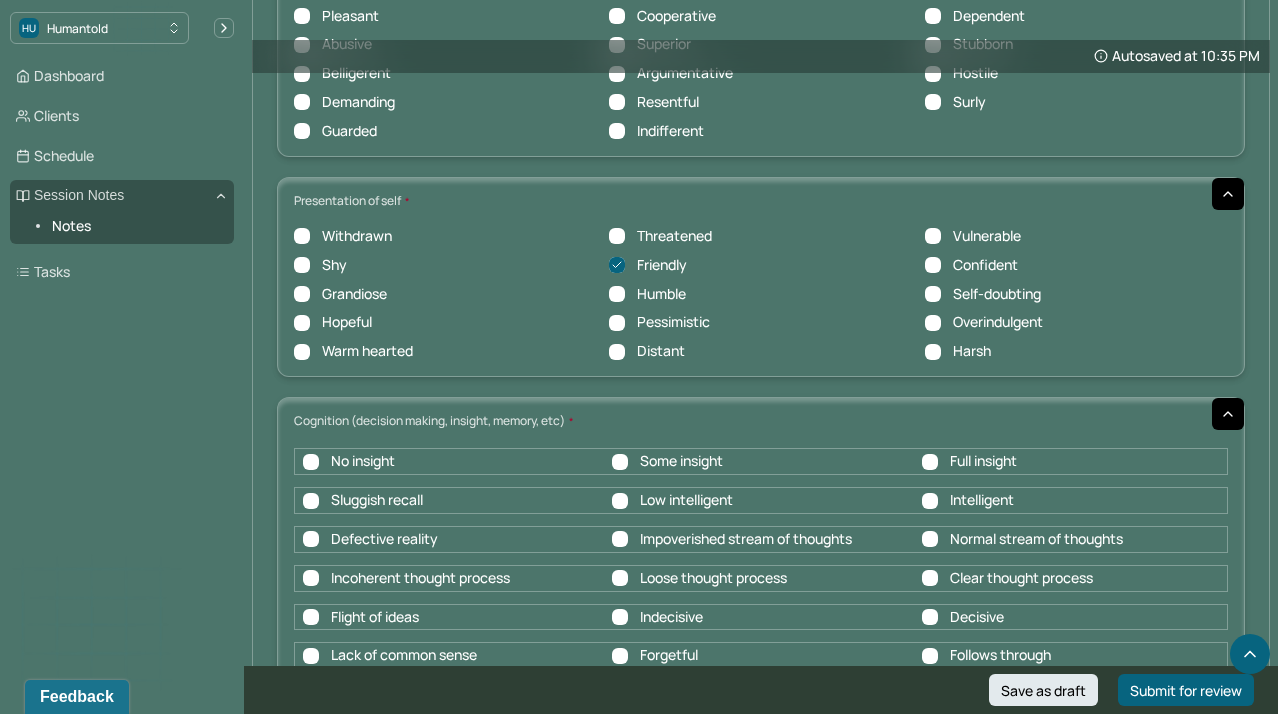 click on "Full insight" at bounding box center (930, 462) 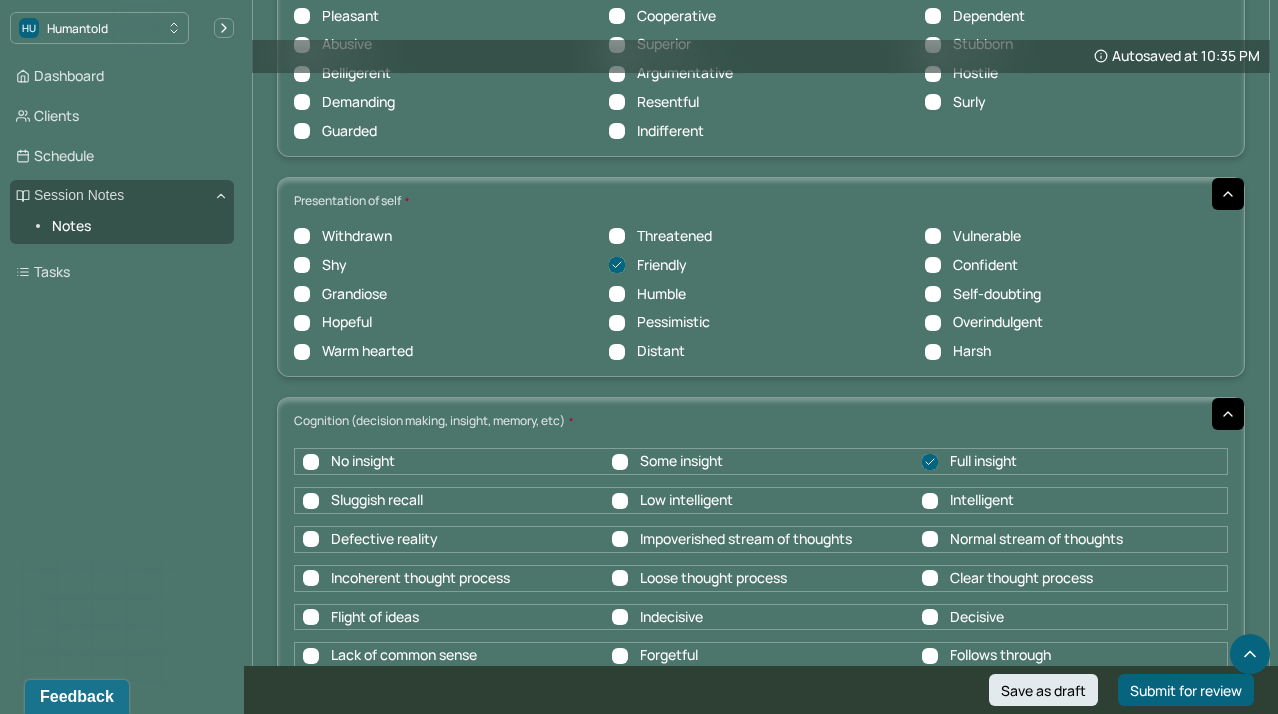 click on "Intelligent" at bounding box center [930, 501] 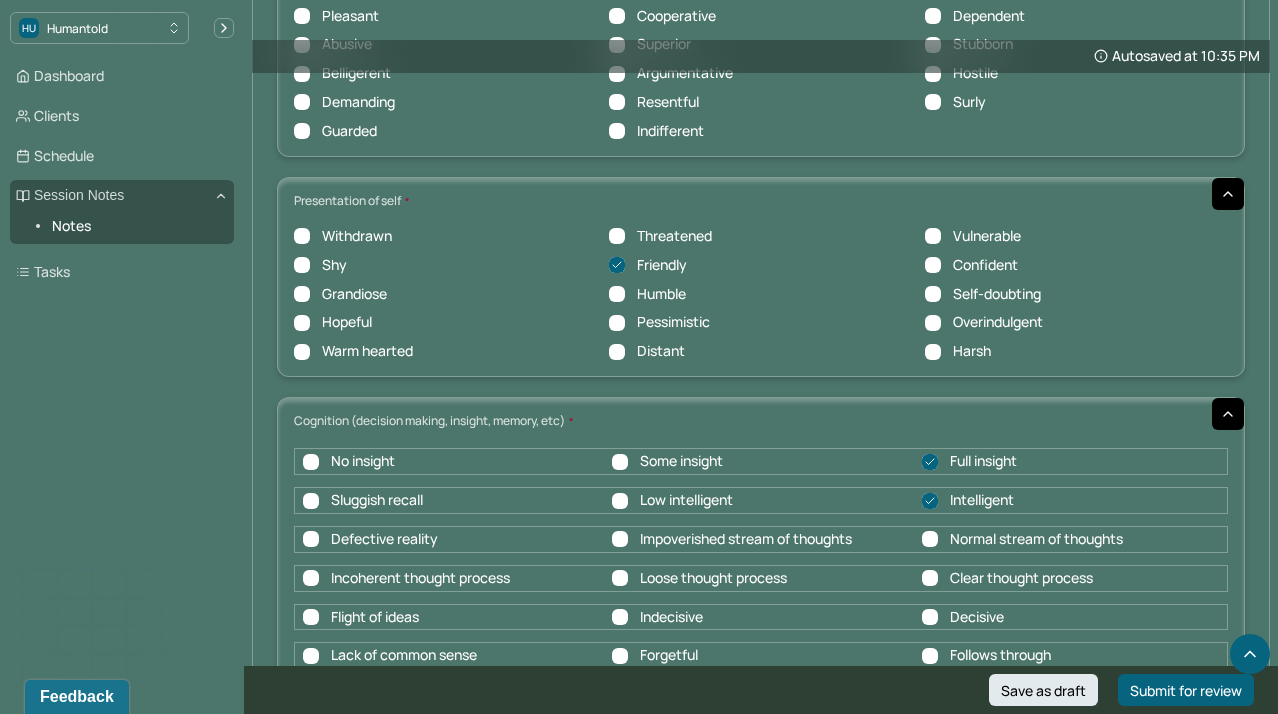 click on "Normal stream of thoughts" at bounding box center [930, 539] 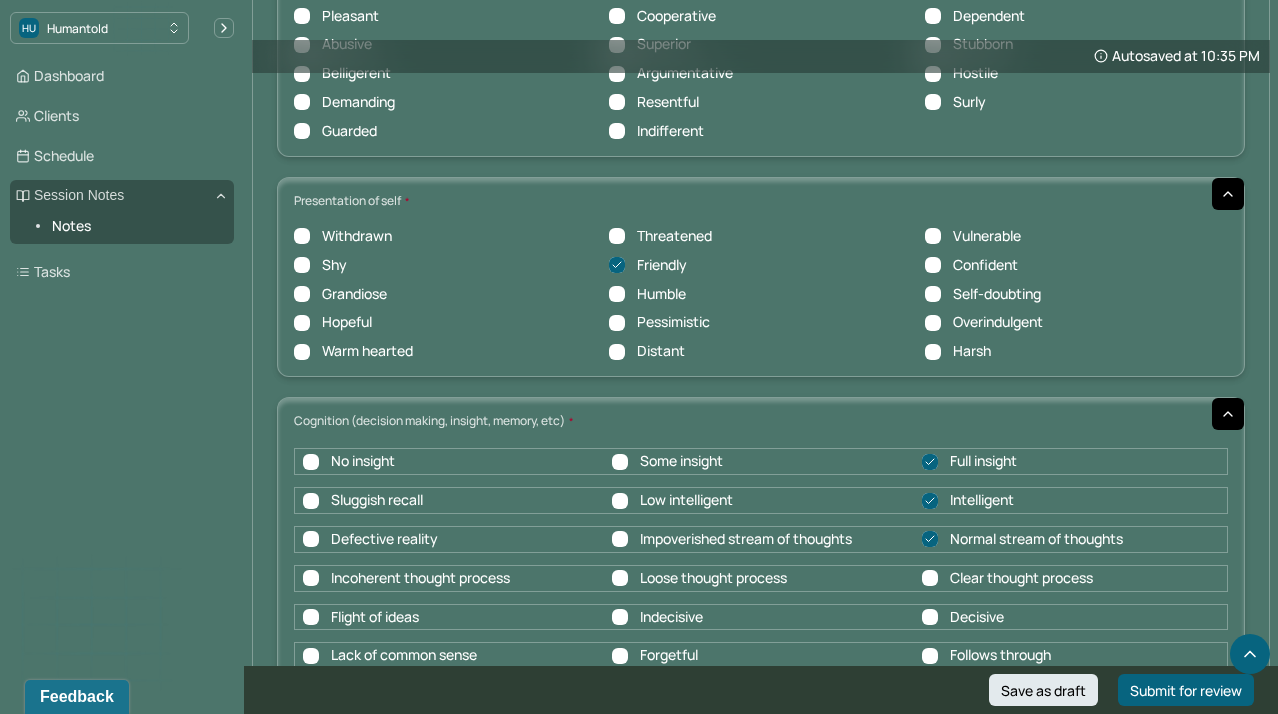 click on "Clear thought process" at bounding box center (930, 578) 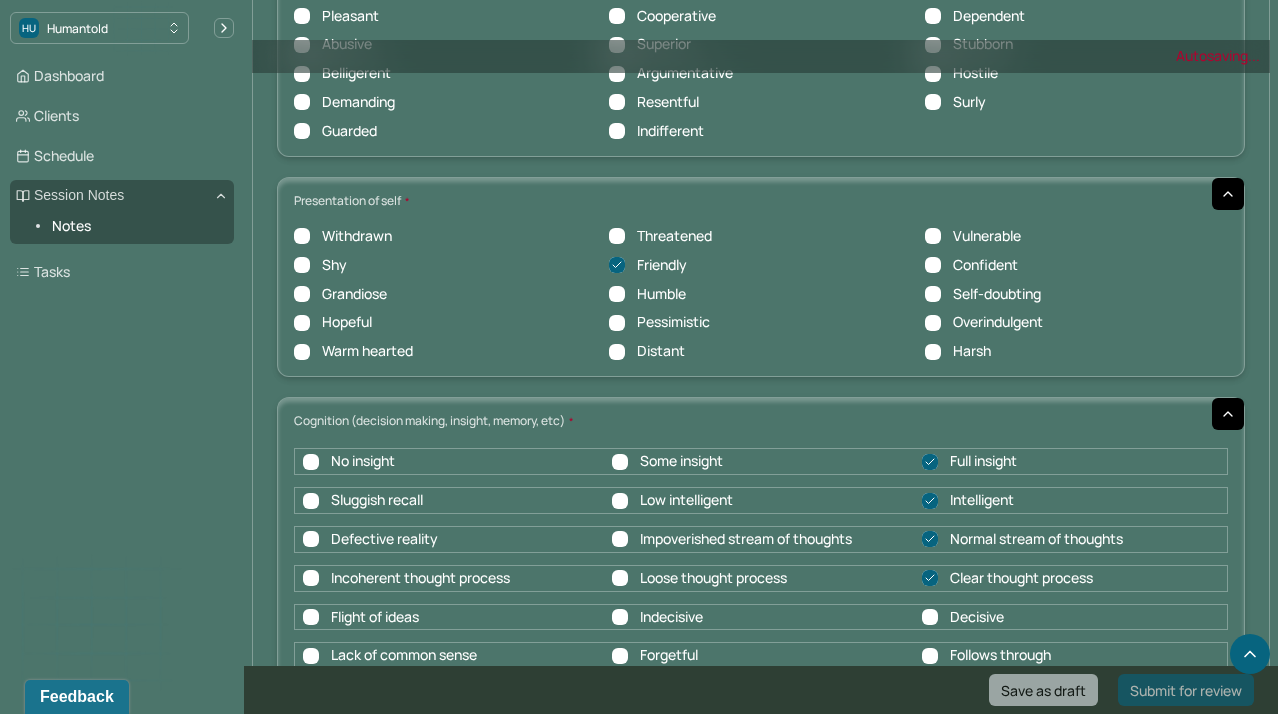 click on "Follows through" at bounding box center (930, 656) 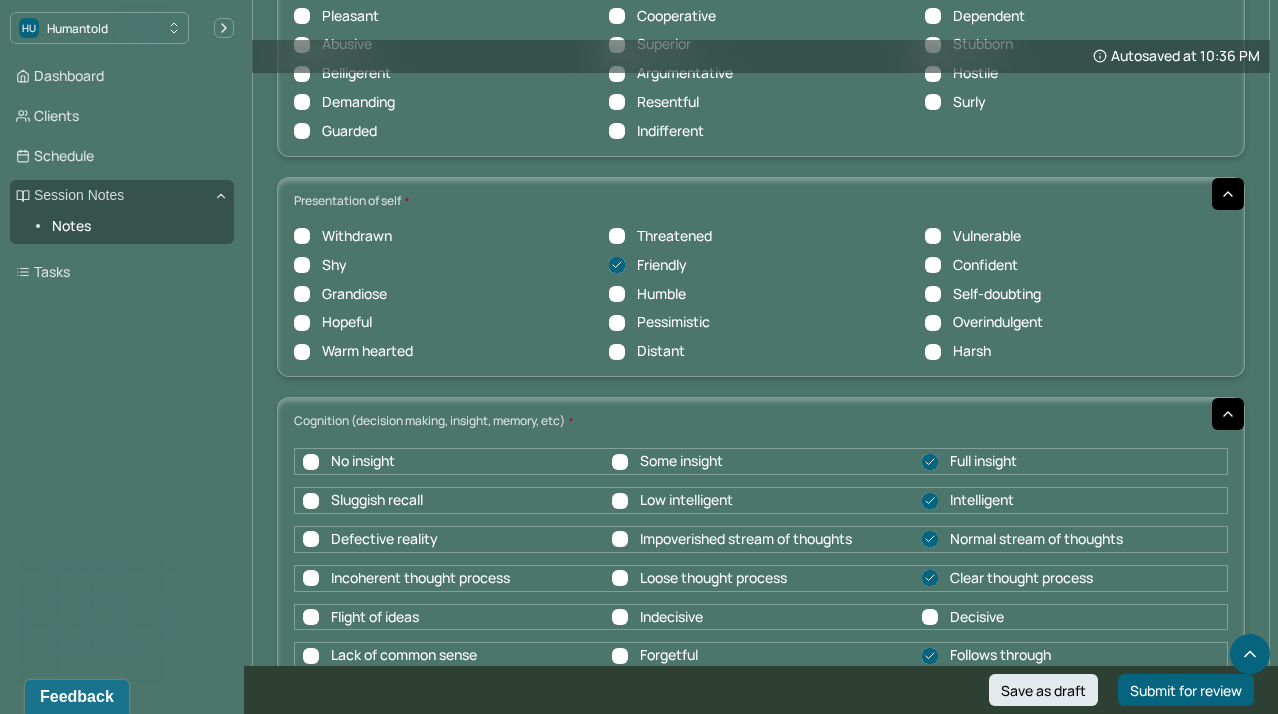 click 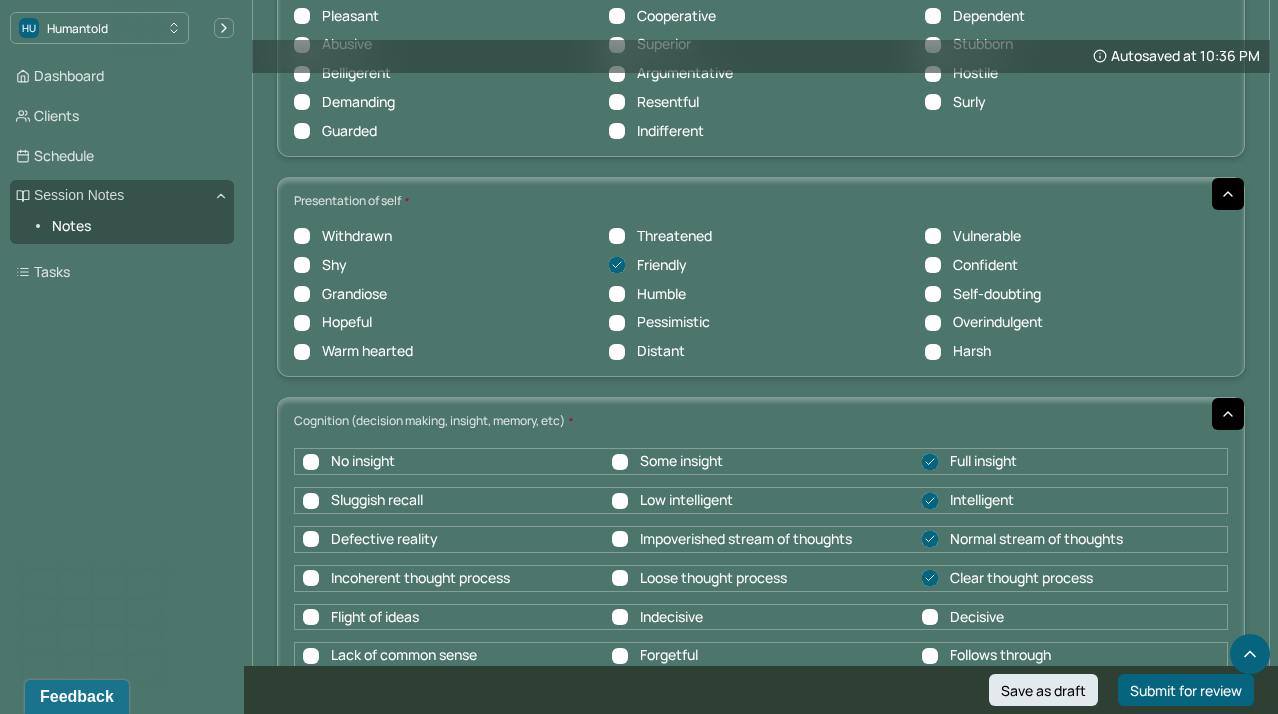 click on "Decisive" at bounding box center [930, 617] 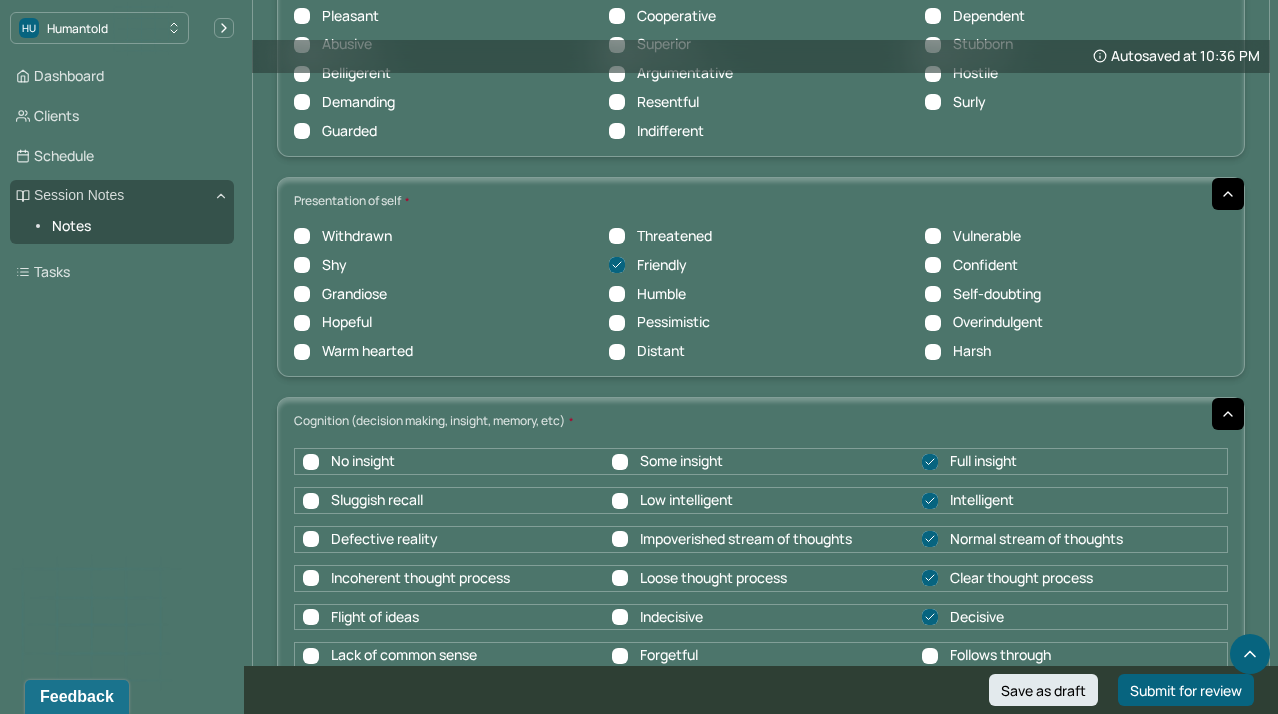 click 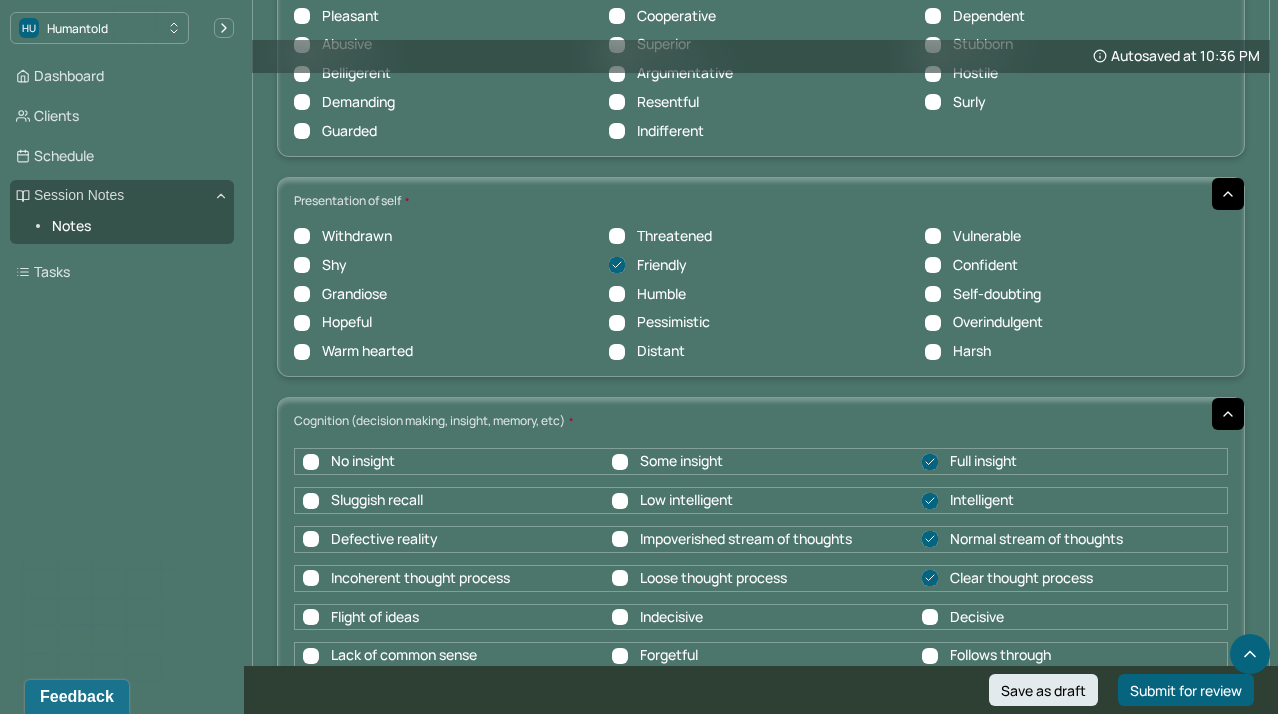 click on "Normal abstraction" at bounding box center (930, 695) 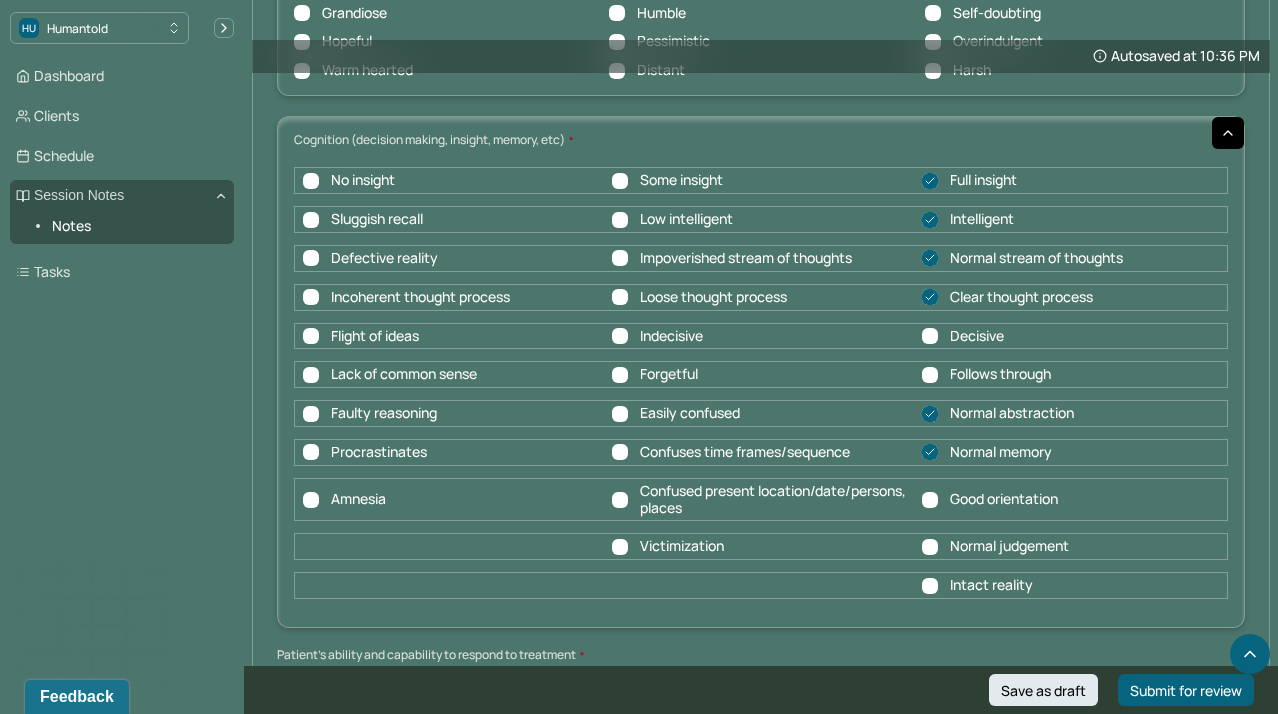scroll, scrollTop: 7846, scrollLeft: 0, axis: vertical 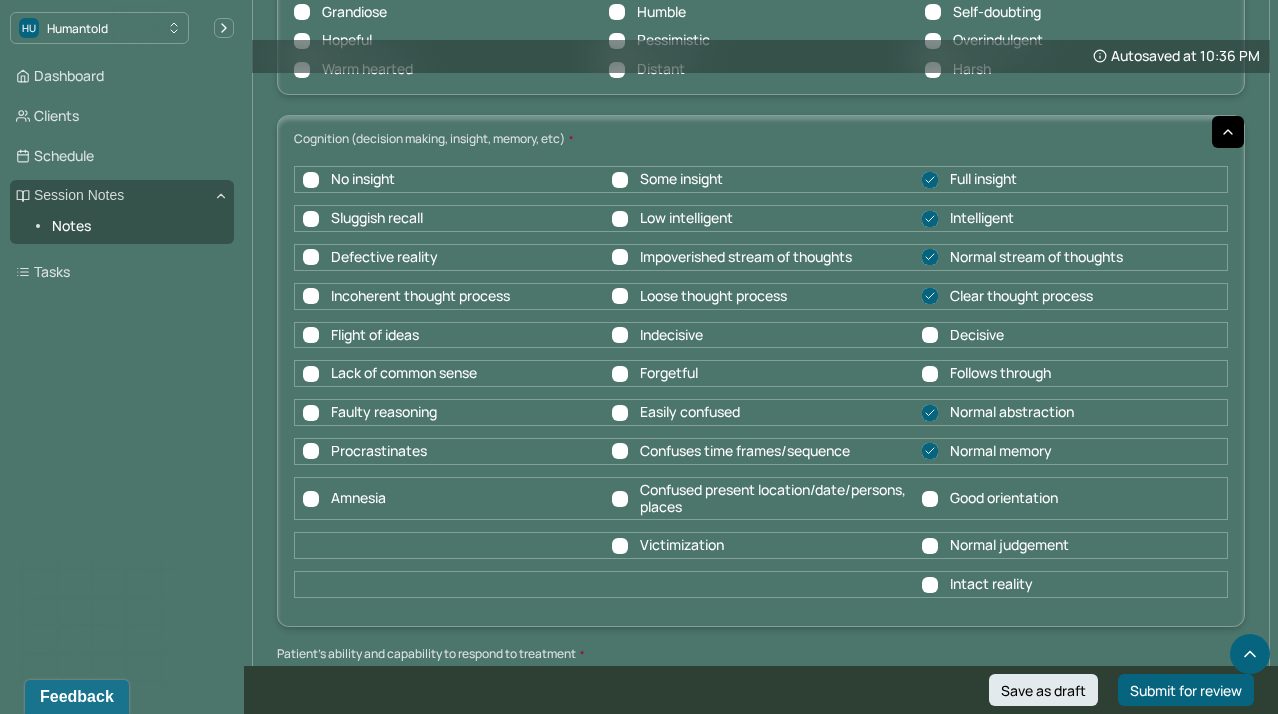 click on "Good orientation" at bounding box center (990, 499) 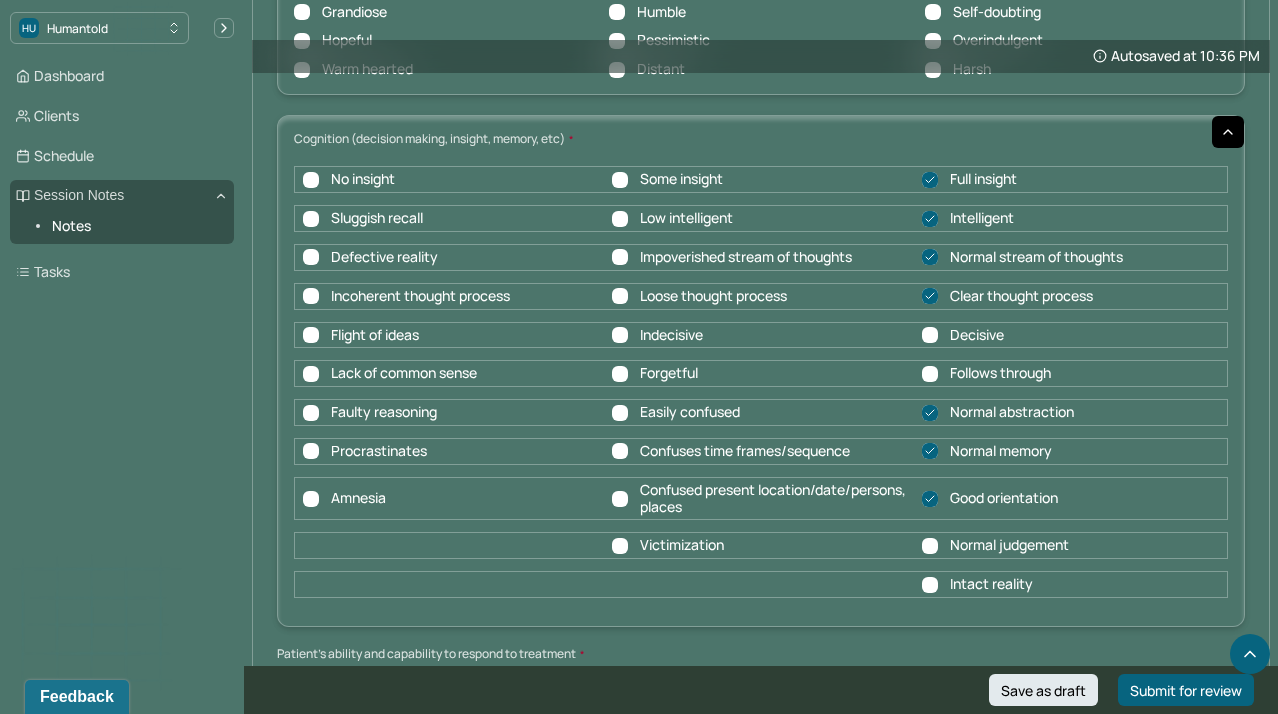 click on "Normal judgement" at bounding box center (930, 546) 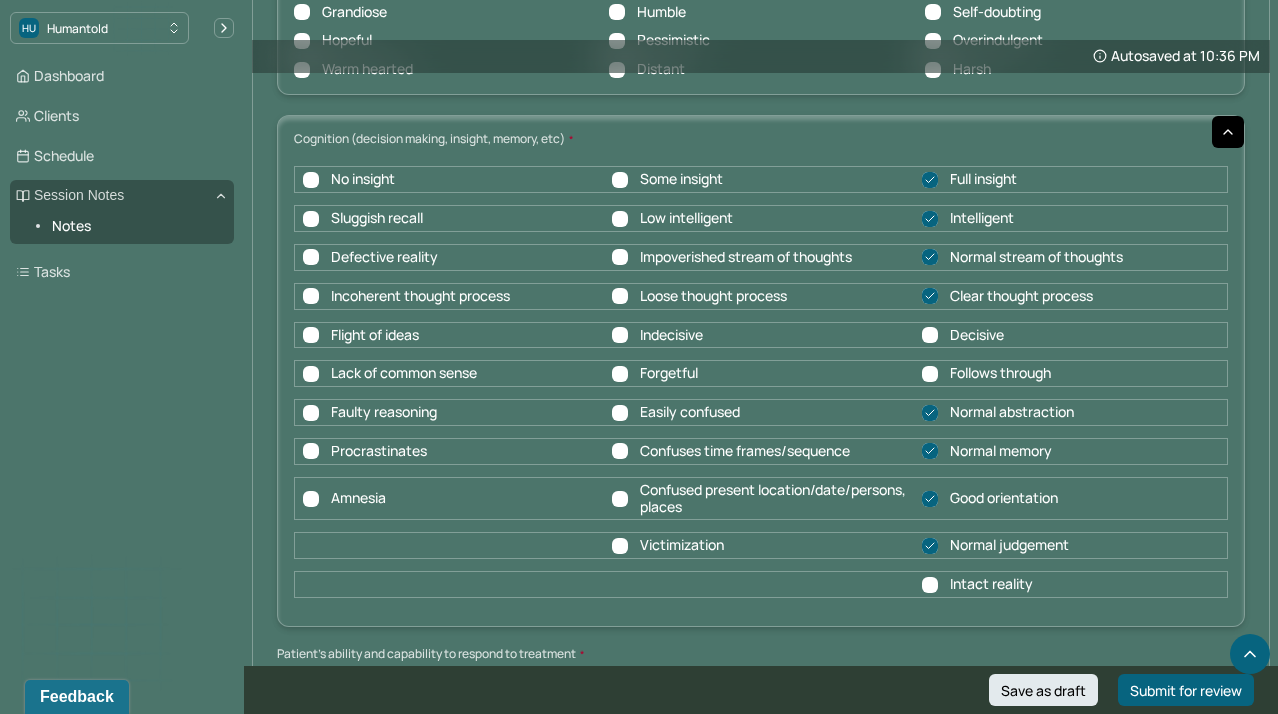 click on "Intact reality" at bounding box center [930, 585] 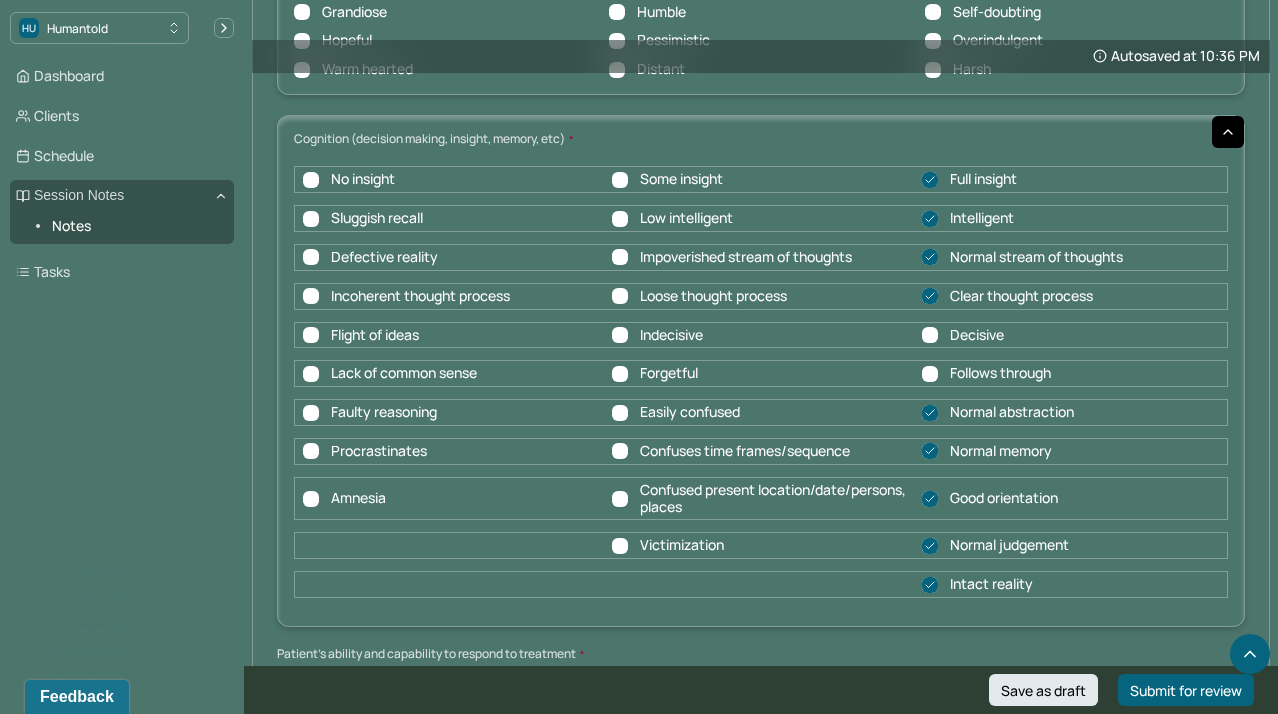 click on "Consistent, good-quality patient-oriented evidence Diminished/poor or limited-quality patient-oriented evidence" at bounding box center [761, 688] 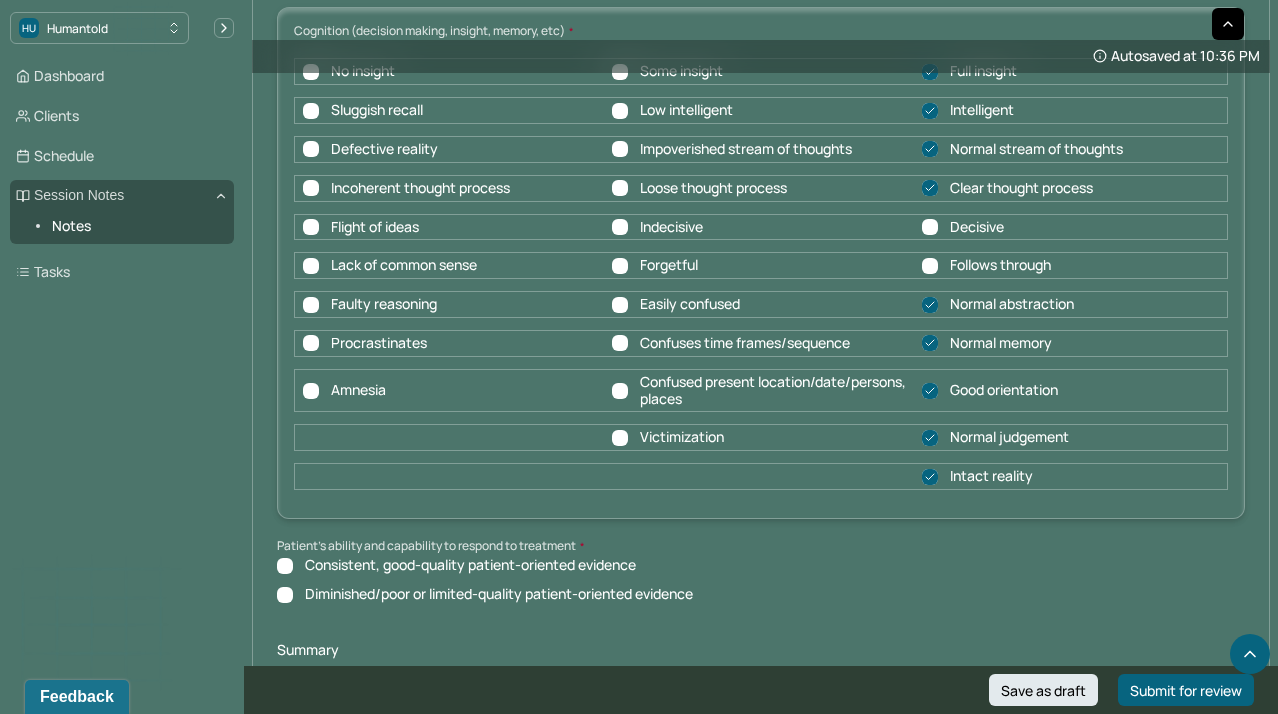 scroll, scrollTop: 8018, scrollLeft: 0, axis: vertical 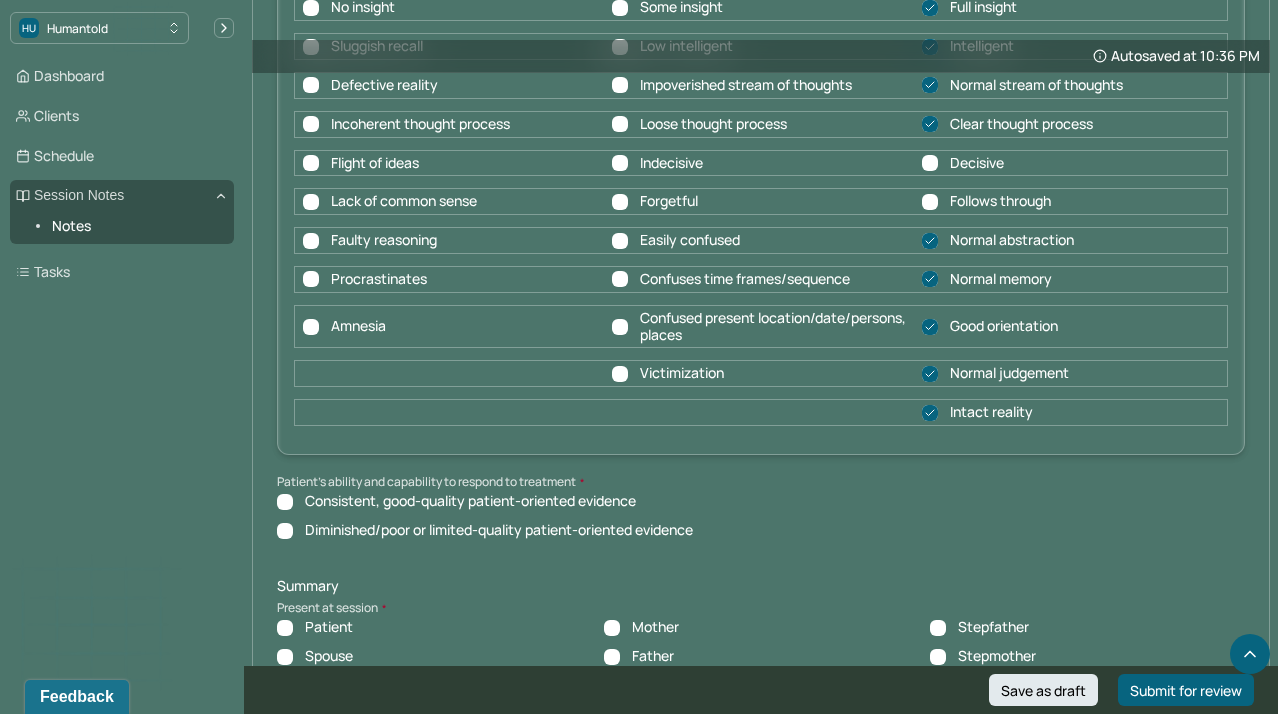 click on "Consistent, good-quality patient-oriented evidence" at bounding box center [285, 502] 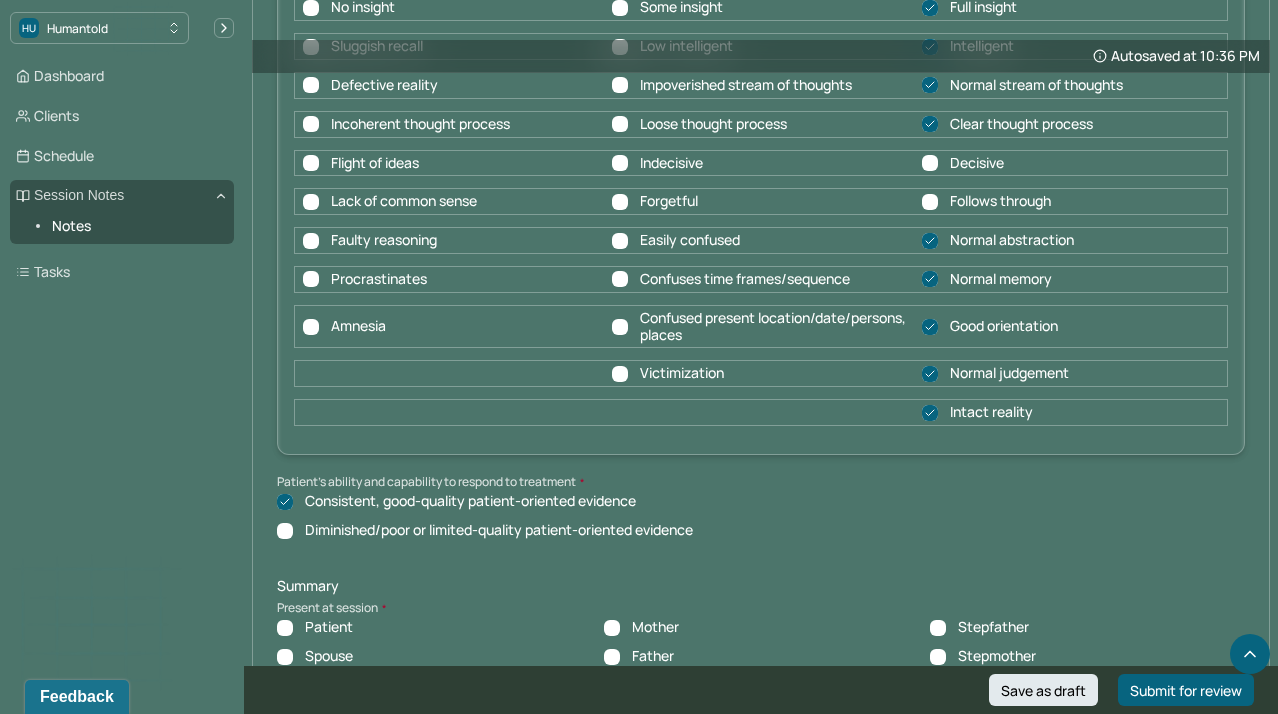 click on "Patient Mother Stepfather Spouse Father Stepmother Partner Guardian Other" at bounding box center [761, 656] 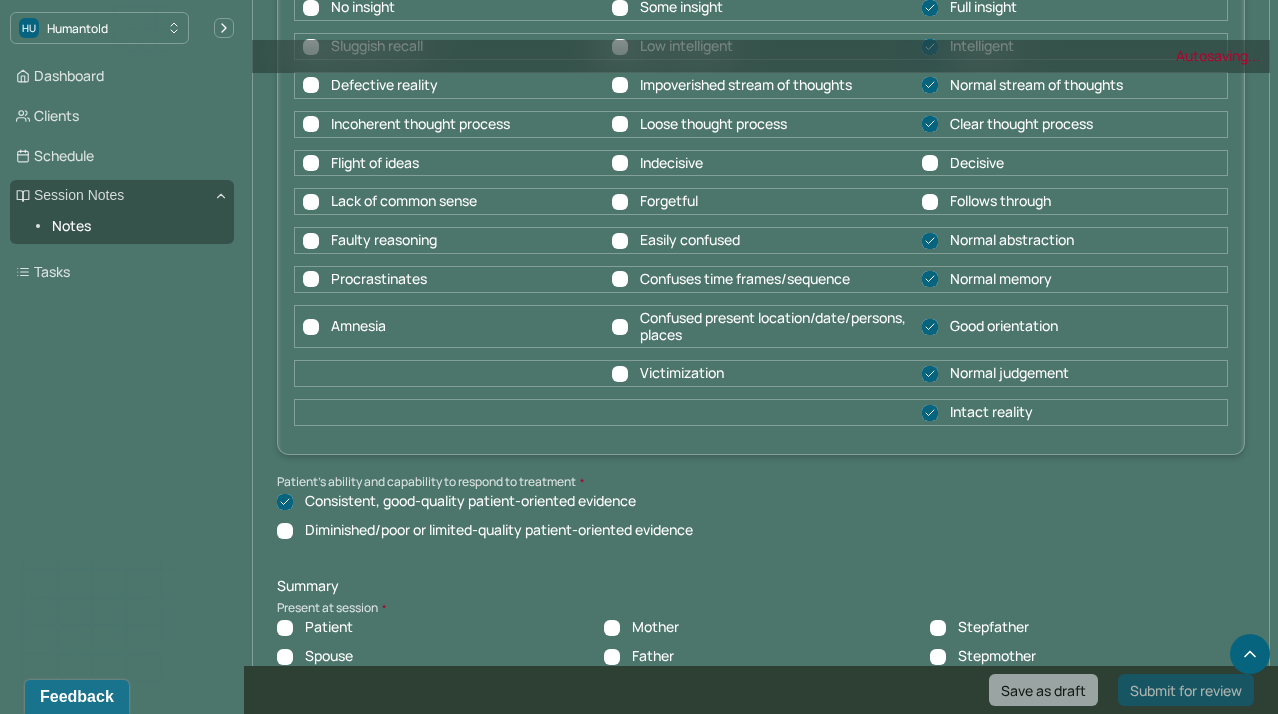 click on "Patient" at bounding box center (285, 628) 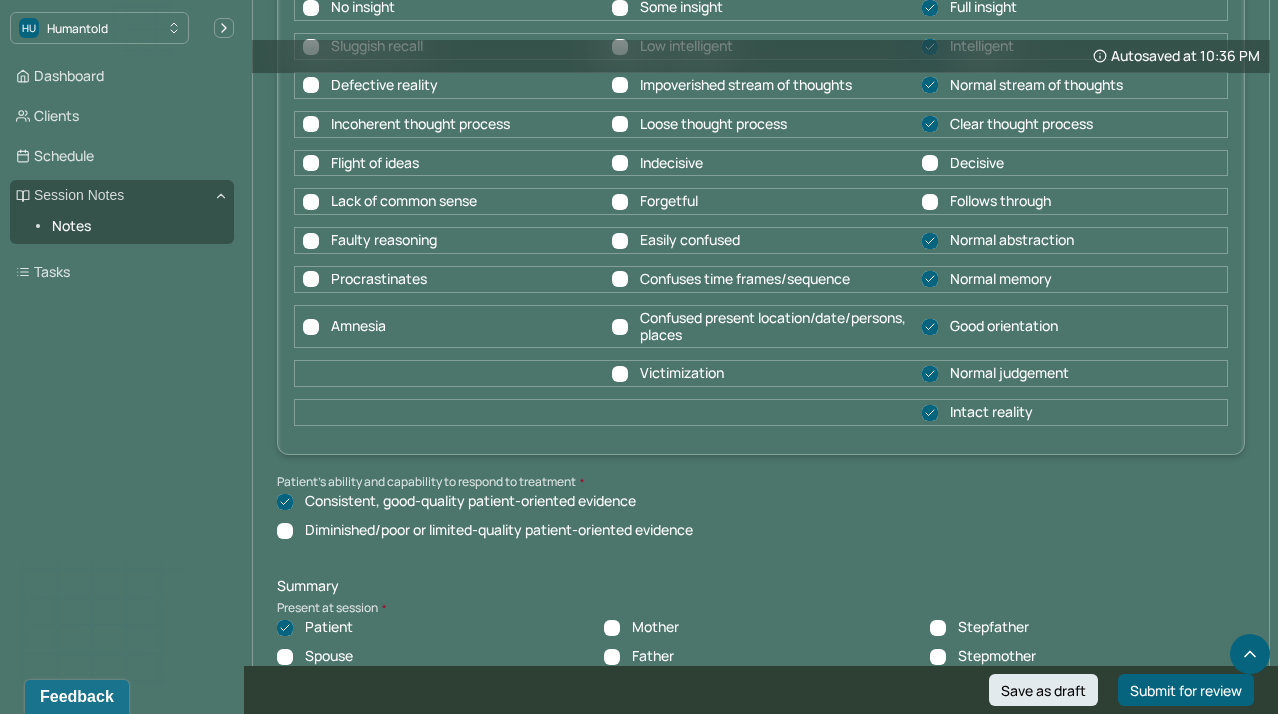 click on "Mother" at bounding box center (641, 627) 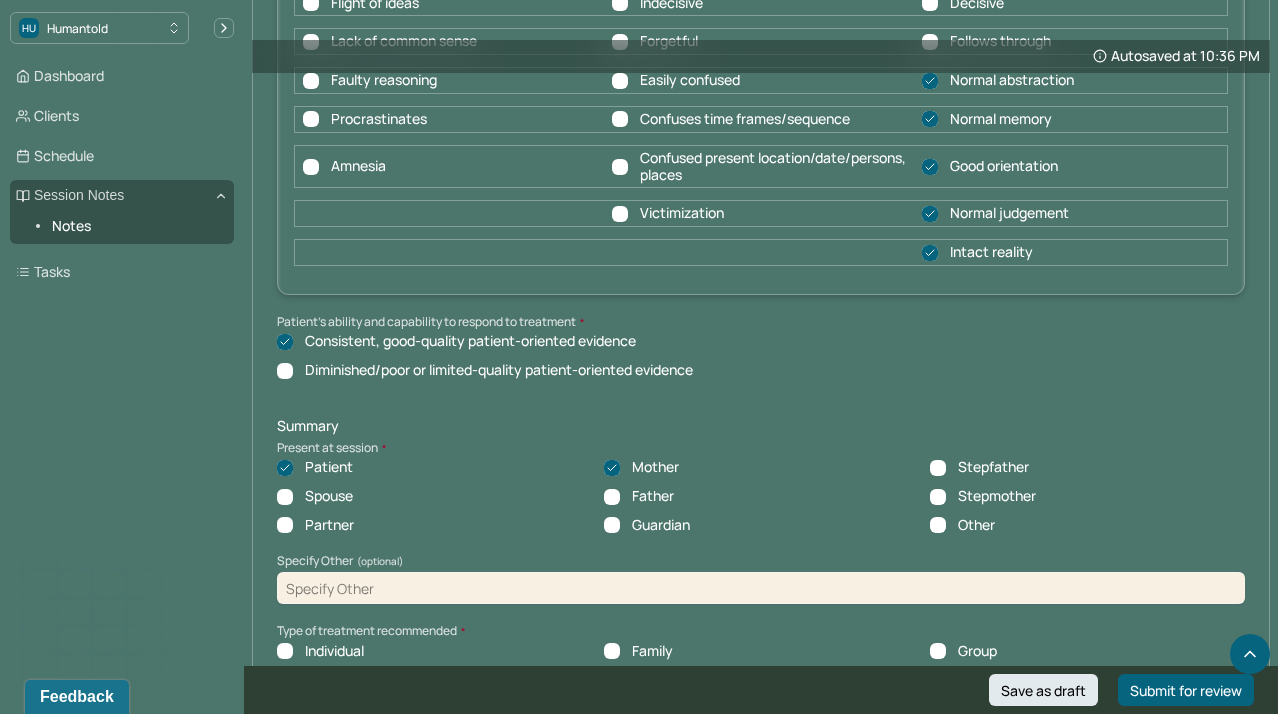 scroll, scrollTop: 8186, scrollLeft: 0, axis: vertical 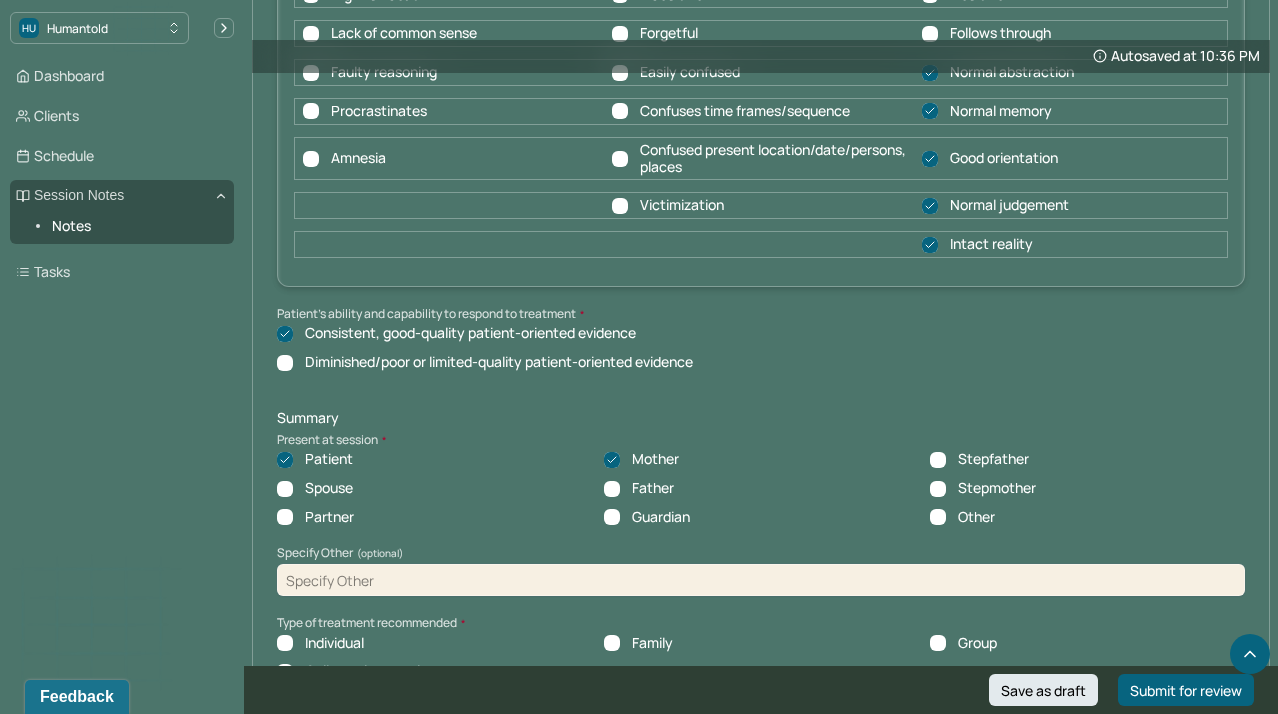 click 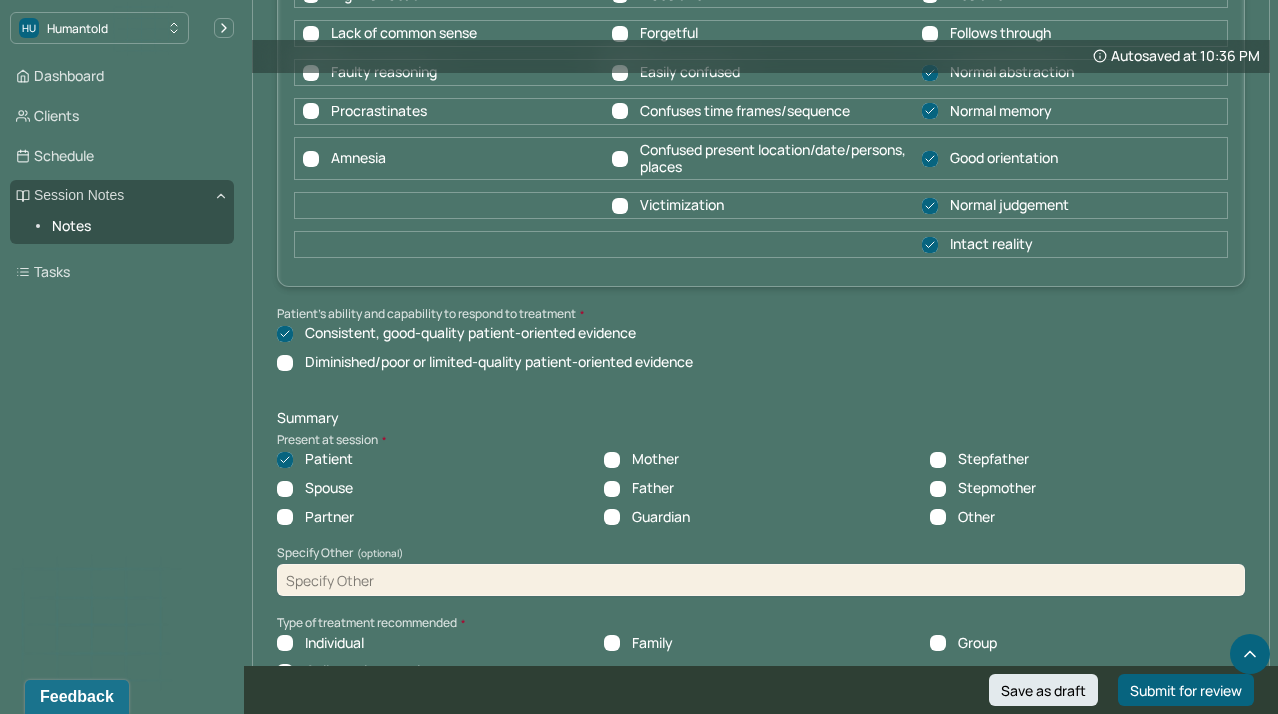 click on "Treatment Modality/Intervention(s)" at bounding box center (761, 707) 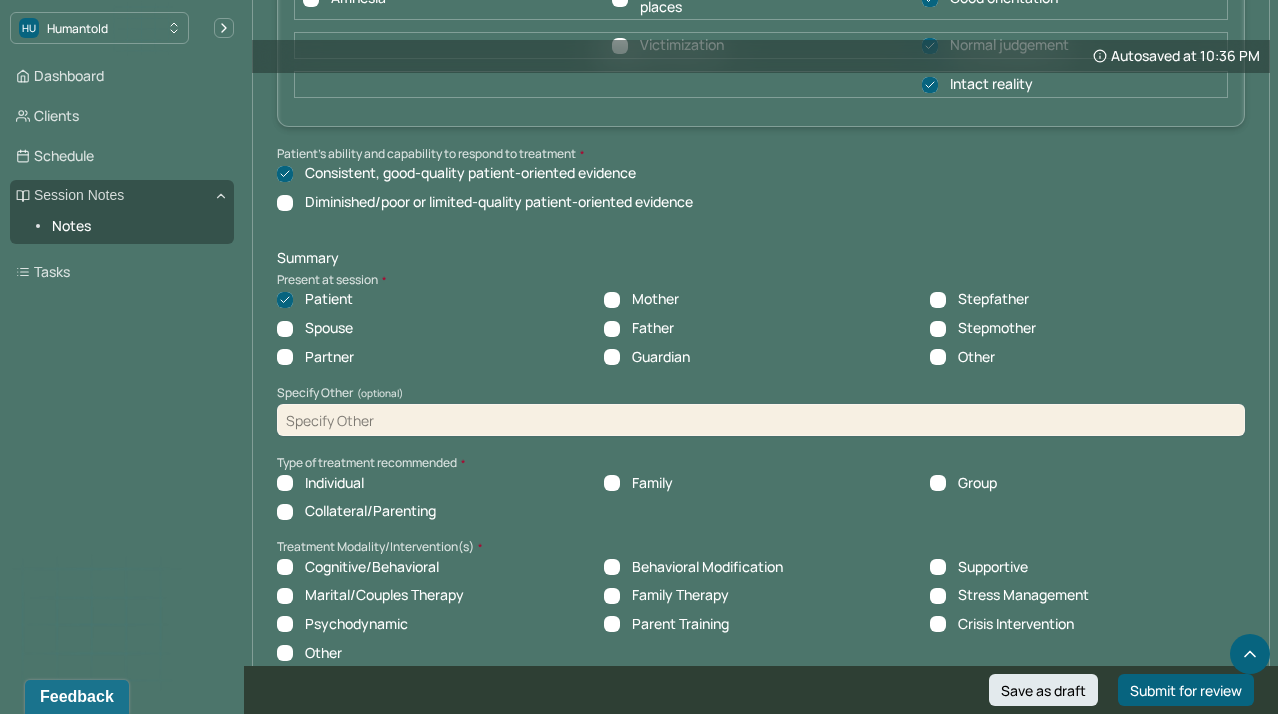 scroll, scrollTop: 8353, scrollLeft: 0, axis: vertical 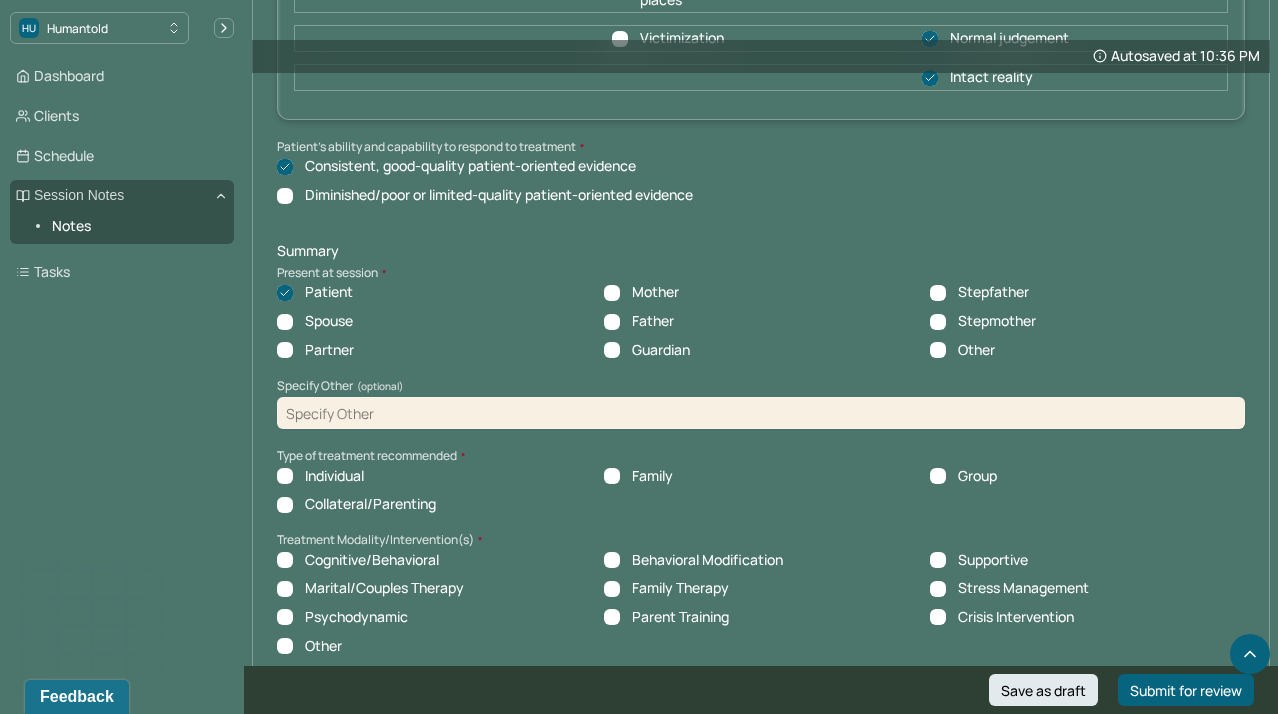 click on "Individual" at bounding box center [320, 476] 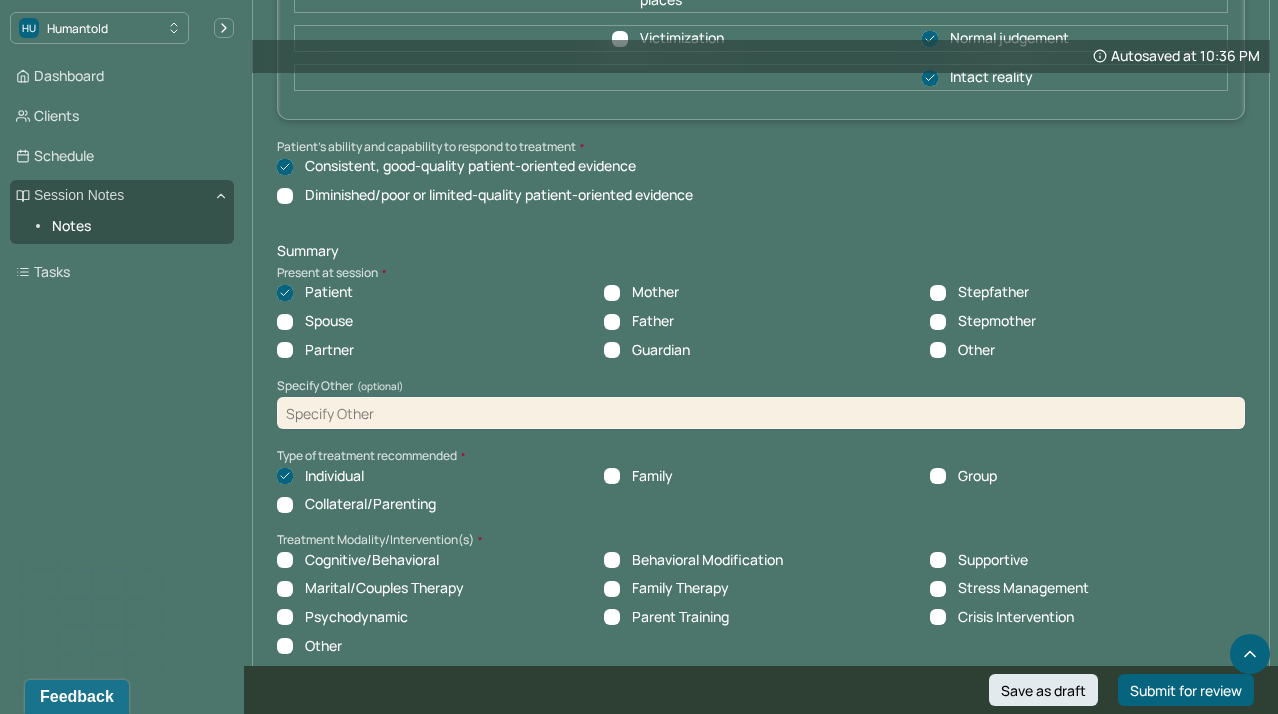 click on "Cognitive/Behavioral" at bounding box center [285, 560] 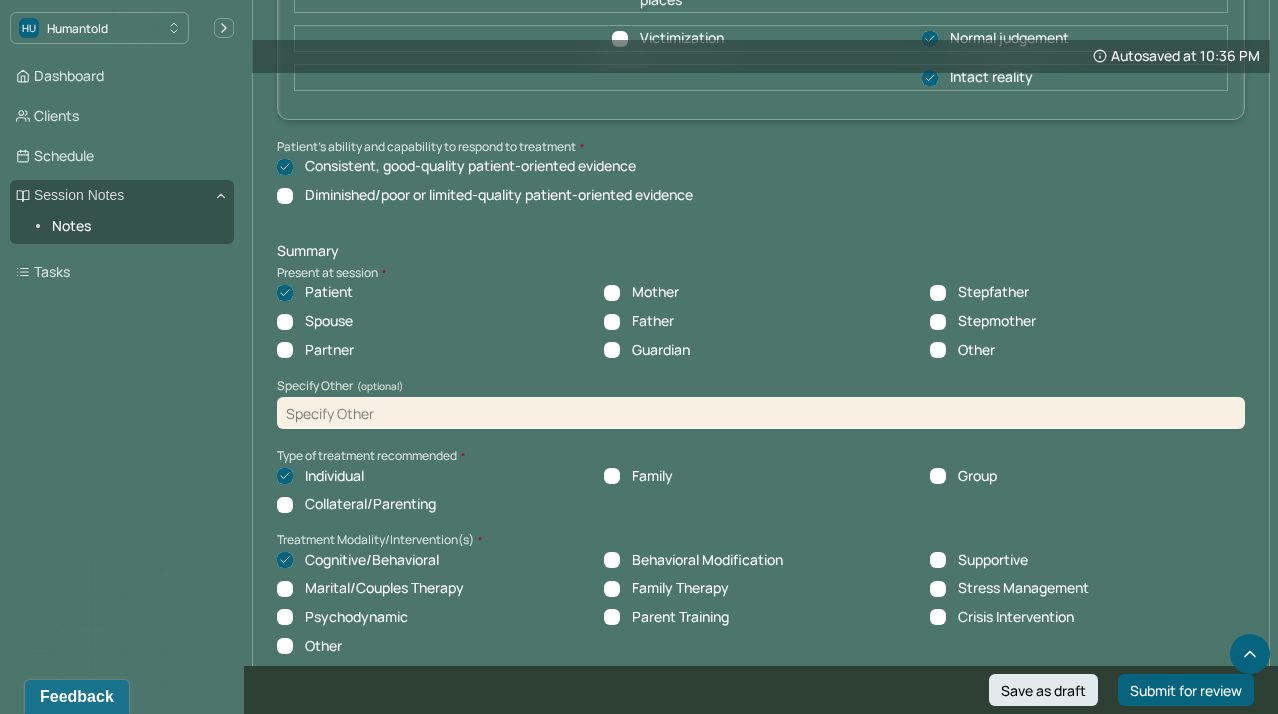 click on "Summary Present at session Patient Mother Stepfather Spouse Father Stepmother Partner Guardian Other Specify Other (optional) Type of treatment recommended Individual Family Group Collateral/Parenting Treatment Modality/Intervention(s) Cognitive/Behavioral Behavioral Modification Supportive Marital/Couples Therapy  Family Therapy Stress Management Psychodynamic Parent Training Crisis Intervention Other Specify other treatment/modality (optional) Treatment goals Treatment goal one * Reduce anxiety Treatment goal two * Improve coping skills Treatment goal three (optional) Frequency of sessions Weekly Bi-Weekly Monthly Other Date of next session * Subjective report Please make sure to only include what the client has reported. This should only tie back to what the client reported in the session, re; symptoms, mood/affect, ideations, interpersonal conflicts, etc. Do not include your assessment or interpretation of the clients symptoms here. Summary Prognosis Communication Factors impacting treatment" at bounding box center [761, 1041] 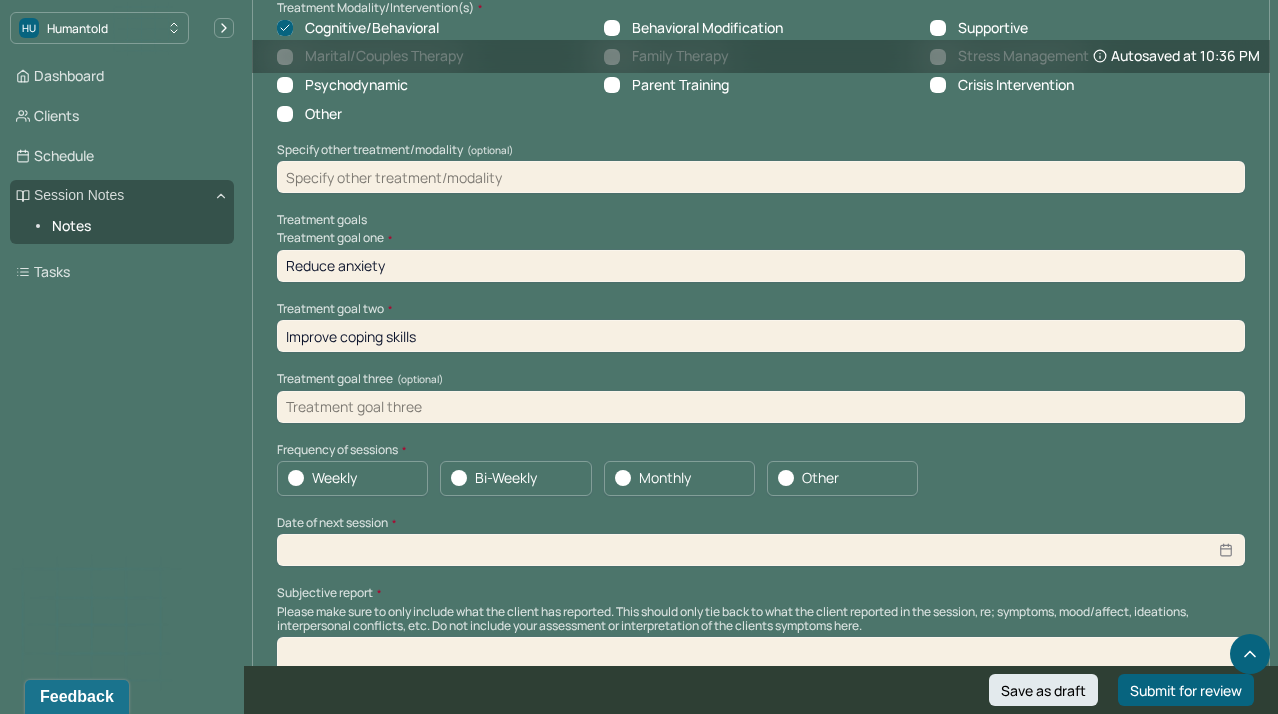 scroll, scrollTop: 8890, scrollLeft: 0, axis: vertical 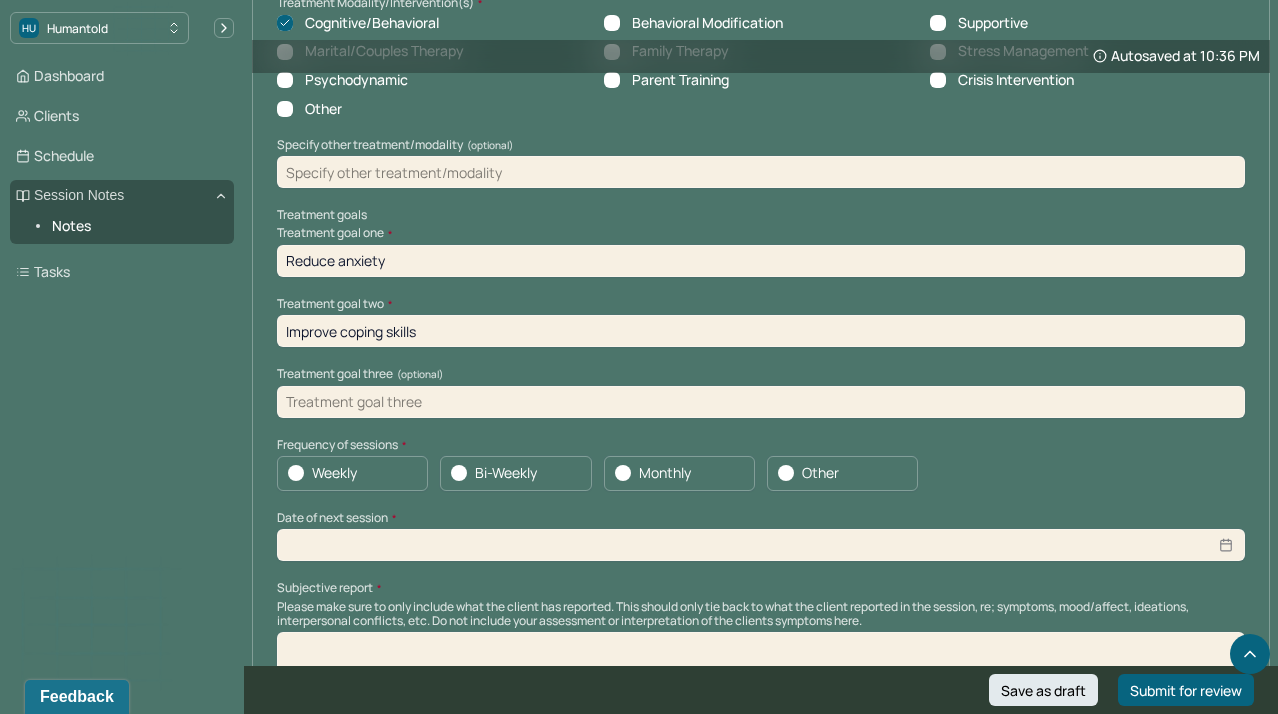 click on "Weekly" at bounding box center (352, 473) 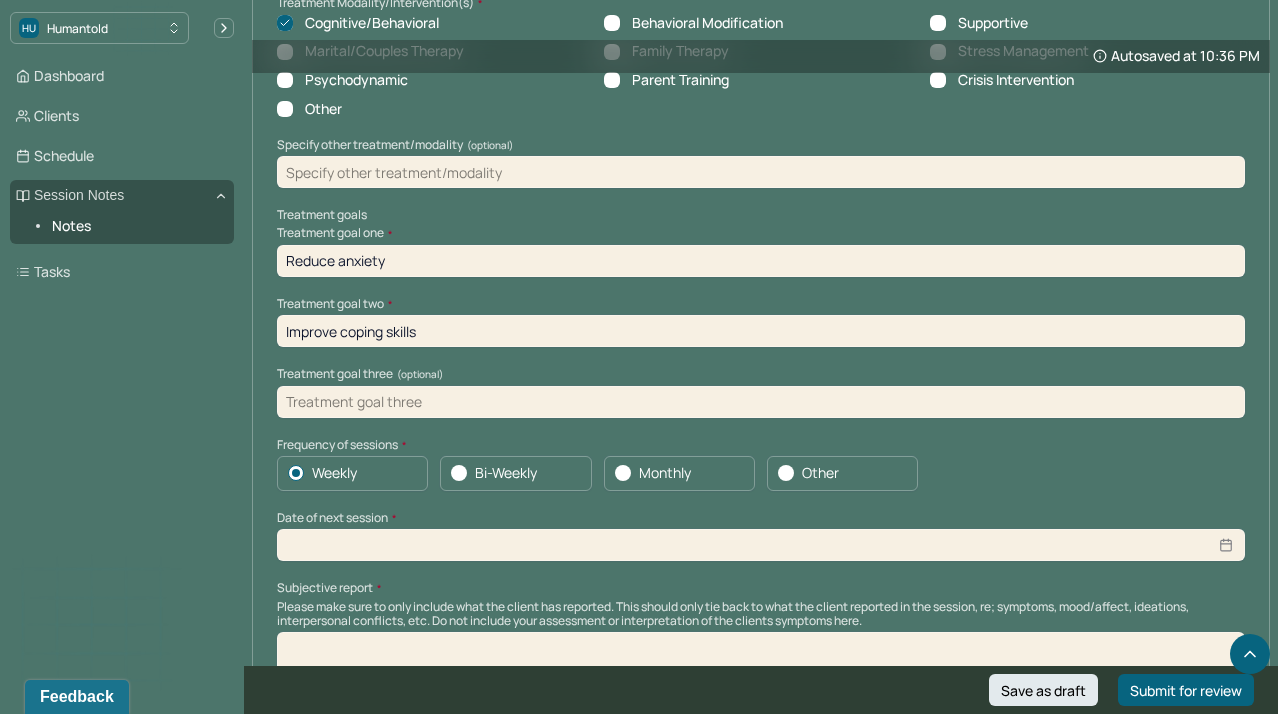 select on "7" 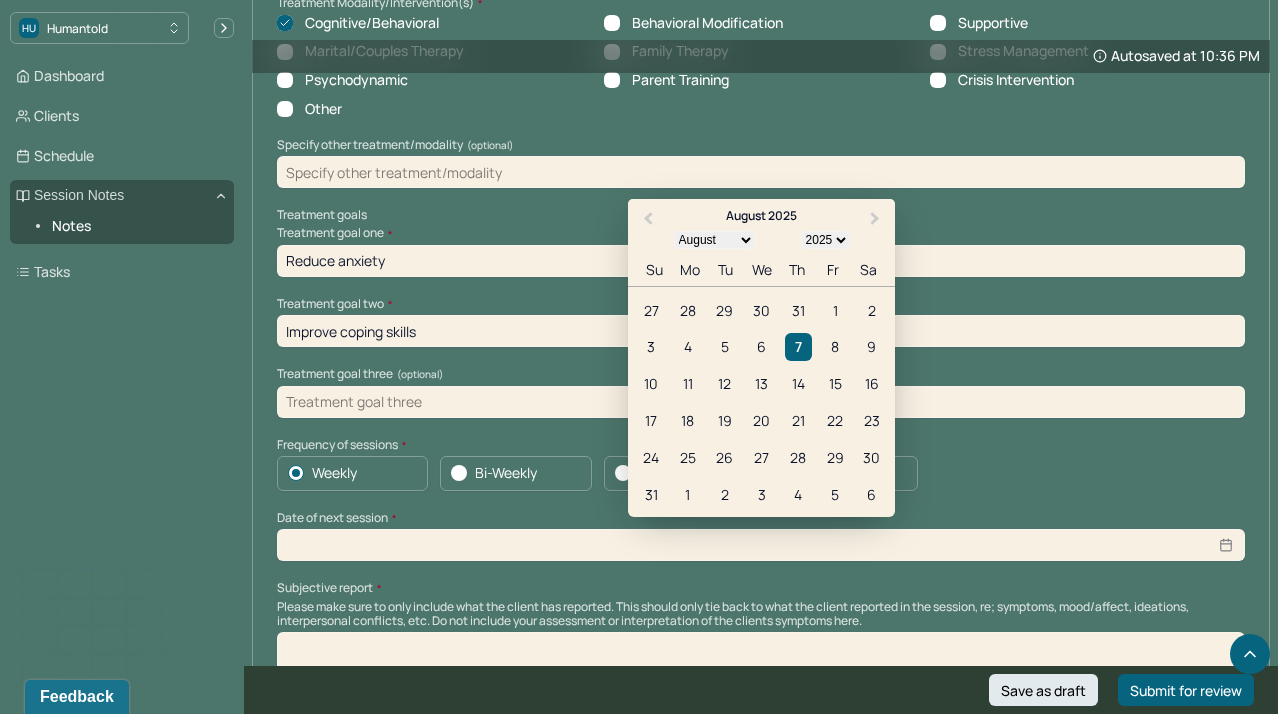 click at bounding box center (761, 545) 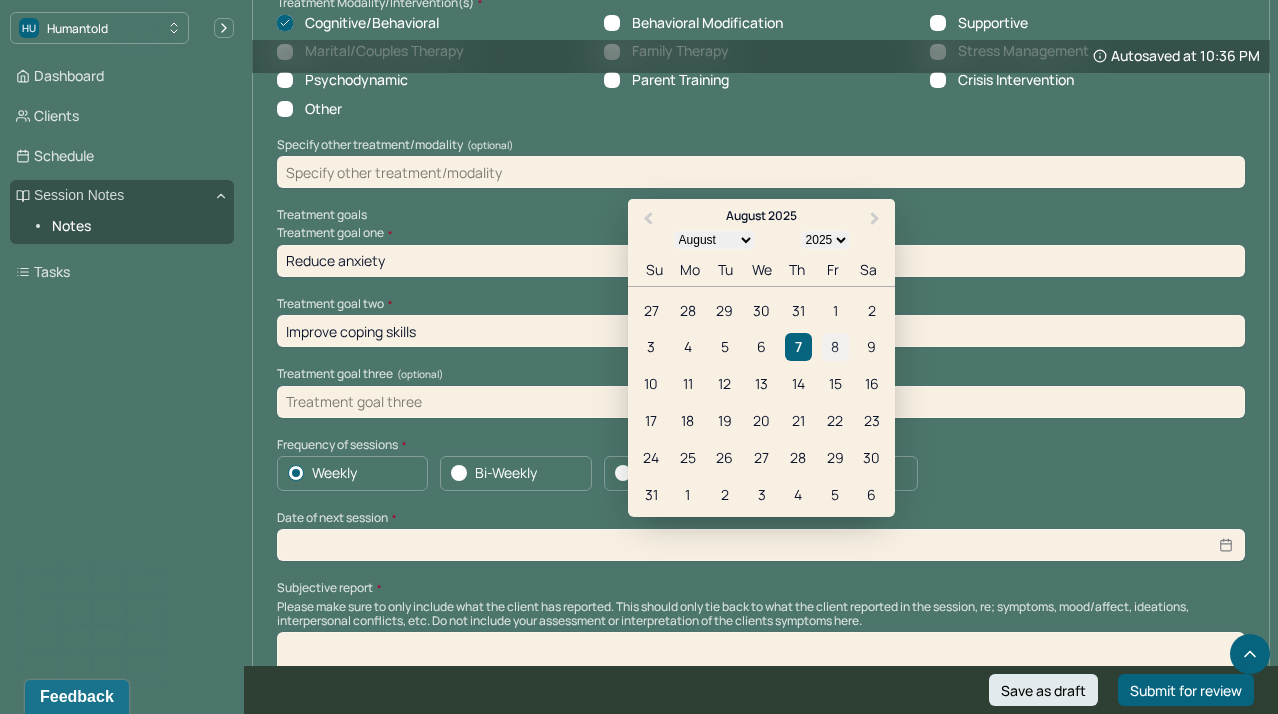 click on "8" at bounding box center [835, 347] 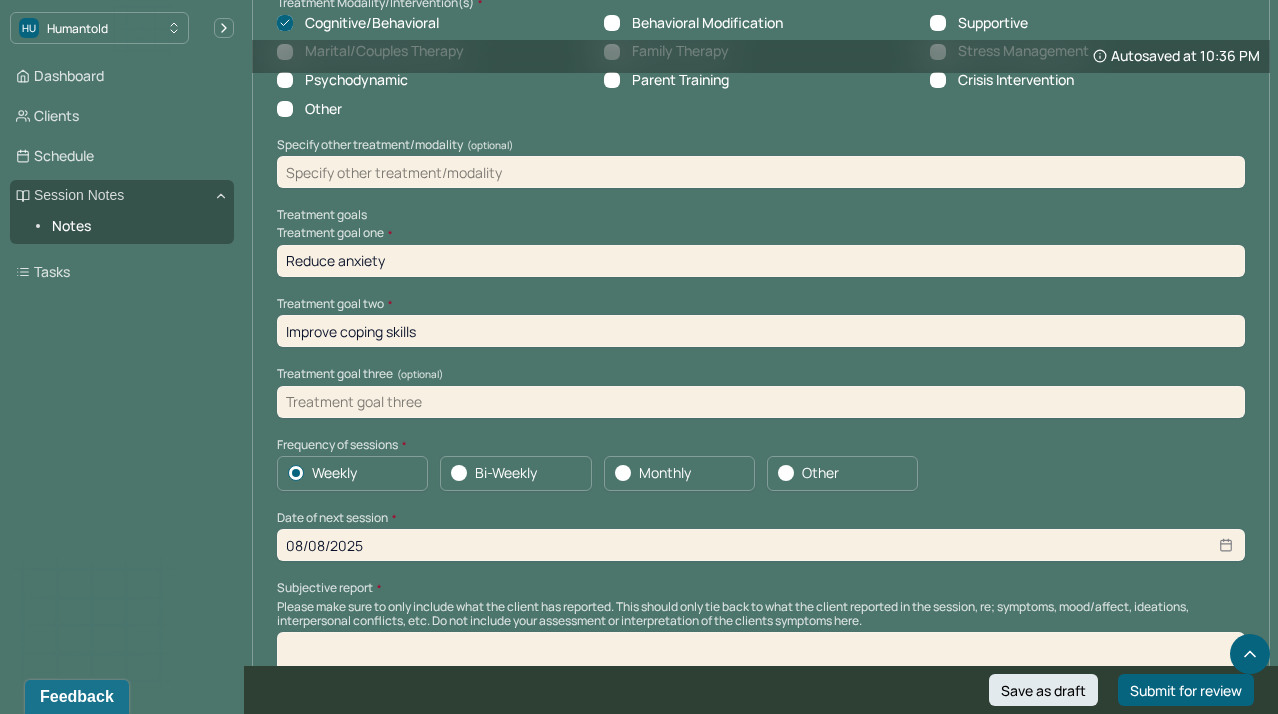 click on "Weekly Bi-Weekly Monthly Other" at bounding box center [761, 473] 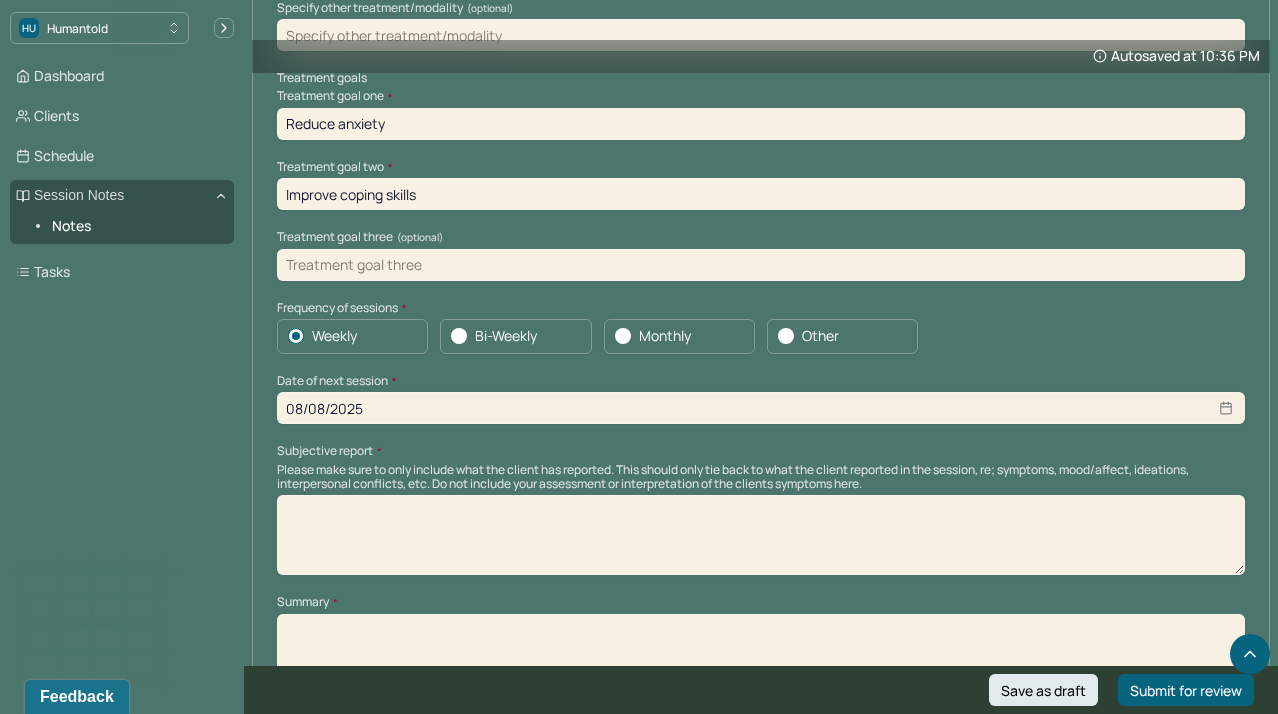 scroll, scrollTop: 9028, scrollLeft: 0, axis: vertical 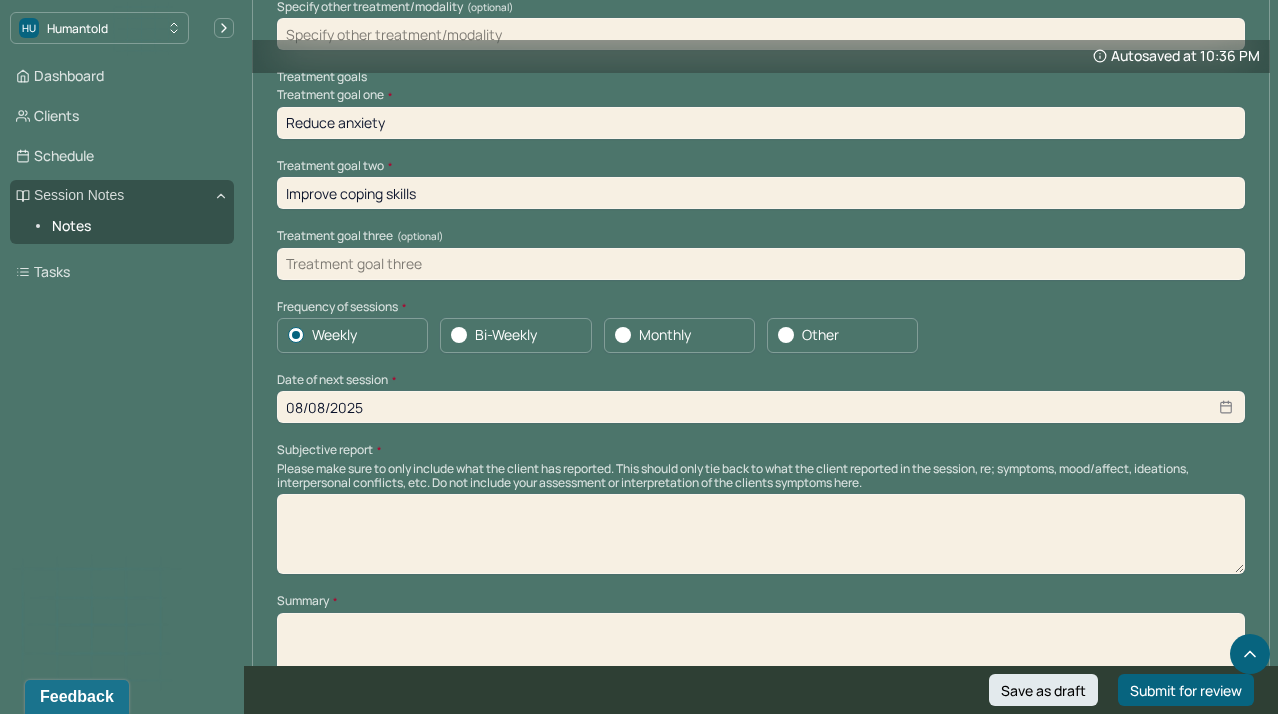 click at bounding box center (761, 534) 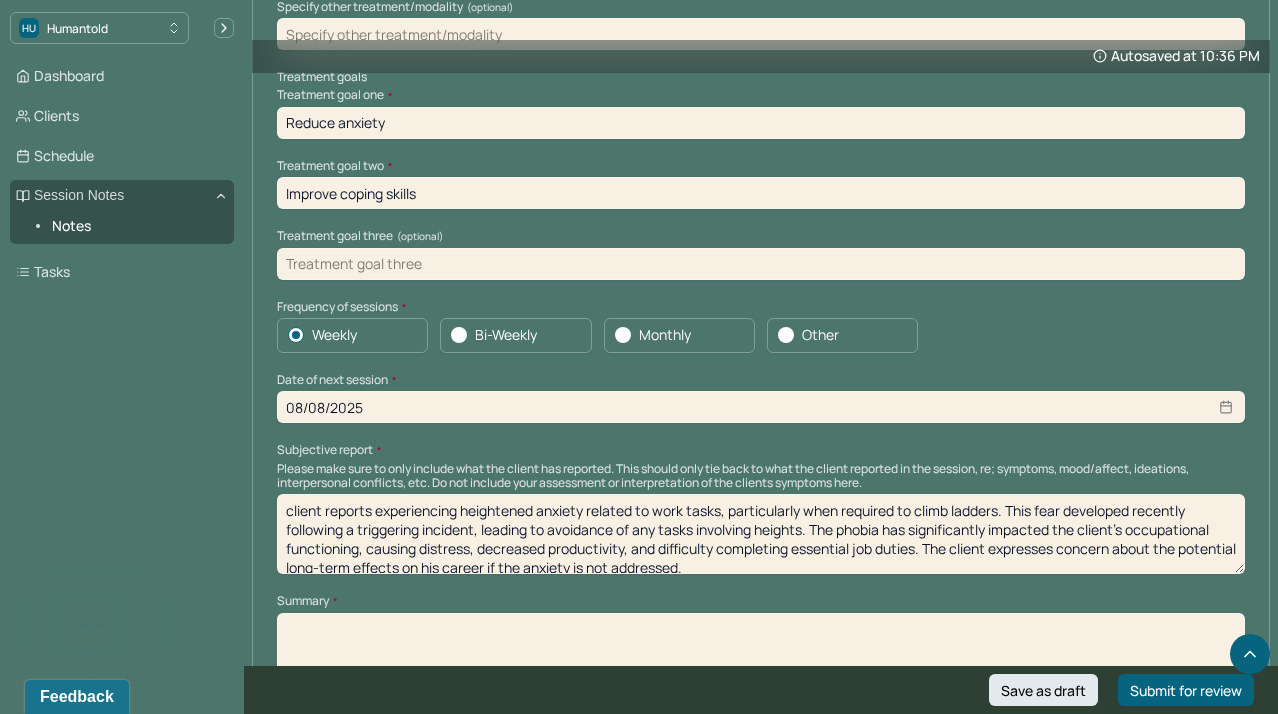 scroll, scrollTop: 3, scrollLeft: 0, axis: vertical 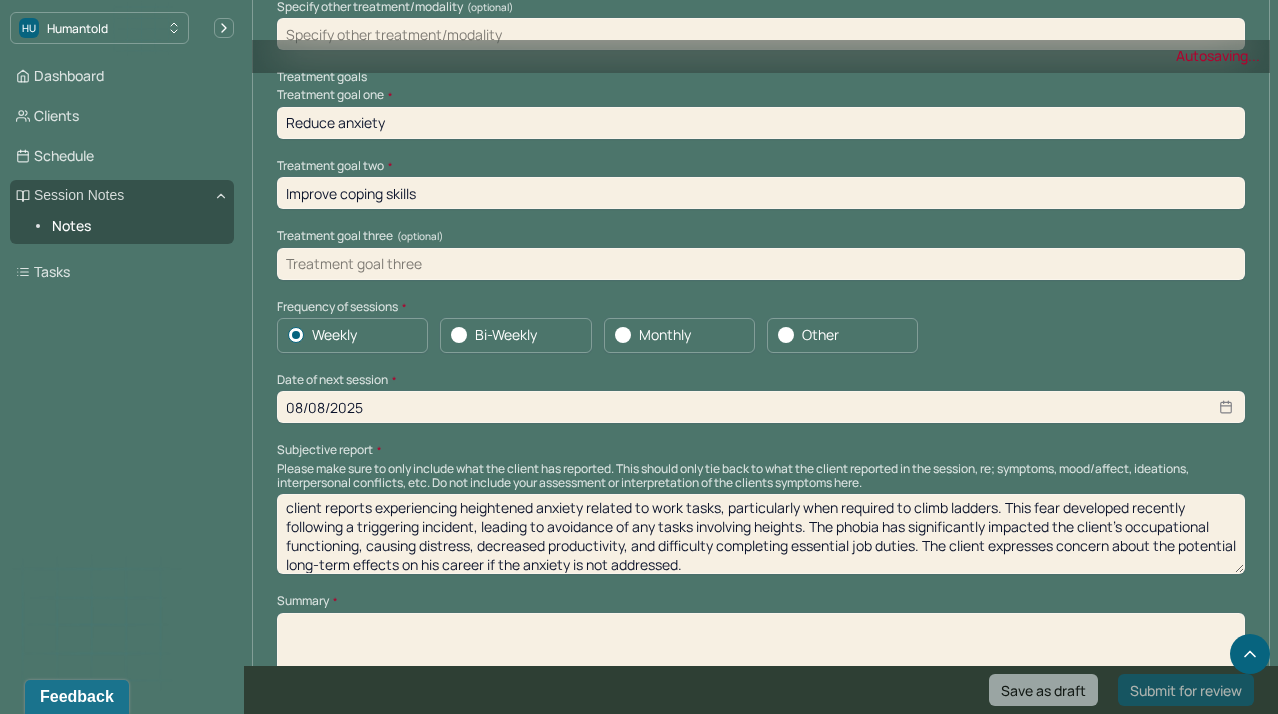 click at bounding box center (761, 653) 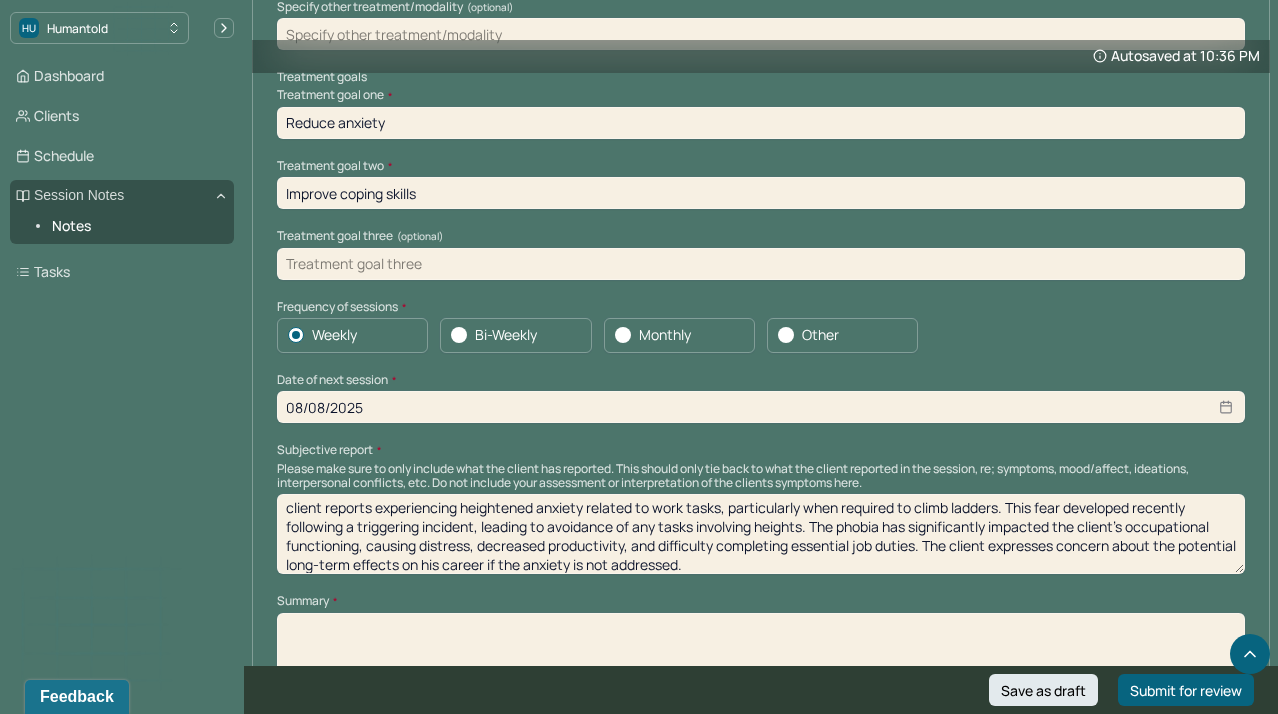 click on "Treatment goal one * Reduce anxiety Treatment goal two * Improve coping skills Treatment goal three (optional)" at bounding box center (761, 183) 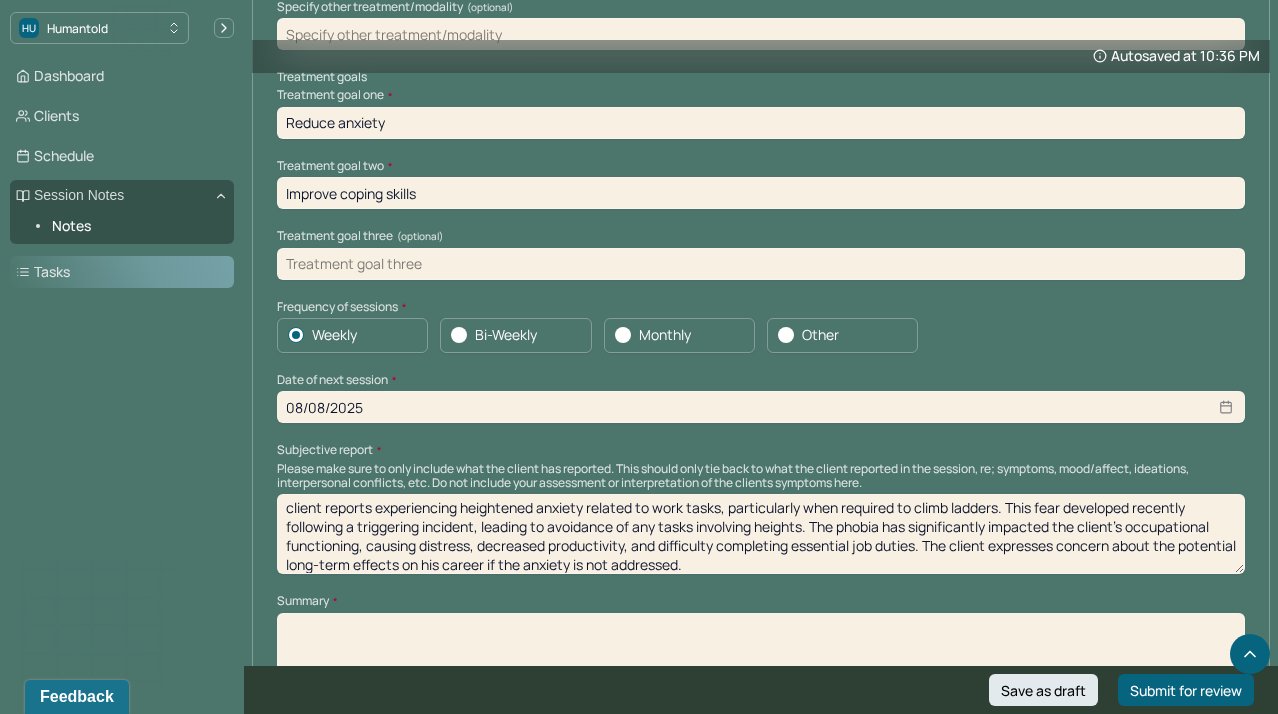 scroll, scrollTop: 0, scrollLeft: 0, axis: both 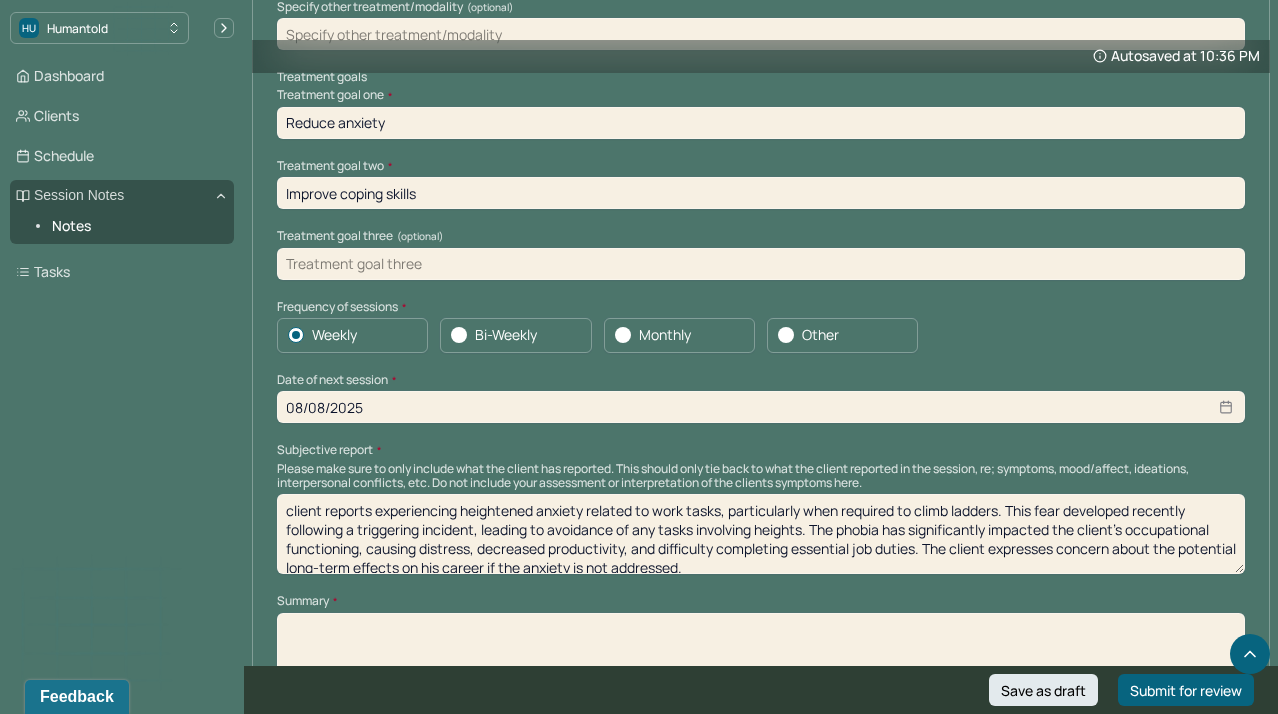 drag, startPoint x: 796, startPoint y: 416, endPoint x: 81, endPoint y: 254, distance: 733.1228 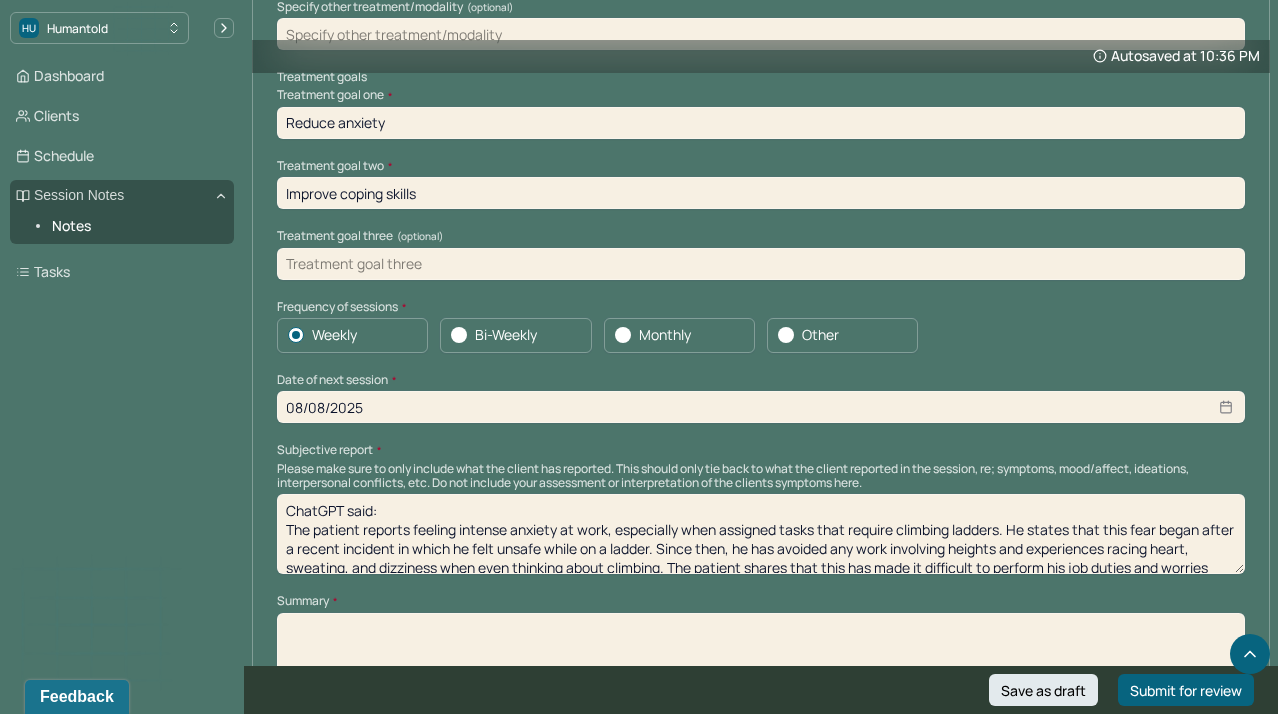 scroll, scrollTop: 47, scrollLeft: 0, axis: vertical 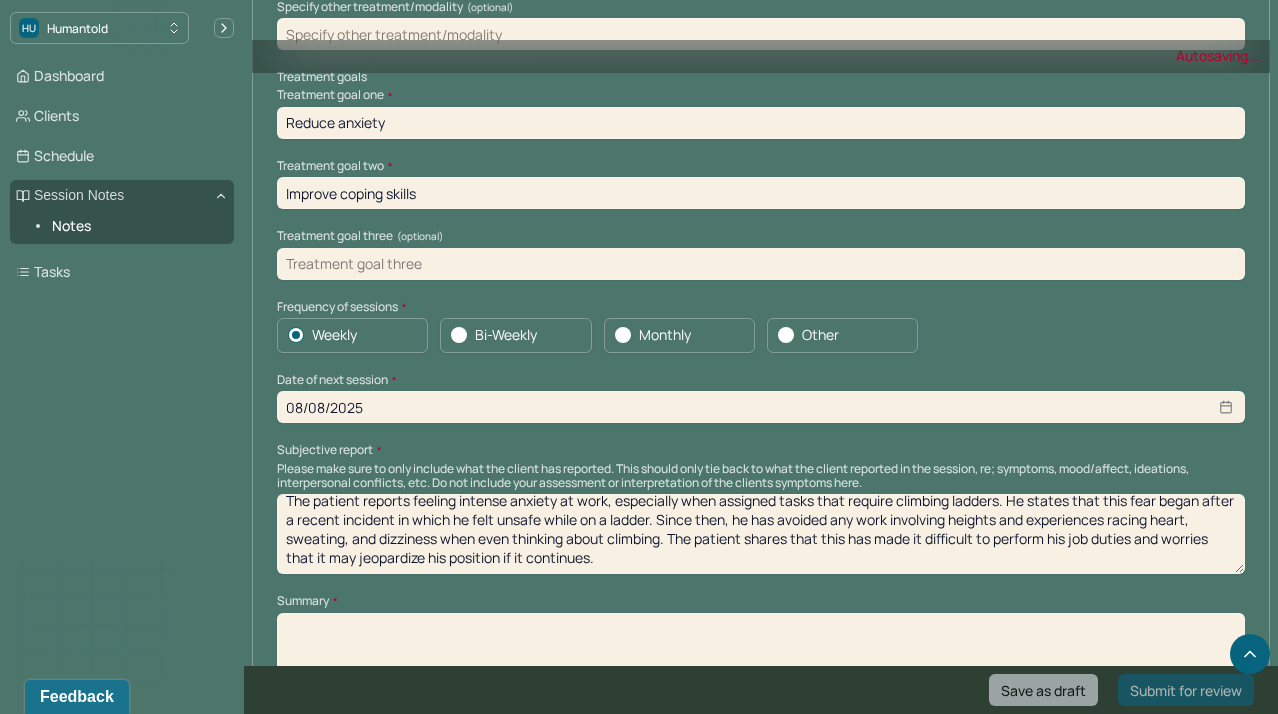 type on "ChatGPT said:
The patient reports feeling intense anxiety at work, especially when assigned tasks that require climbing ladders. He states that this fear began after a recent incident in which he felt unsafe while on a ladder. Since then, he has avoided any work involving heights and experiences racing heart, sweating, and dizziness when even thinking about climbing. The patient shares that this has made it difficult to perform his job duties and worries that it may jeopardize his position if it continues." 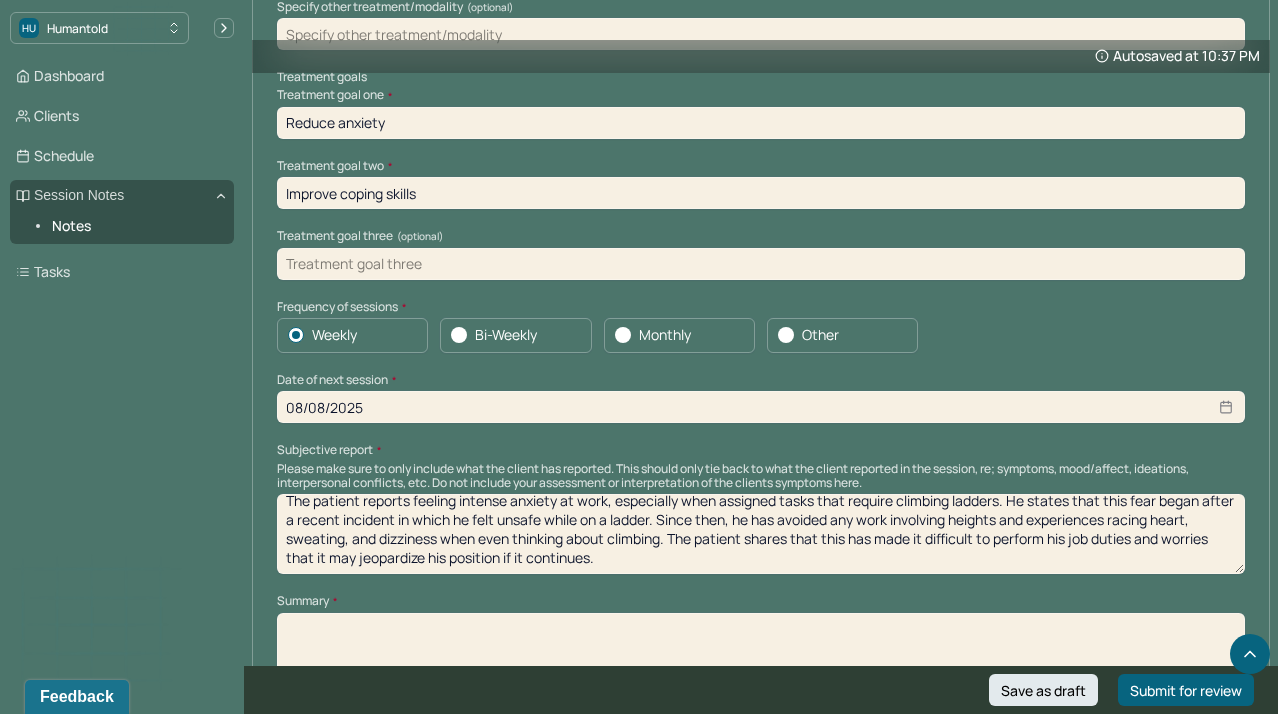paste on "lient is alert and oriented to person, place, and time (AOx3). He continues to report anxiety at work, particularly when required to climb ladders, stemming from a recent incident that triggered a fear of heights. Symptoms include racing heart, sweating, and dizziness when anticipating or attempting ladder use. This has significantly impacted his occupational functioning and led to avoidance behaviors. The supervisor and client discussed current goals, and both agree they remain appropriate and aligned with addressing the client’s anxiety and improving his ability to perform essential job duties." 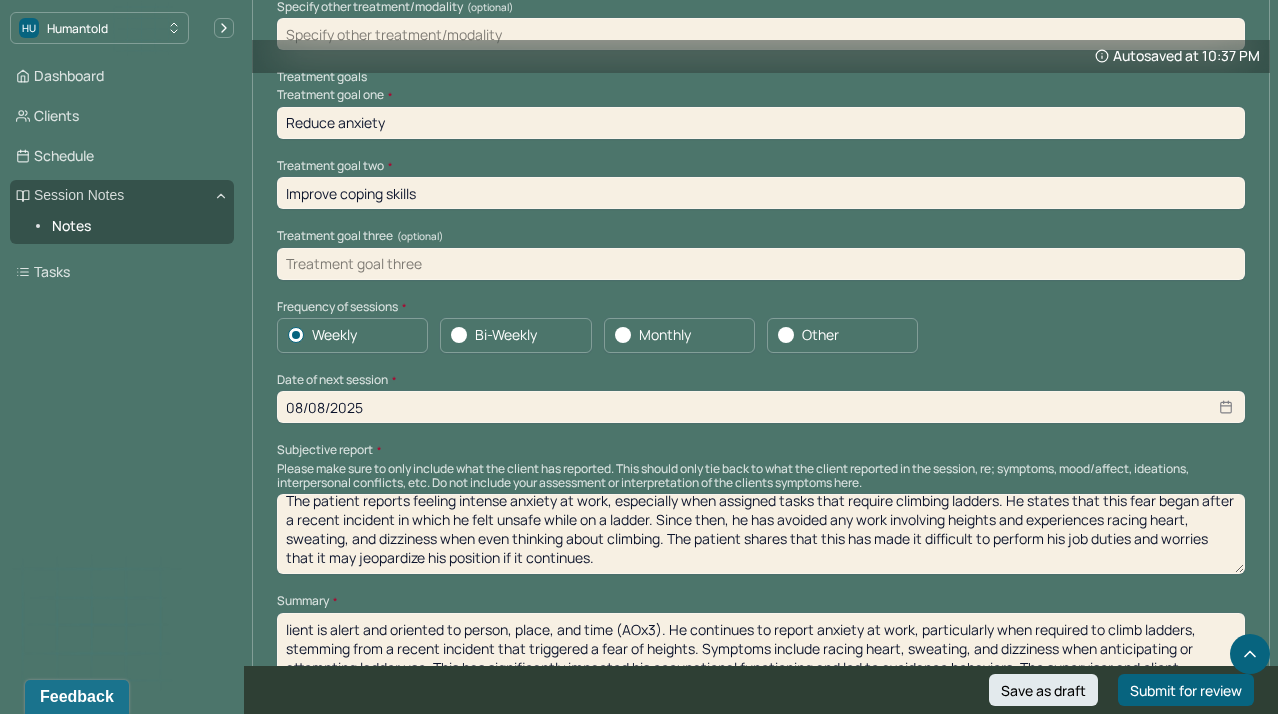 scroll, scrollTop: 28, scrollLeft: 0, axis: vertical 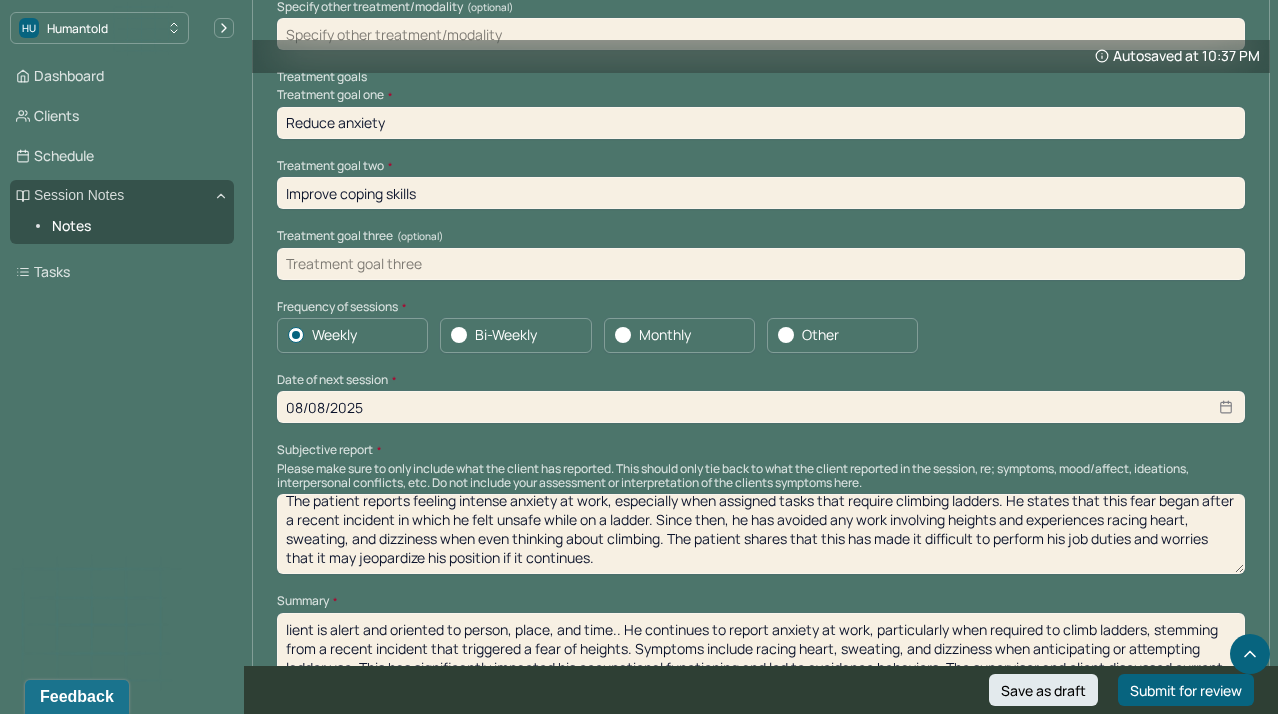 click on "lient is alert and oriented to person, place, and time.. He continues to report anxiety at work, particularly when required to climb ladders, stemming from a recent incident that triggered a fear of heights. Symptoms include racing heart, sweating, and dizziness when anticipating or attempting ladder use. This has significantly impacted his occupational functioning and led to avoidance behaviors. The supervisor and client discussed current goals, and both agree they remain appropriate and aligned with addressing the client’s anxiety and improving his ability to perform essential job duties." at bounding box center (761, 653) 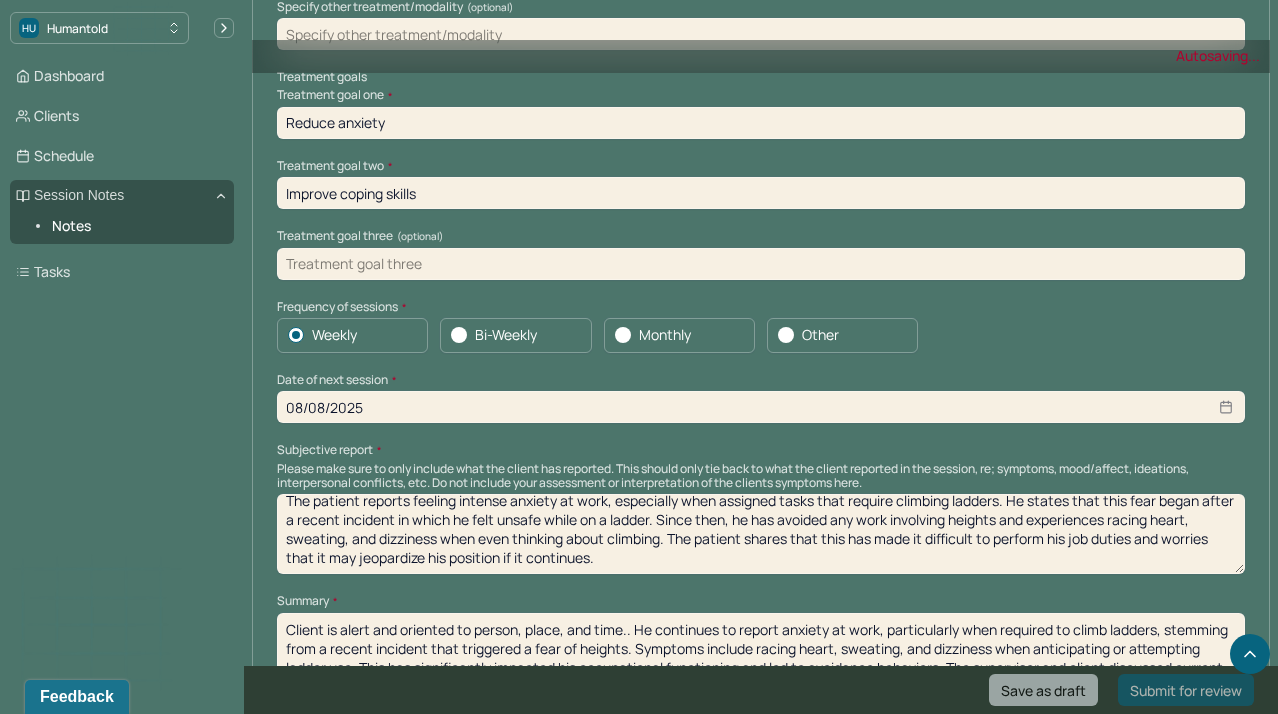 type on "Client is alert and oriented to person, place, and time.. He continues to report anxiety at work, particularly when required to climb ladders, stemming from a recent incident that triggered a fear of heights. Symptoms include racing heart, sweating, and dizziness when anticipating or attempting ladder use. This has significantly impacted his occupational functioning and led to avoidance behaviors. The supervisor and client discussed current goals, and both agree they remain appropriate and aligned with addressing the client’s anxiety and improving his ability to perform essential job duties." 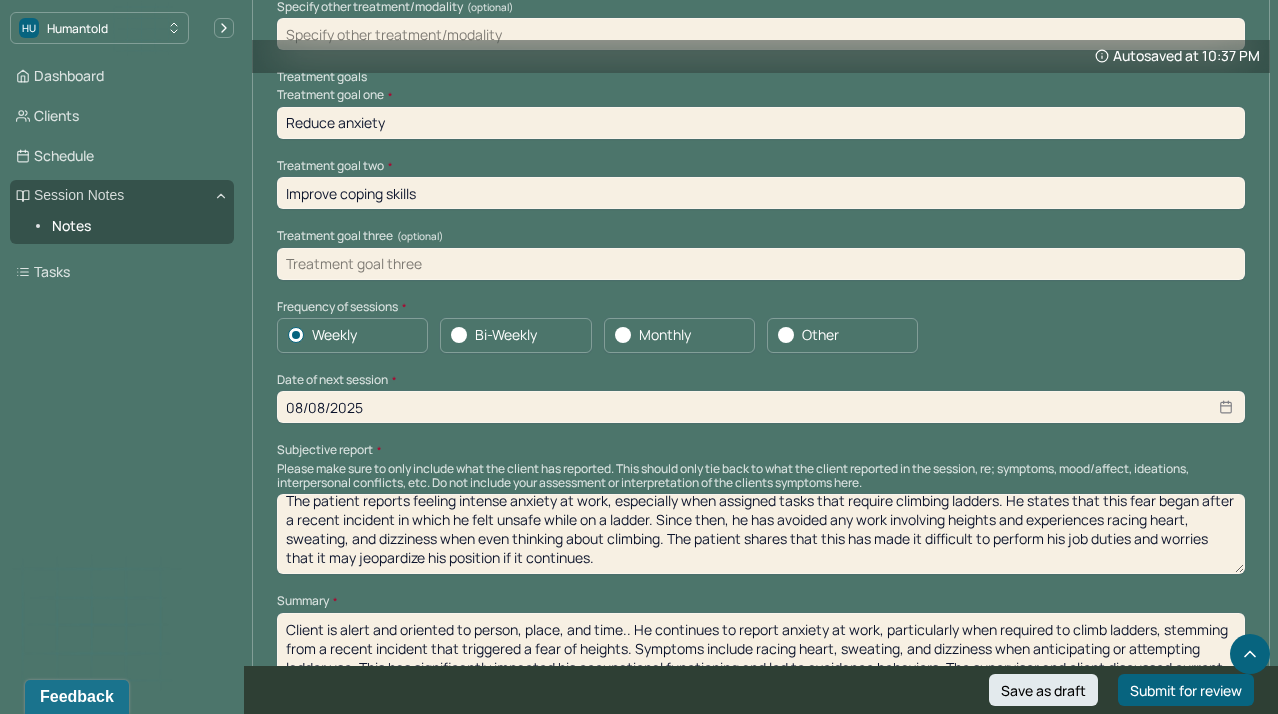 click at bounding box center (761, 790) 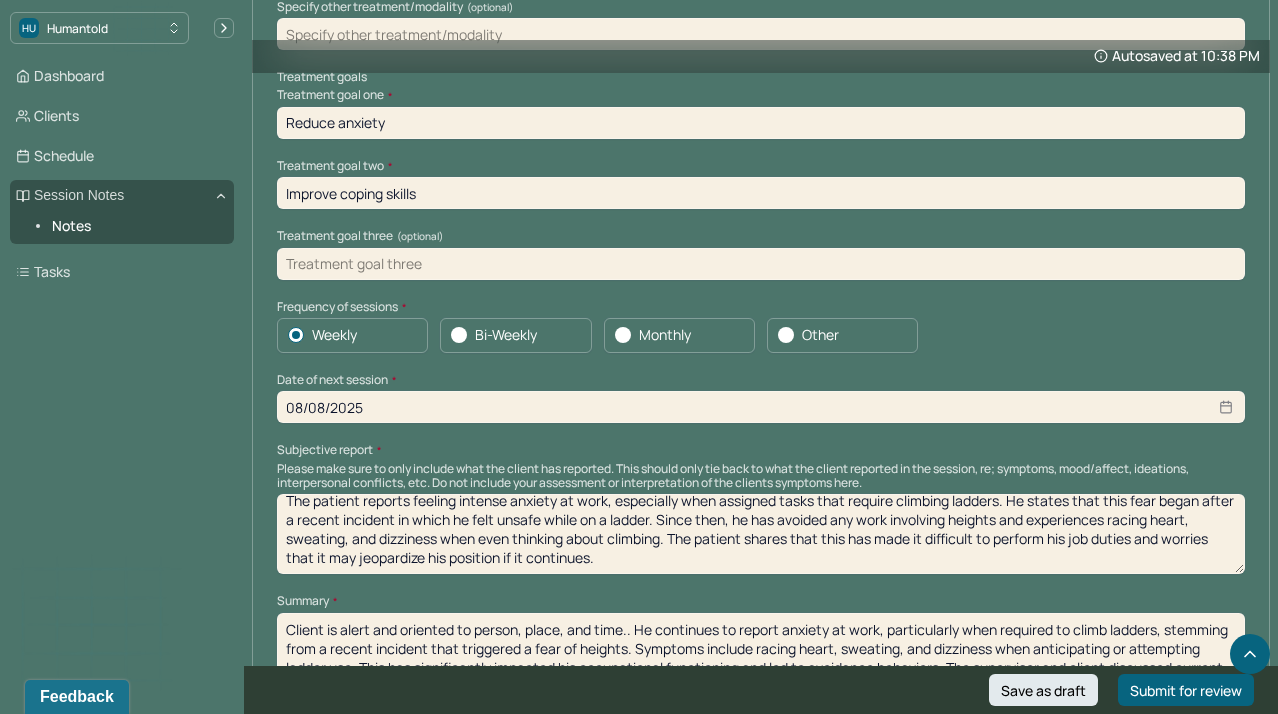 type on "Prognosis is good as evident by understanding of presenting problems and eagerness for change." 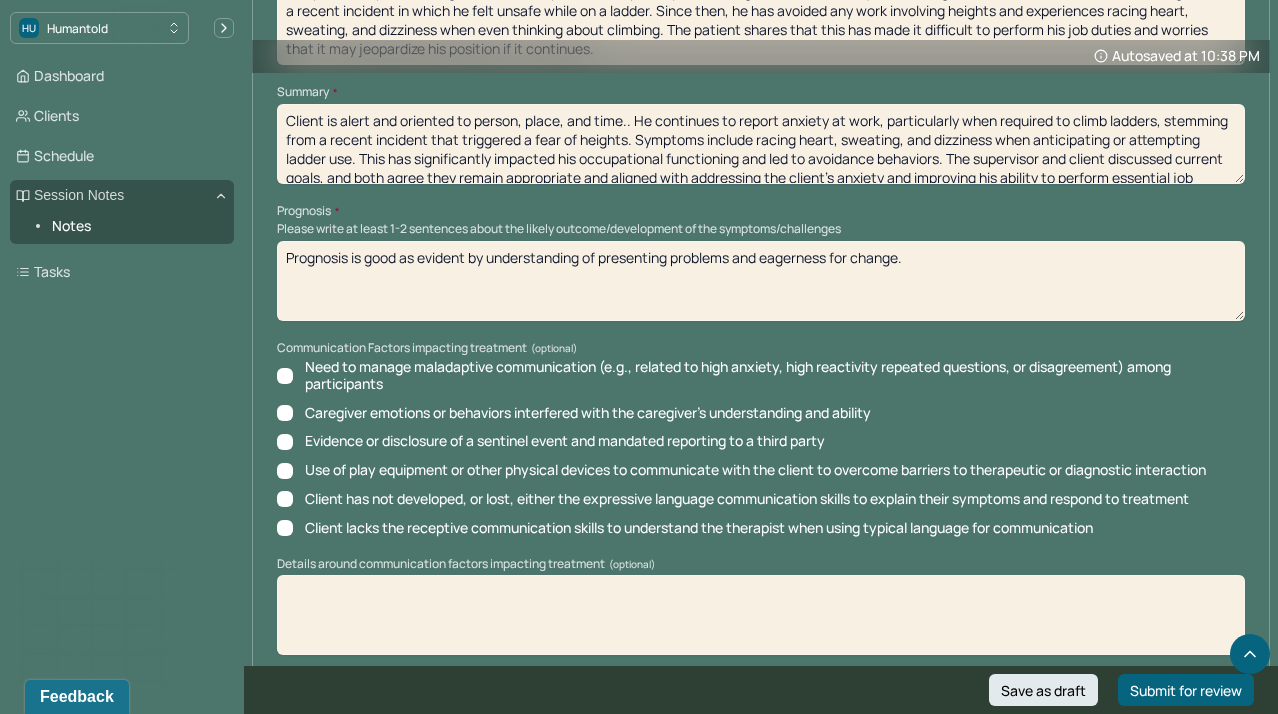 scroll, scrollTop: 9532, scrollLeft: 0, axis: vertical 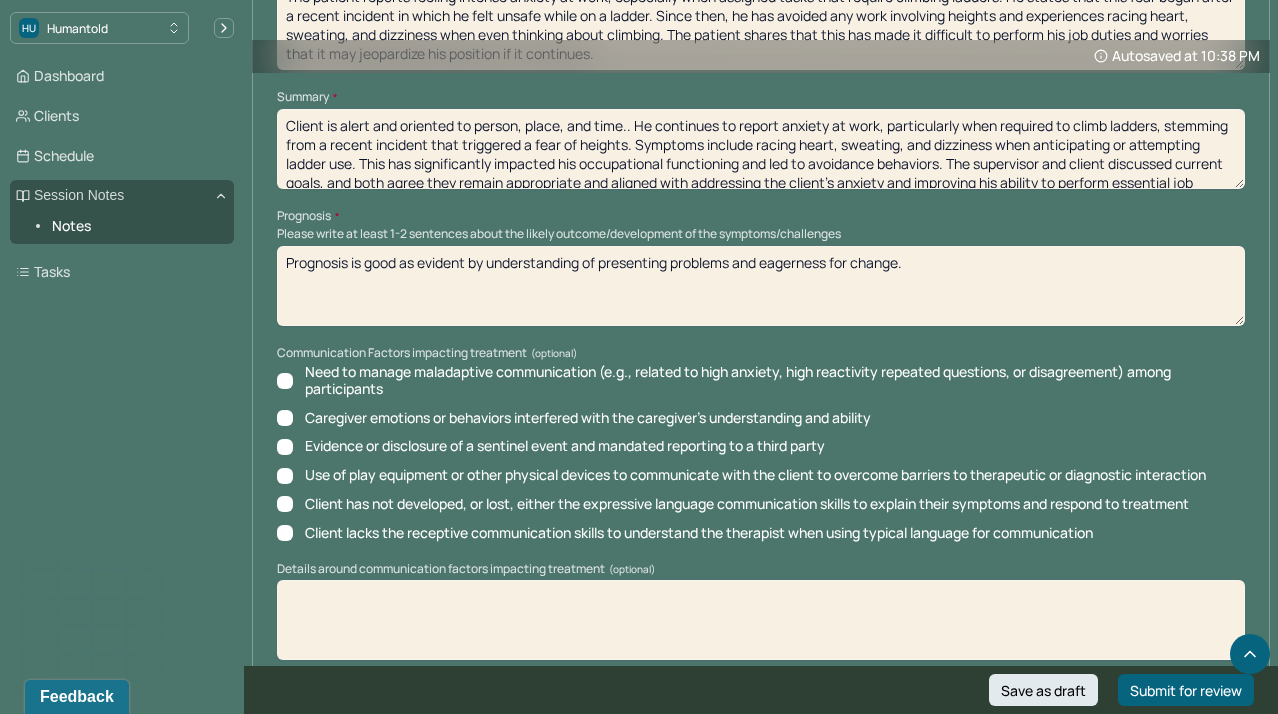 click at bounding box center (761, 784) 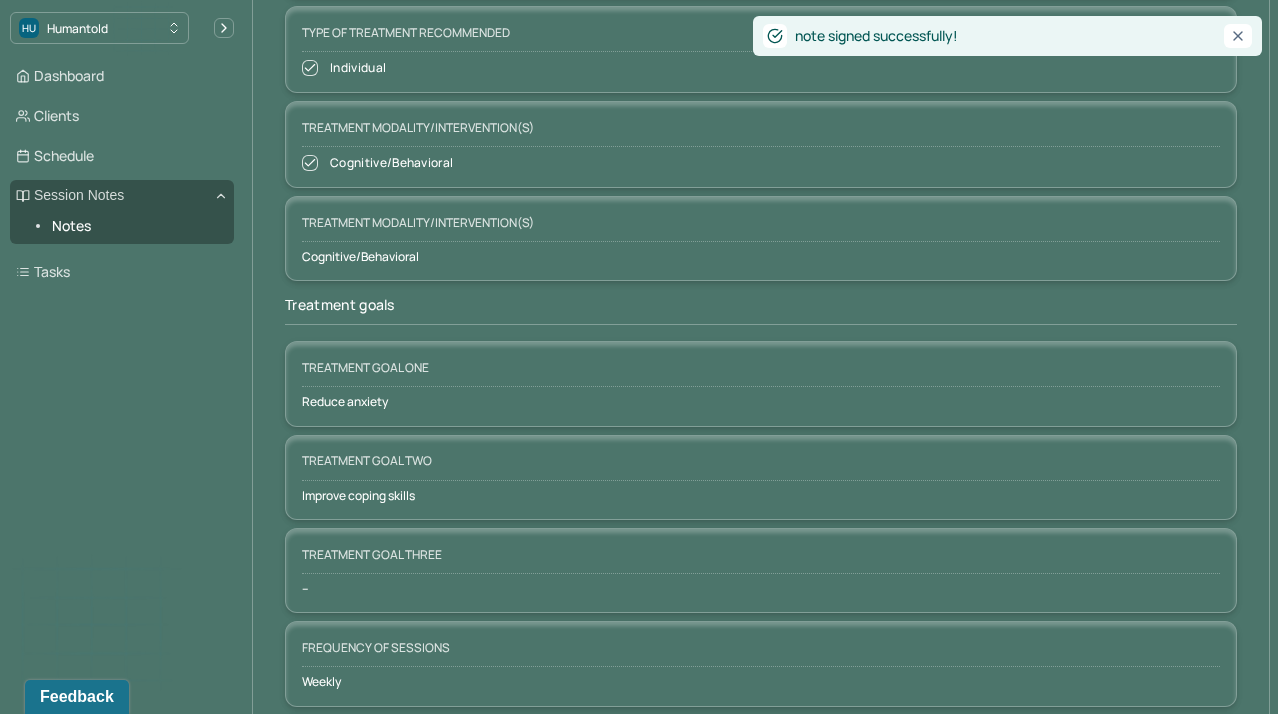 scroll, scrollTop: 0, scrollLeft: 0, axis: both 